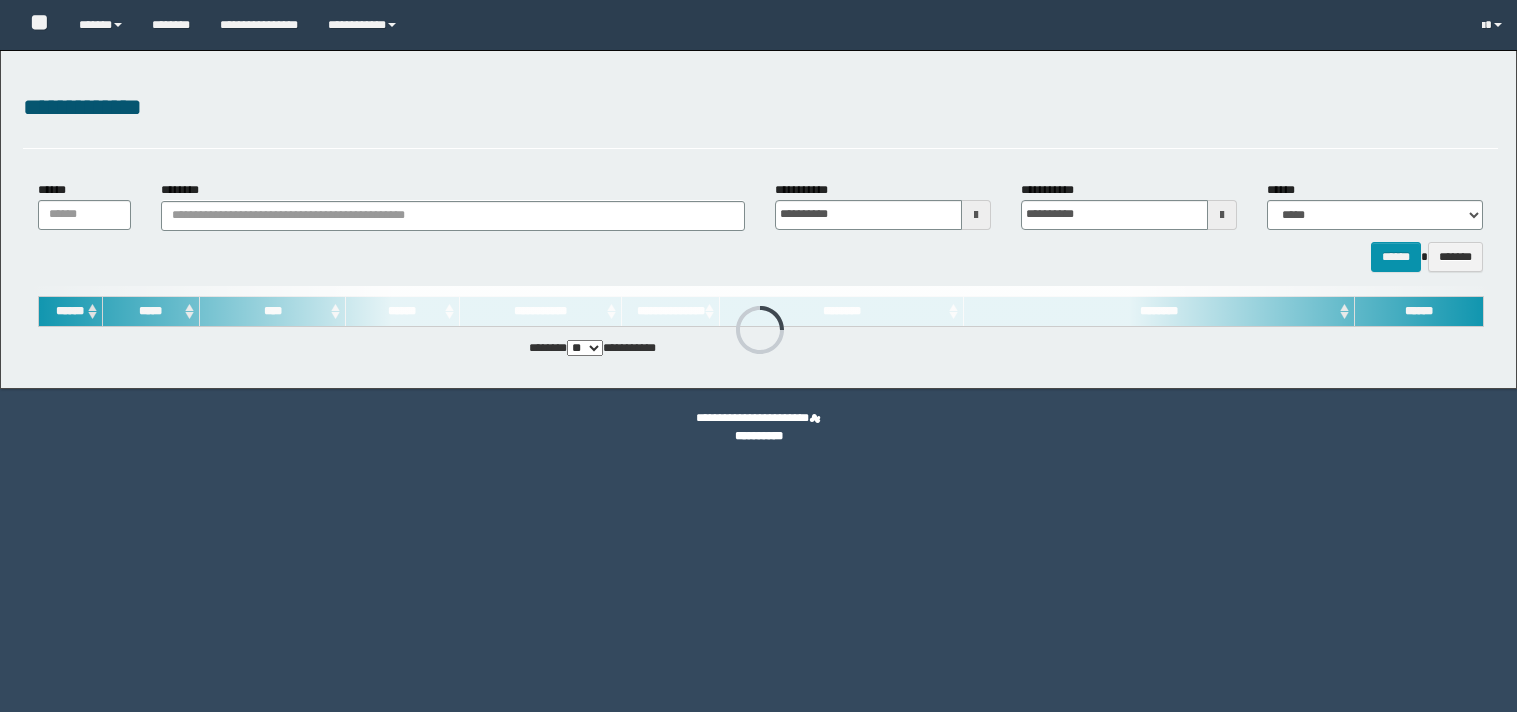 scroll, scrollTop: 0, scrollLeft: 0, axis: both 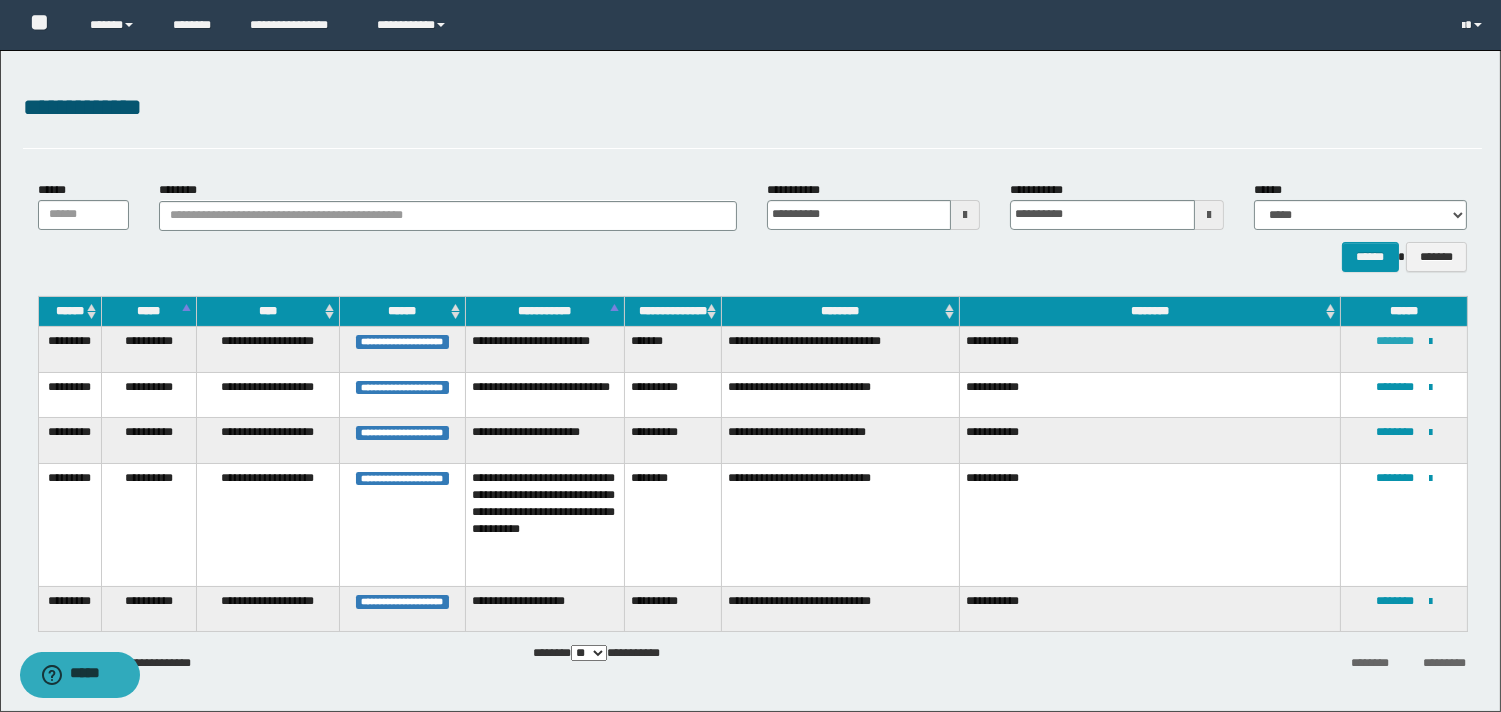 click on "********" at bounding box center [1395, 341] 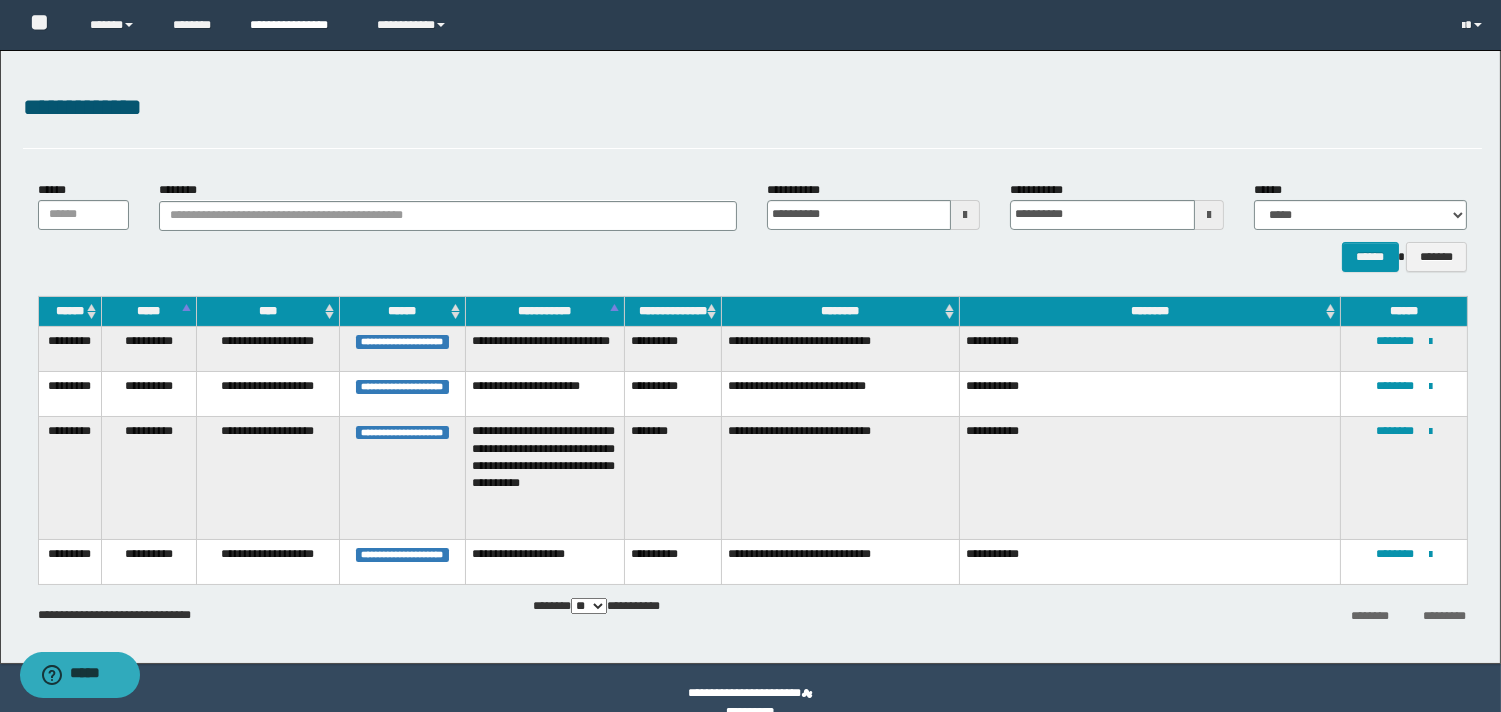 click on "**********" at bounding box center [298, 25] 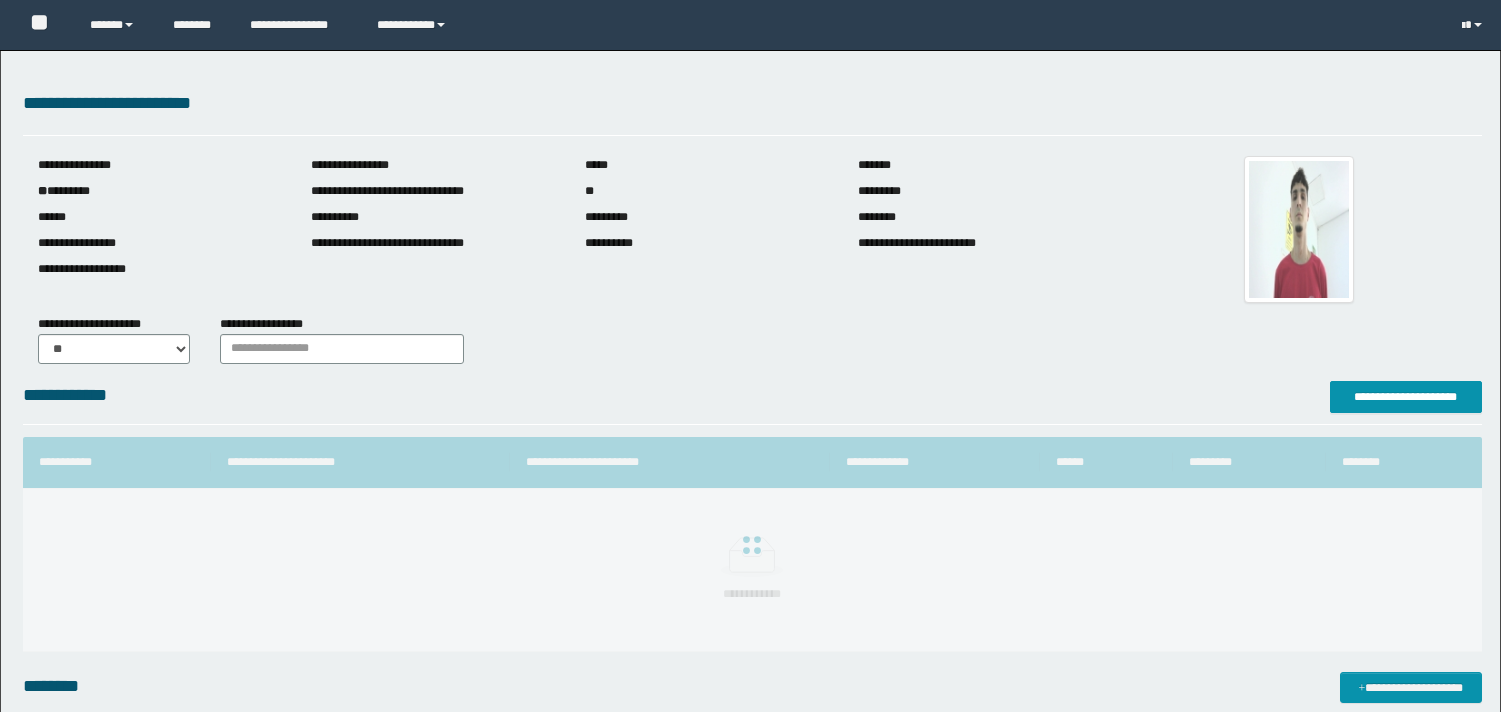 scroll, scrollTop: 0, scrollLeft: 0, axis: both 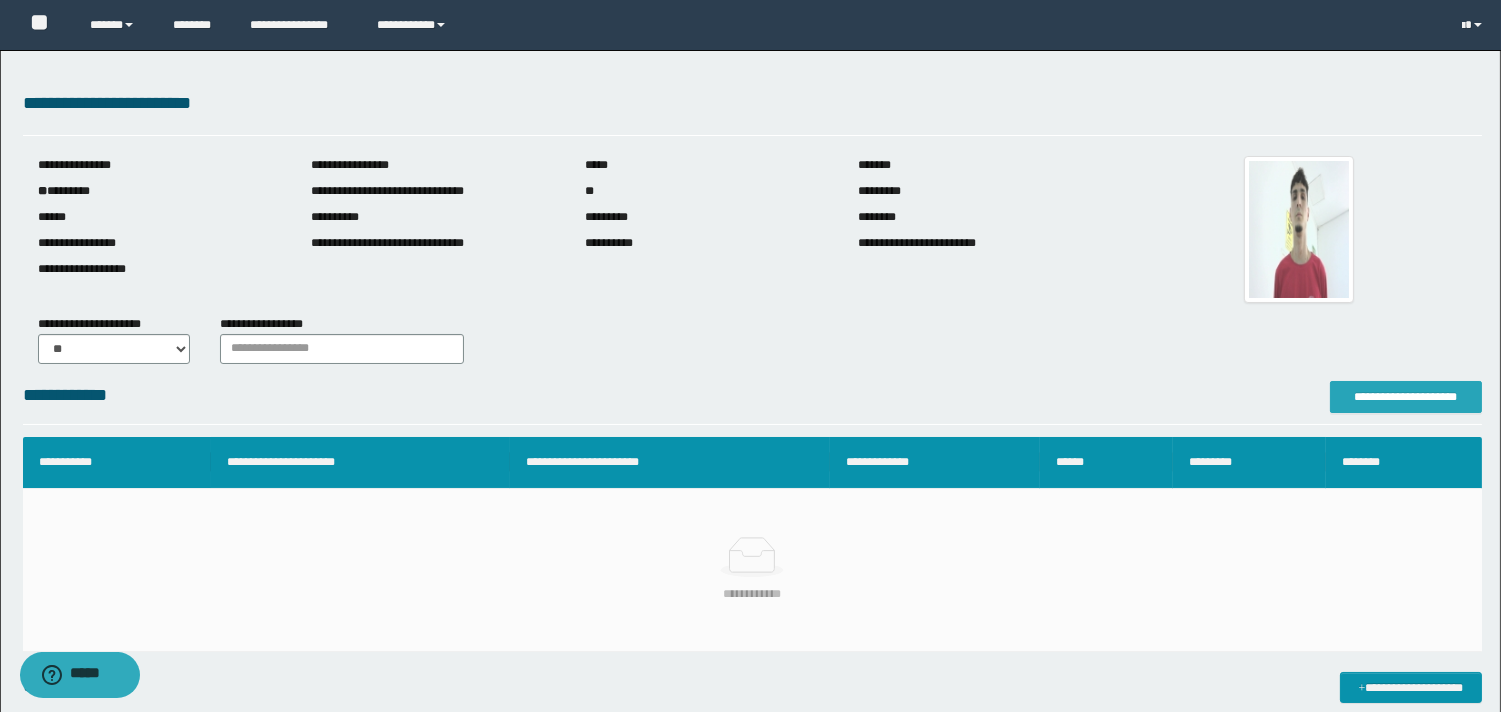 click on "**********" at bounding box center [1406, 397] 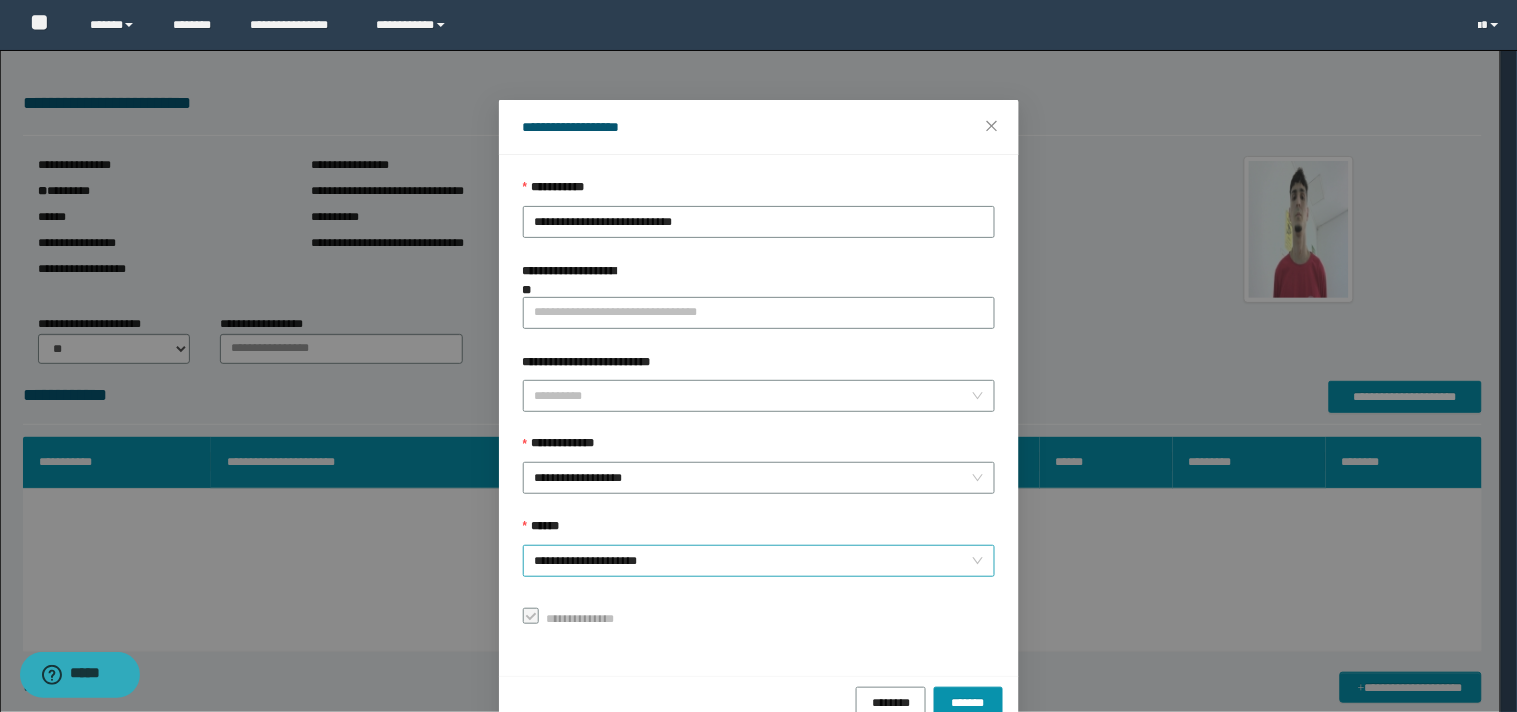 scroll, scrollTop: 41, scrollLeft: 0, axis: vertical 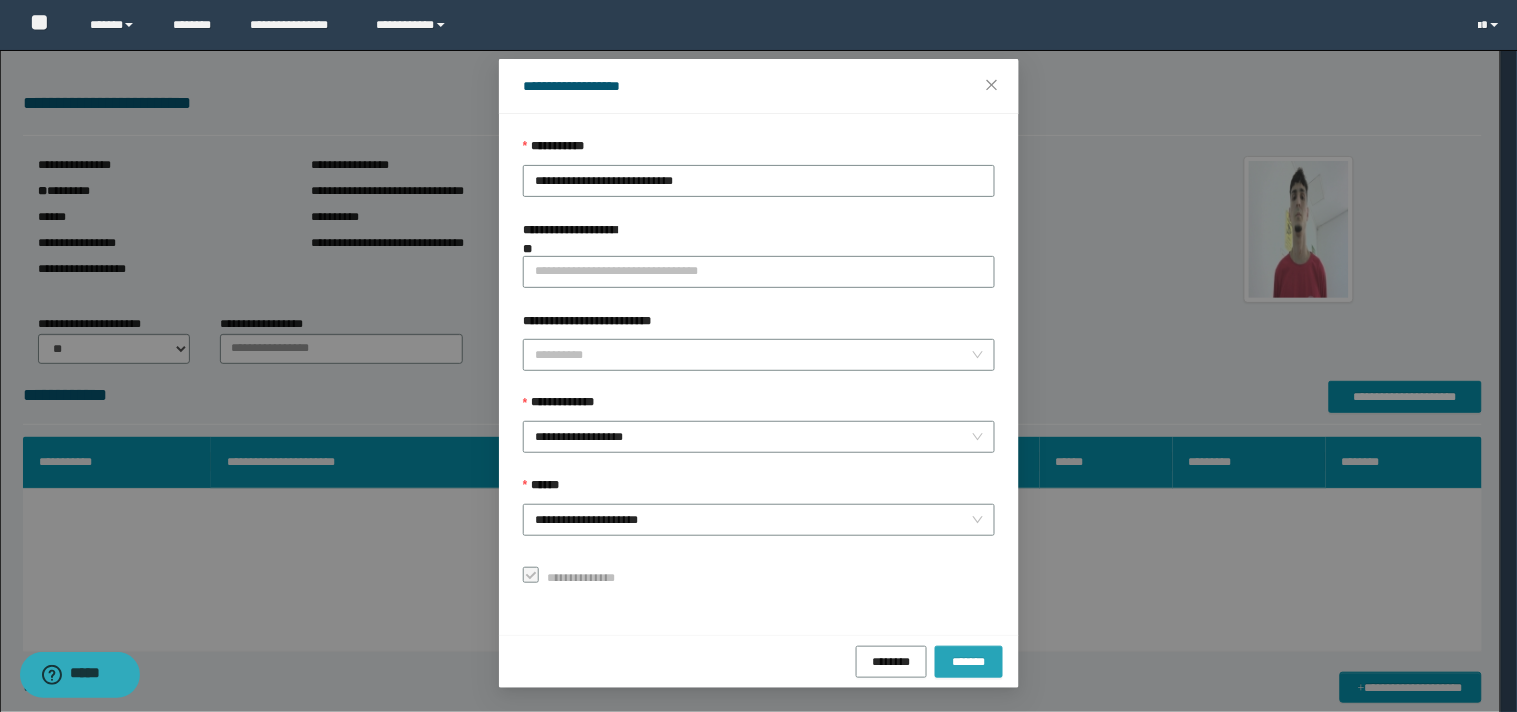 click on "*******" at bounding box center [969, 661] 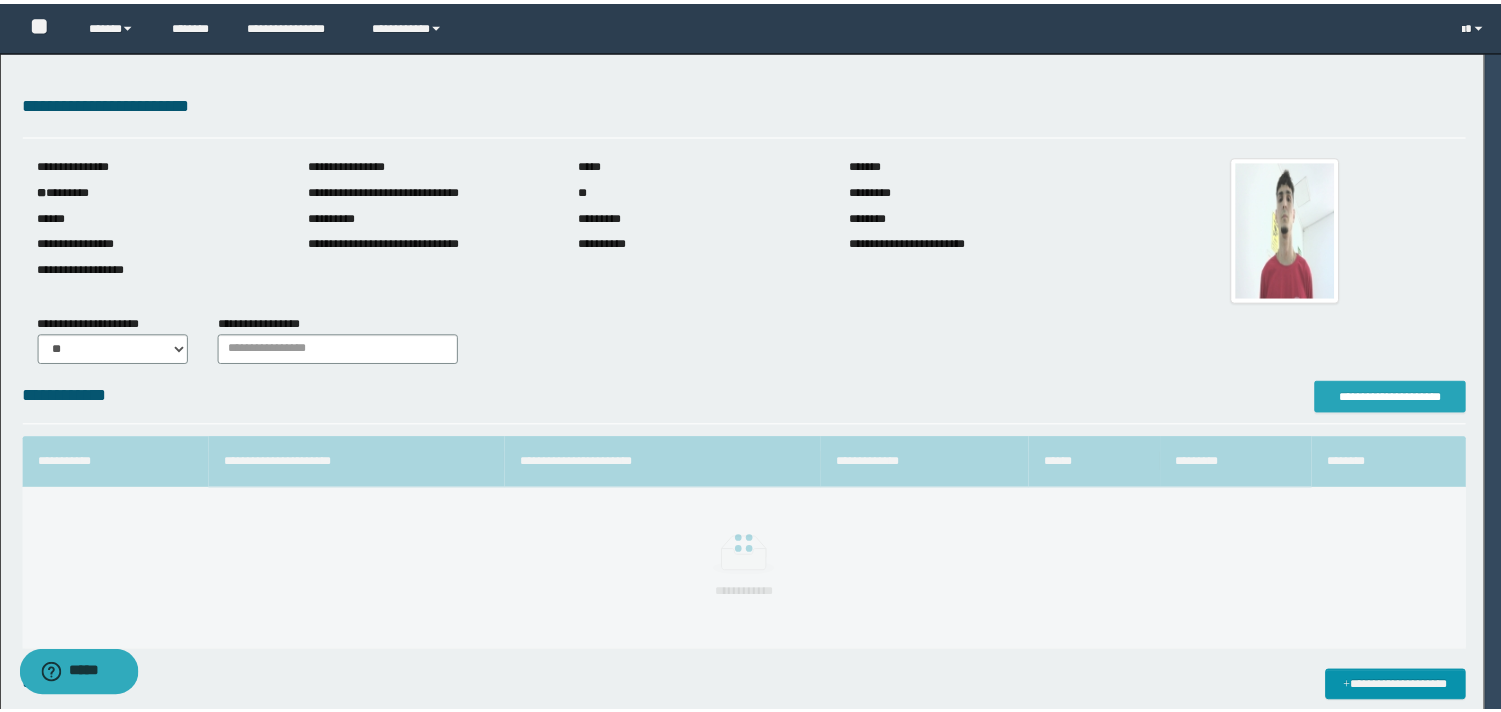 scroll, scrollTop: 0, scrollLeft: 0, axis: both 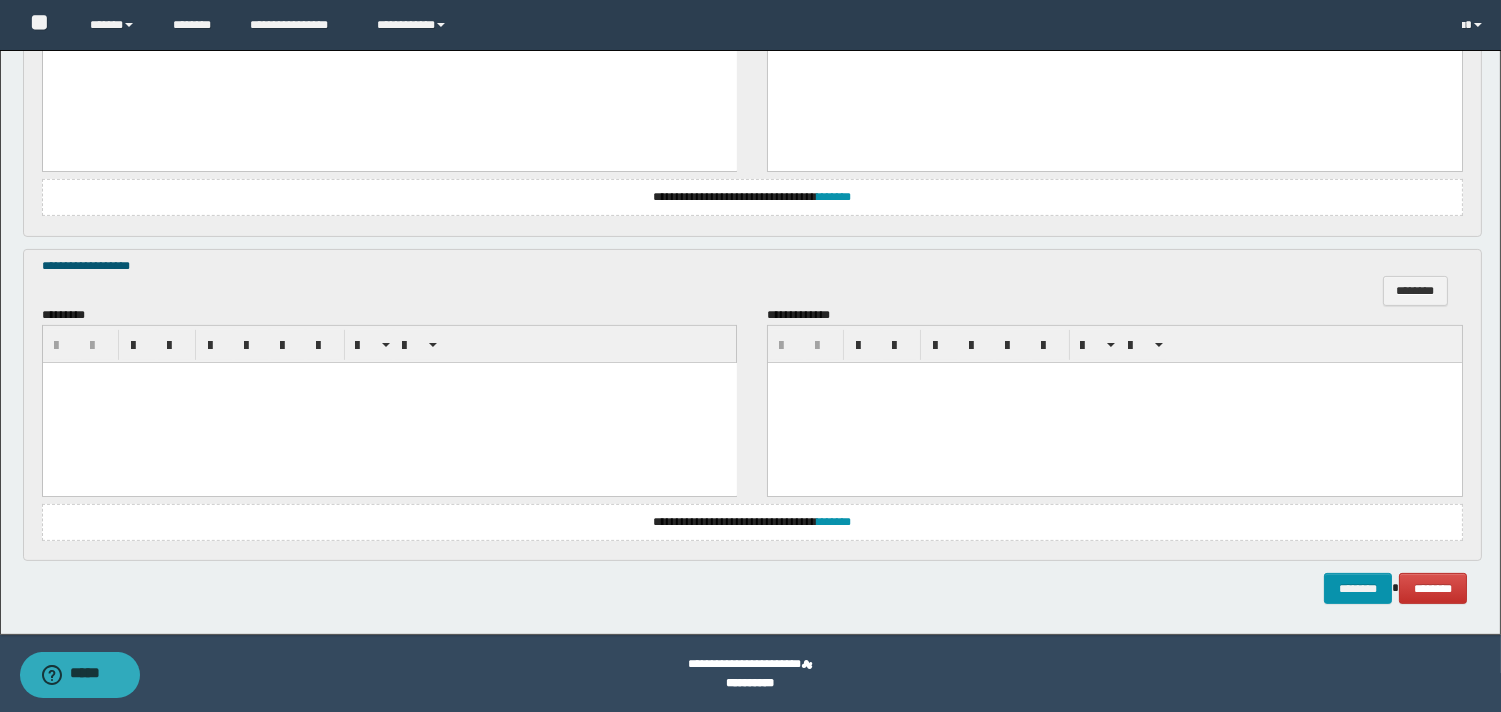 click at bounding box center [389, 402] 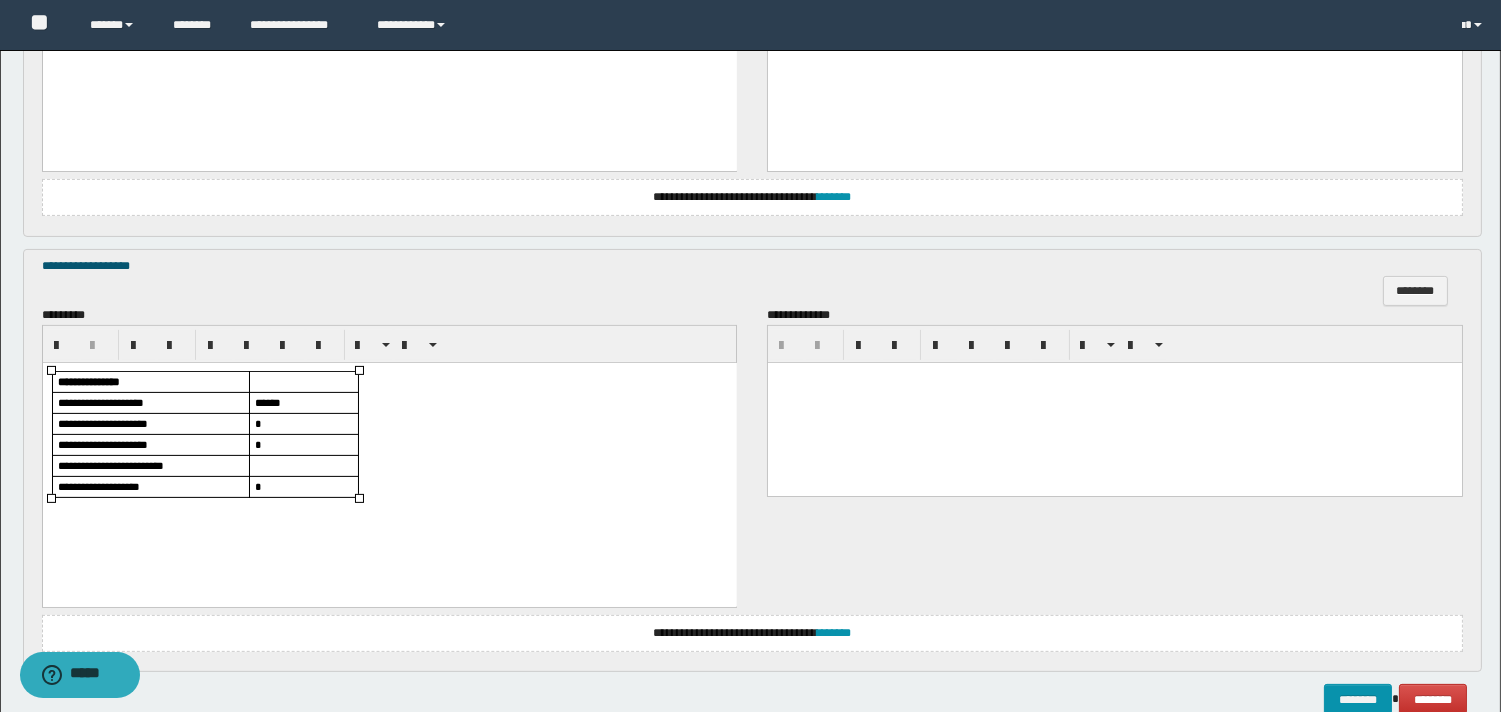 click on "******" at bounding box center (303, 402) 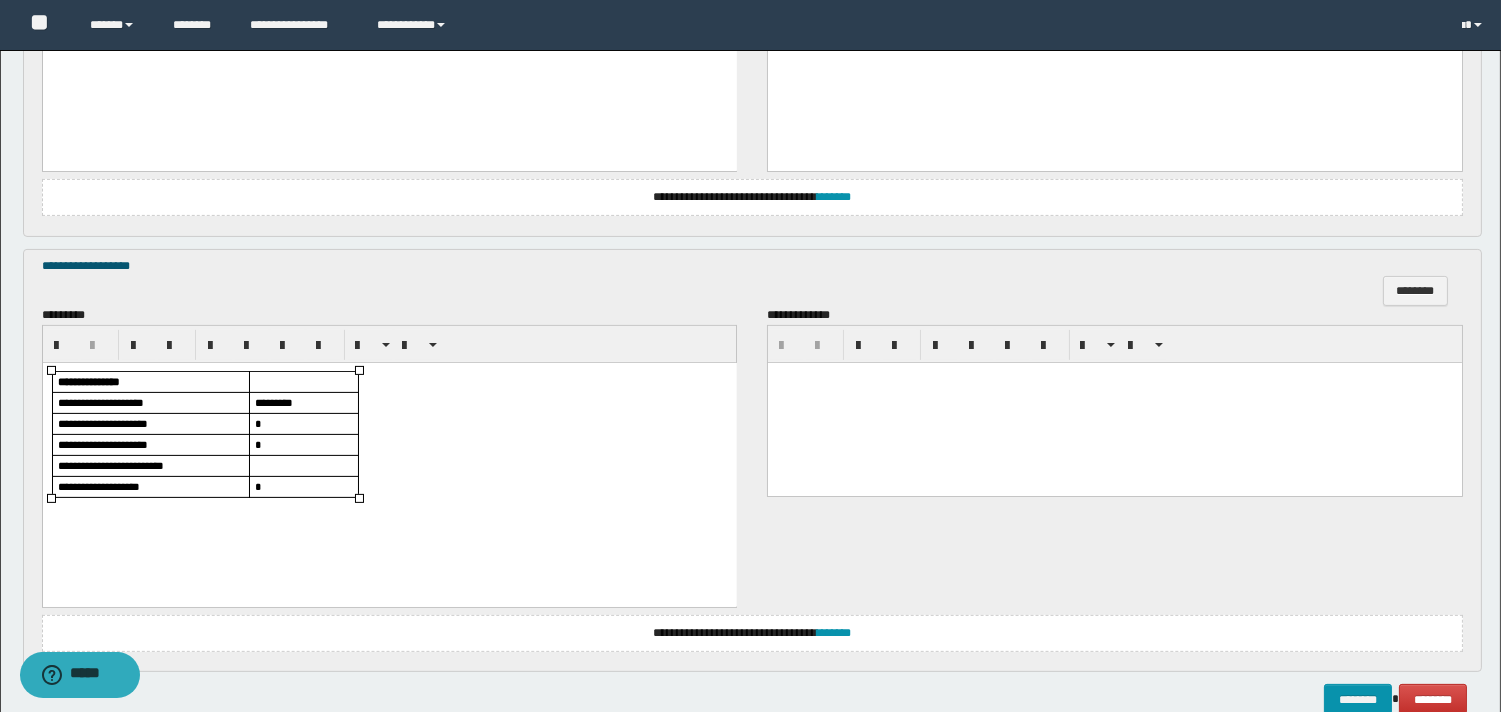 click on "*" at bounding box center [326, 423] 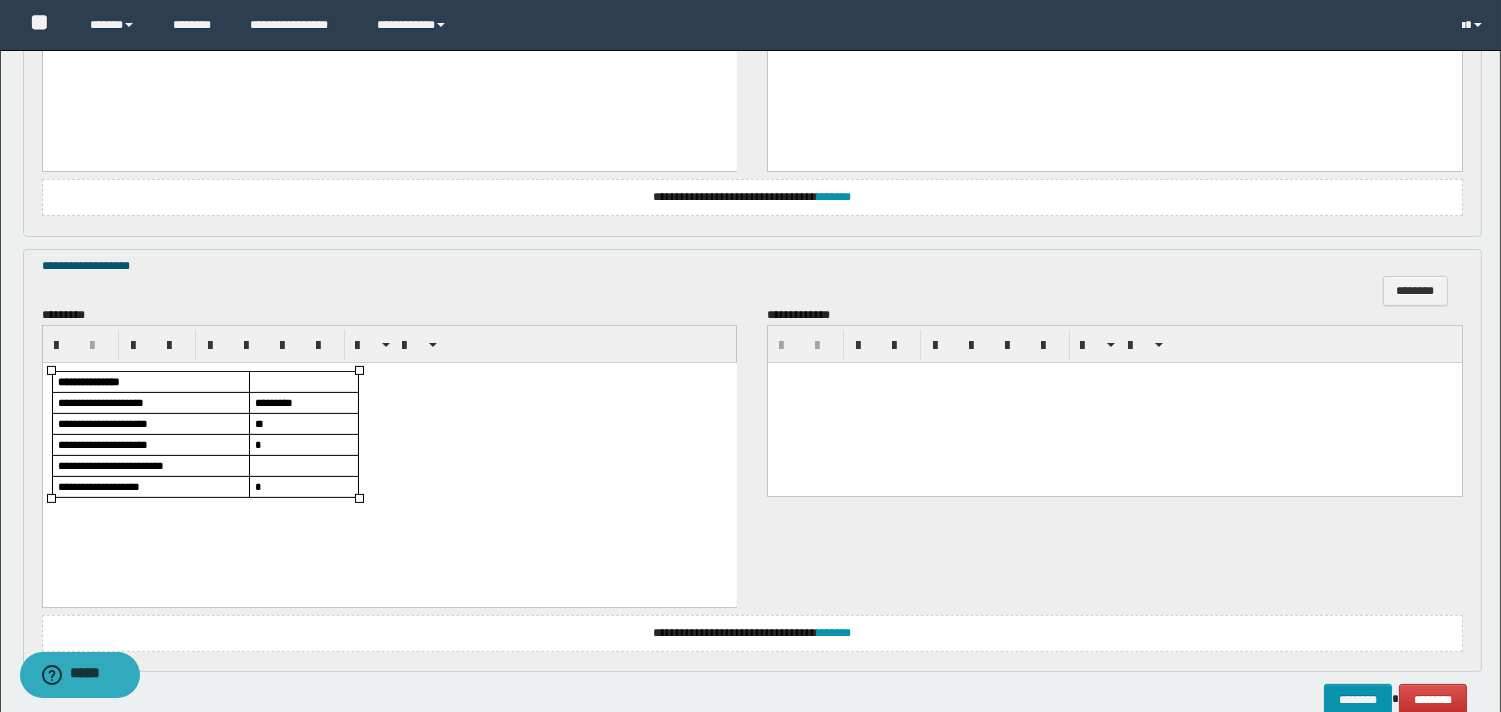 click on "*" at bounding box center (303, 444) 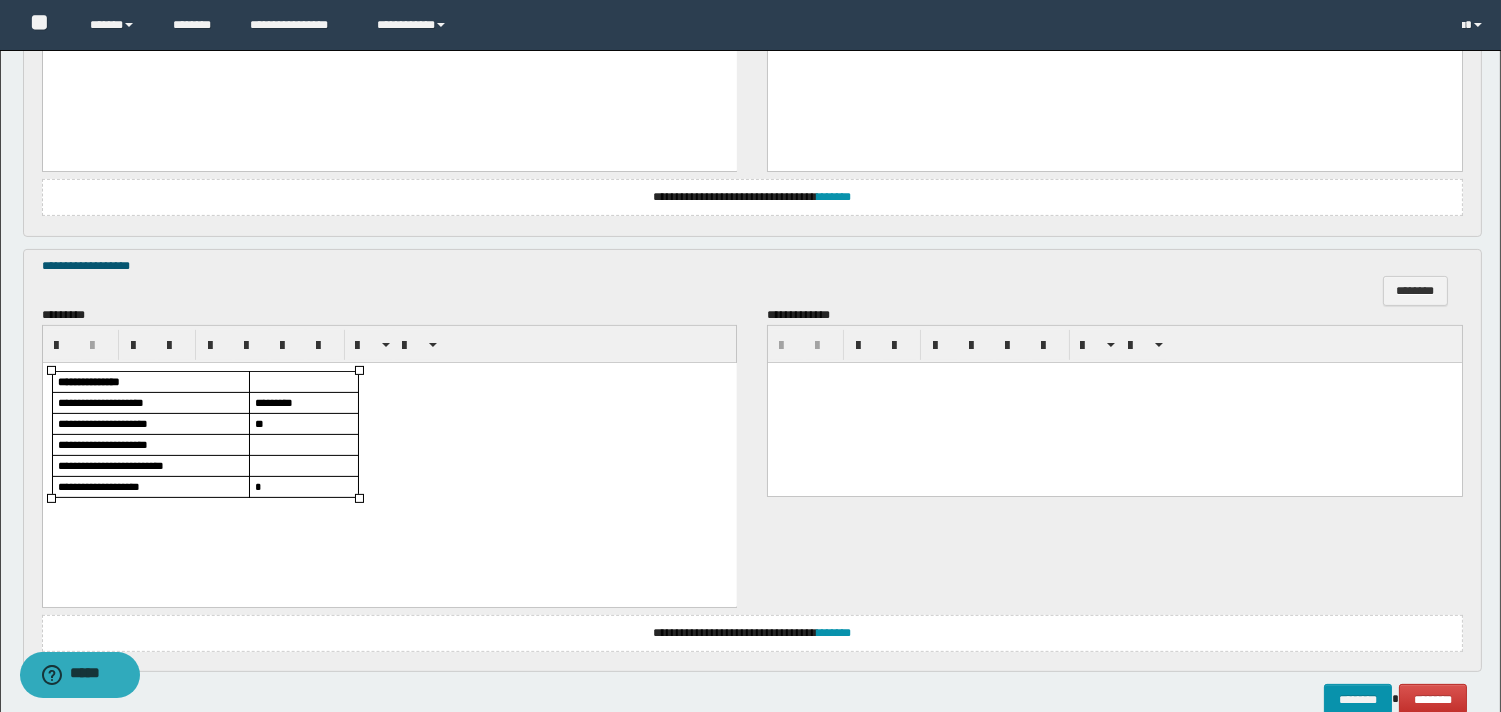 scroll, scrollTop: 773, scrollLeft: 0, axis: vertical 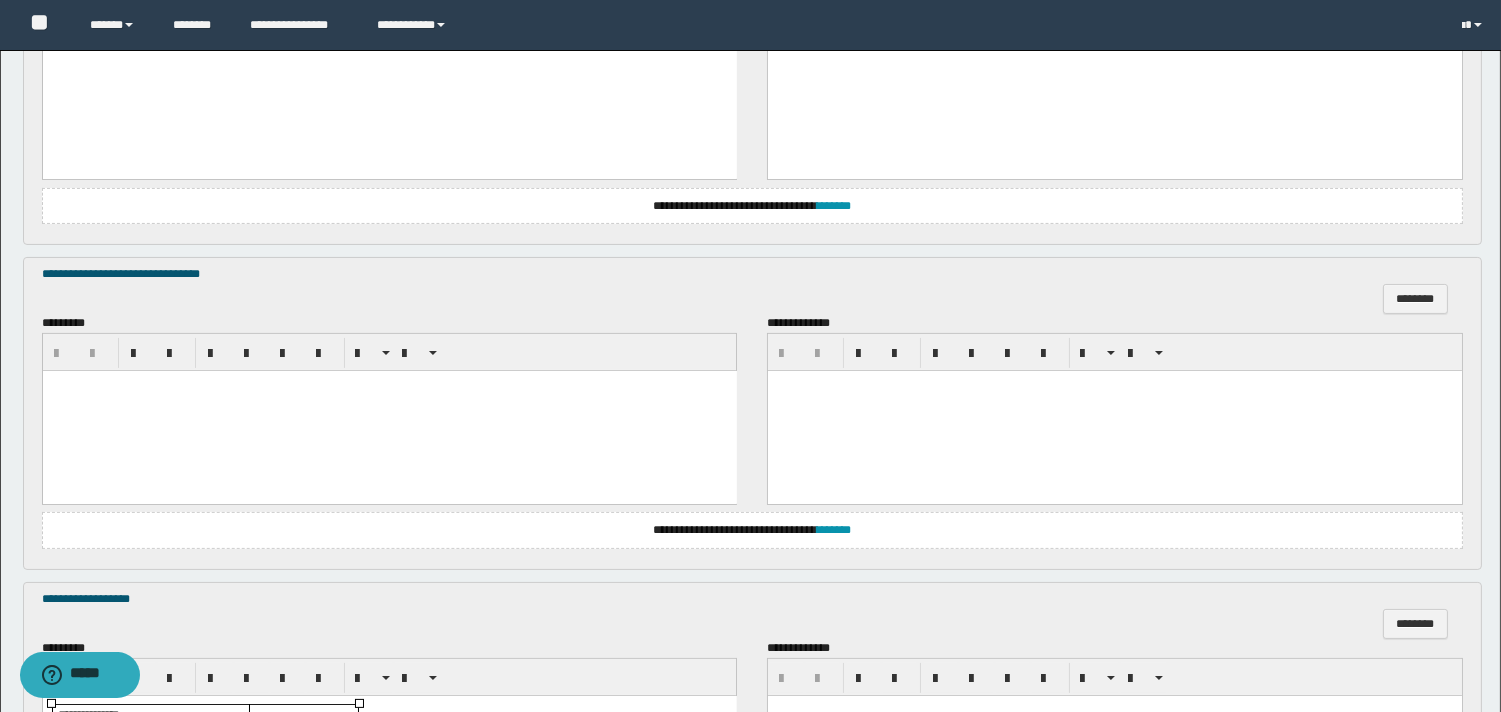 click at bounding box center [389, 410] 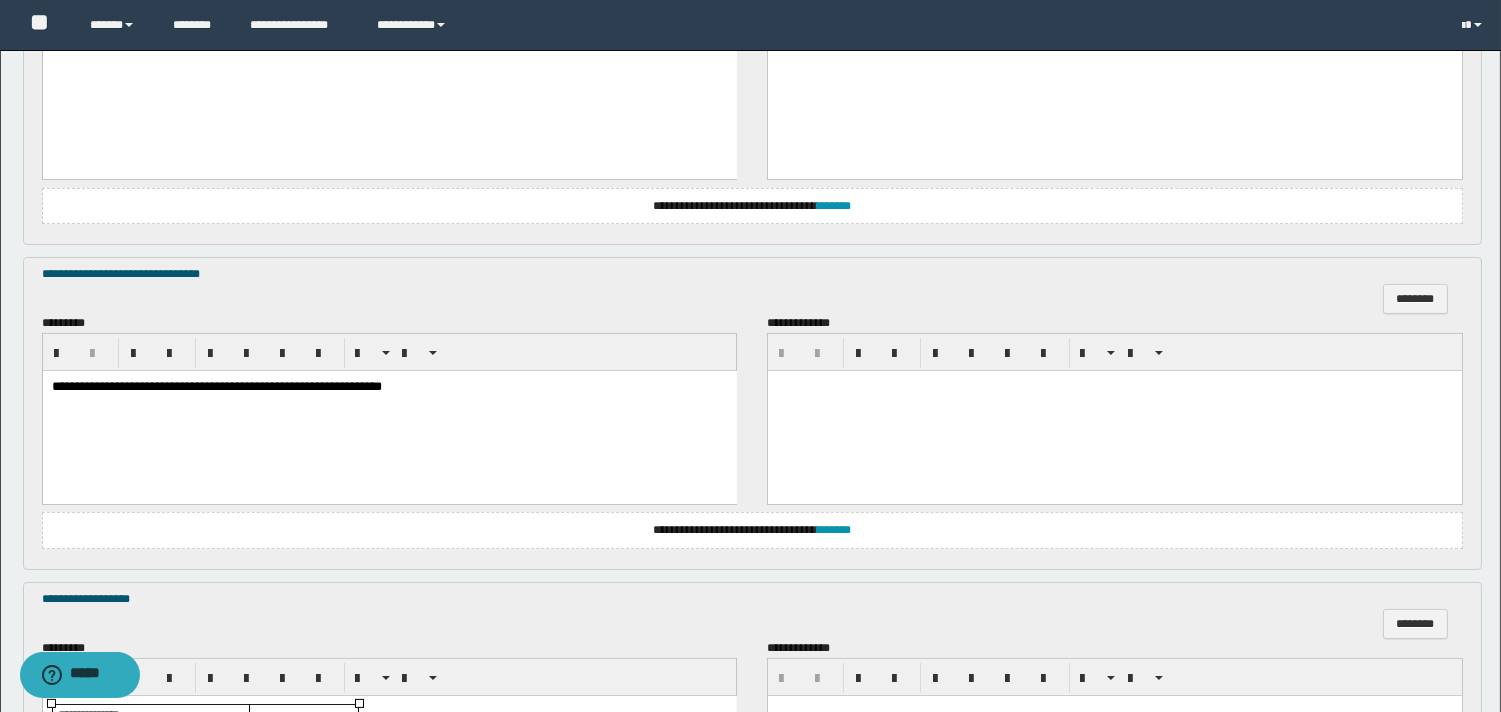 scroll, scrollTop: 440, scrollLeft: 0, axis: vertical 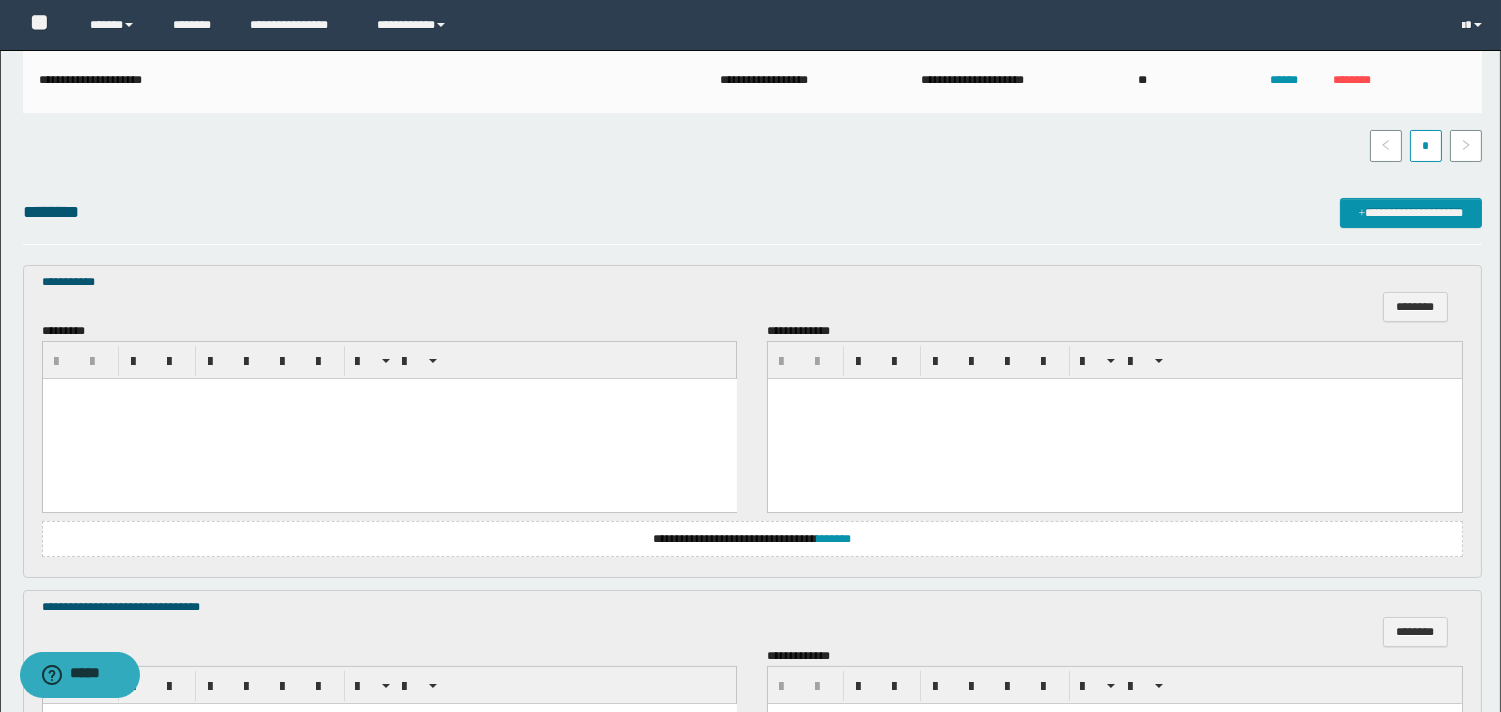 click at bounding box center (389, 419) 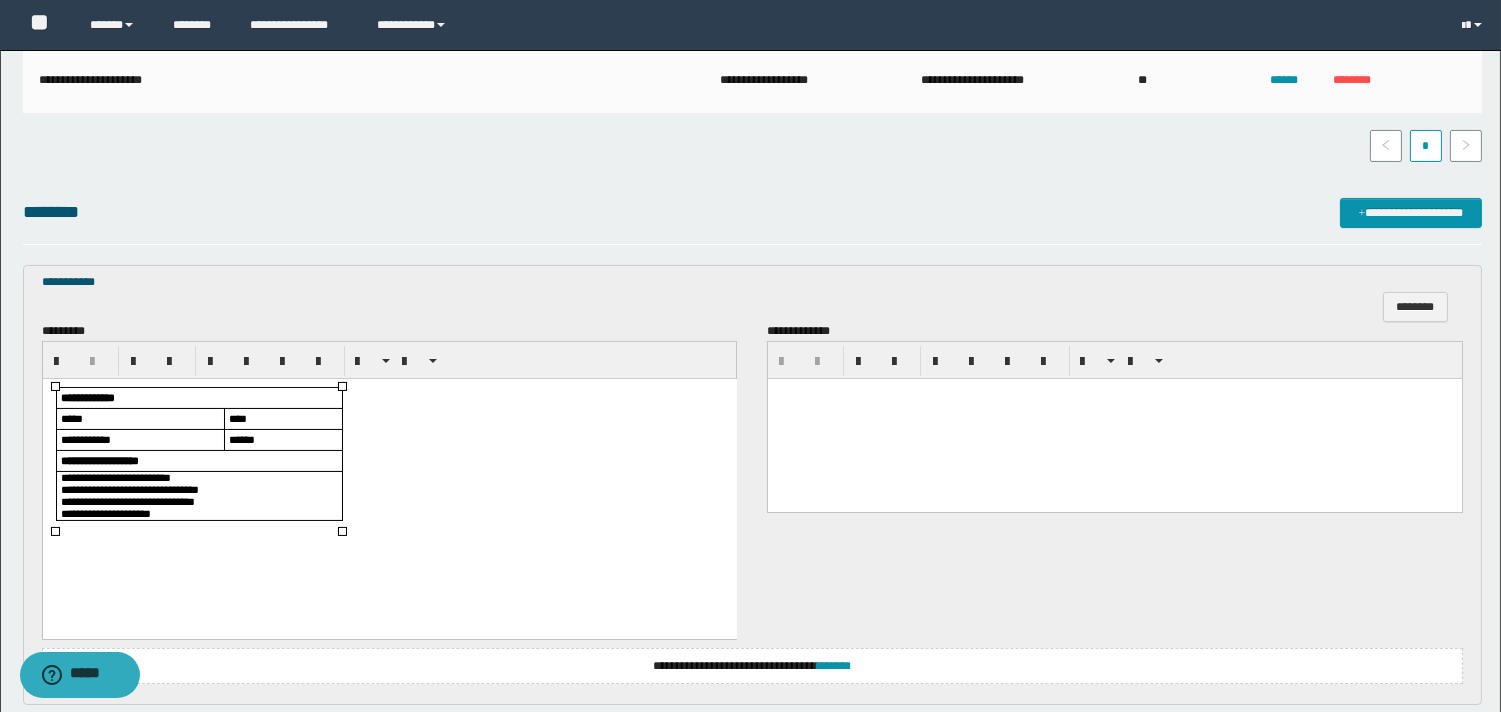 click on "**********" at bounding box center (115, 477) 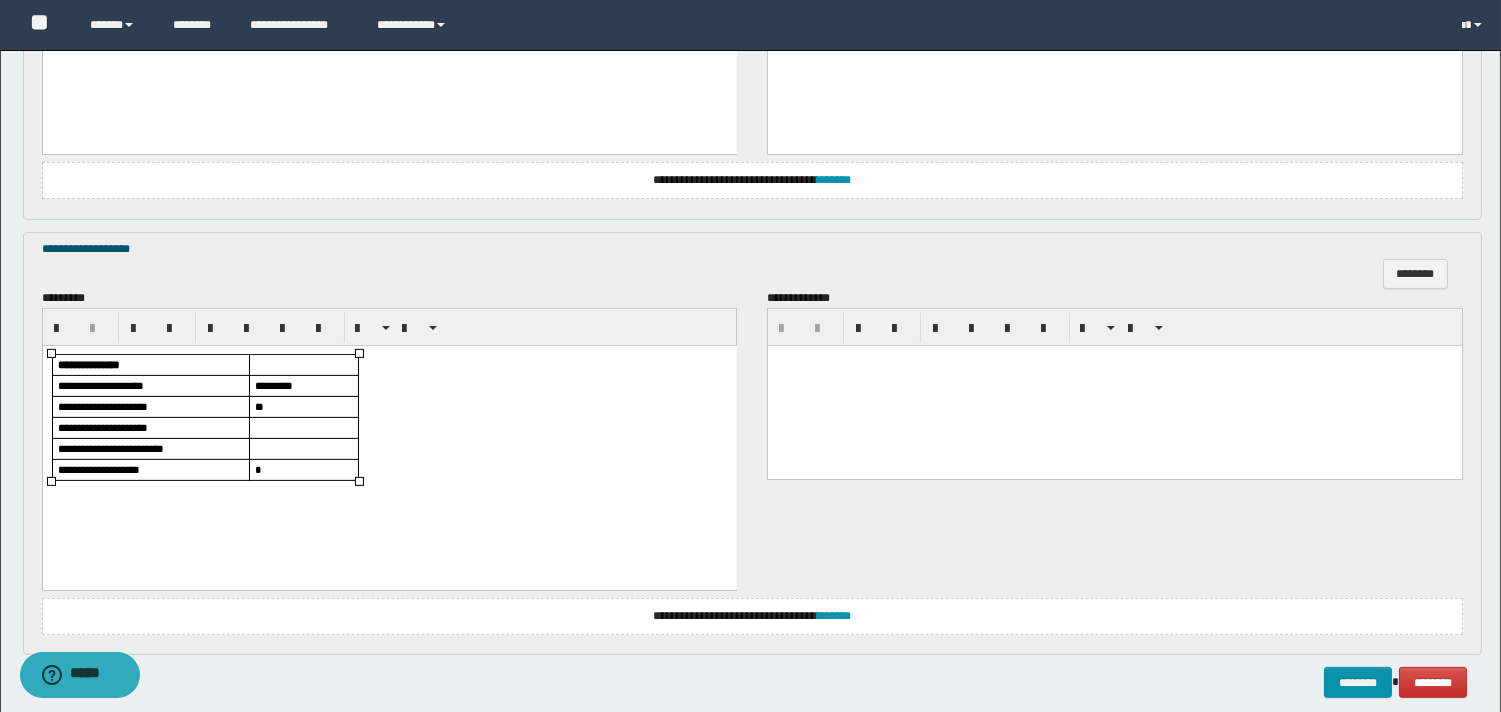 scroll, scrollTop: 1316, scrollLeft: 0, axis: vertical 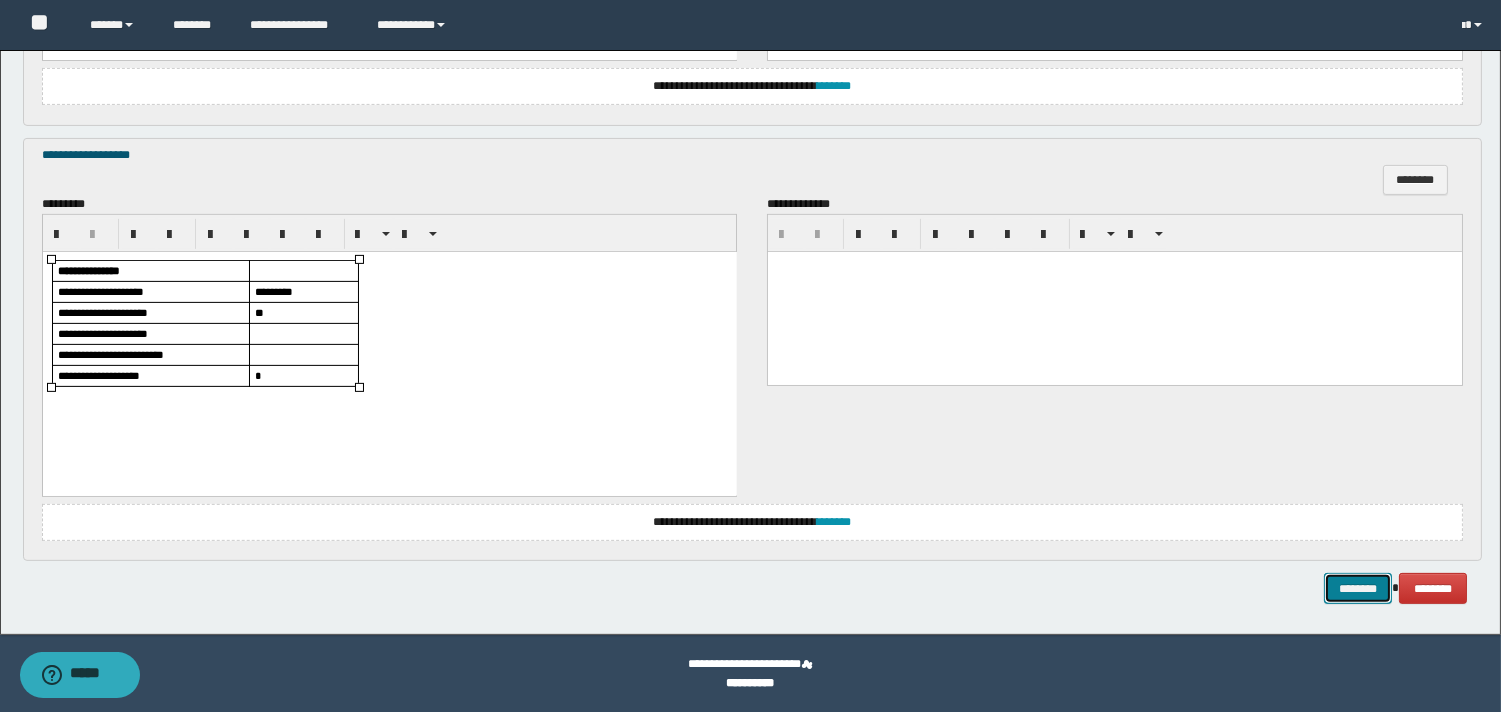 click on "********" at bounding box center [1358, 588] 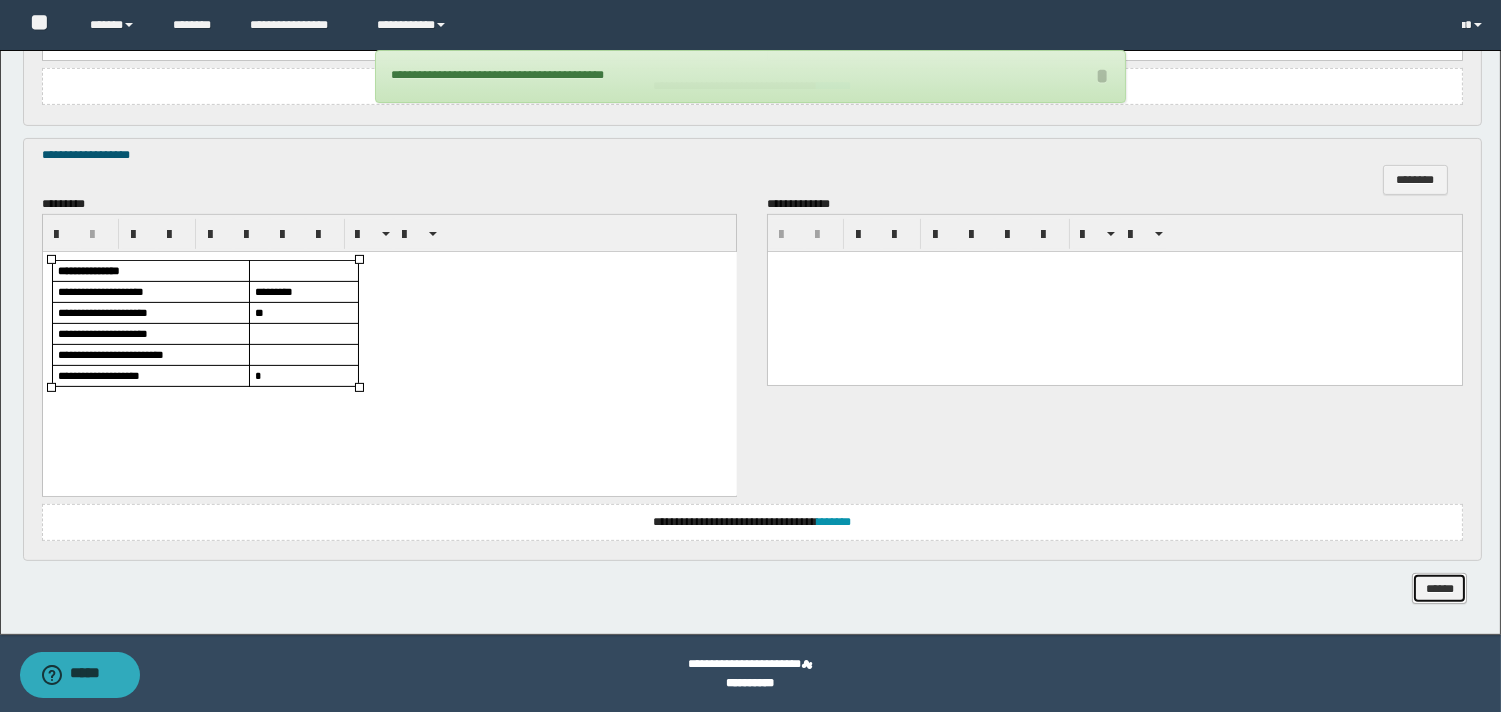 click on "******" at bounding box center [1439, 588] 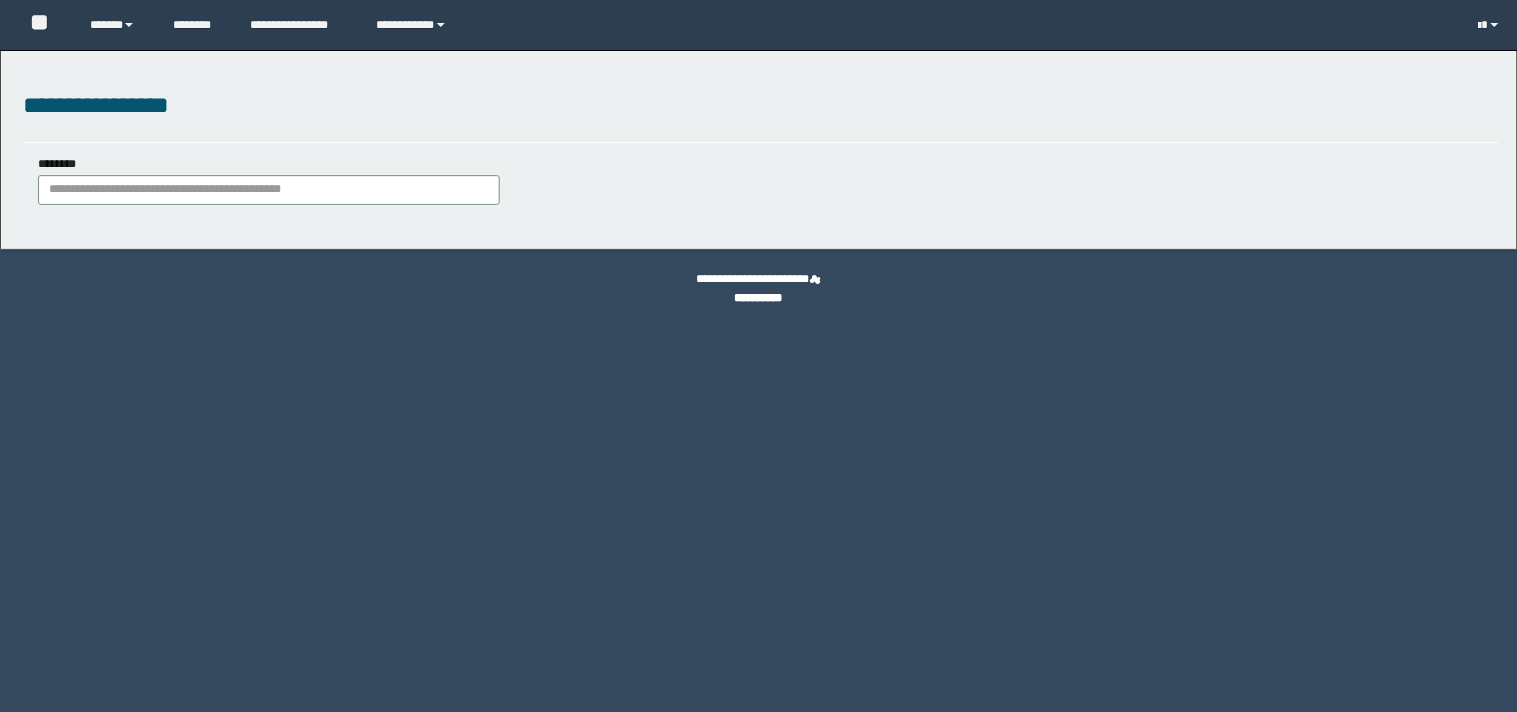 scroll, scrollTop: 0, scrollLeft: 0, axis: both 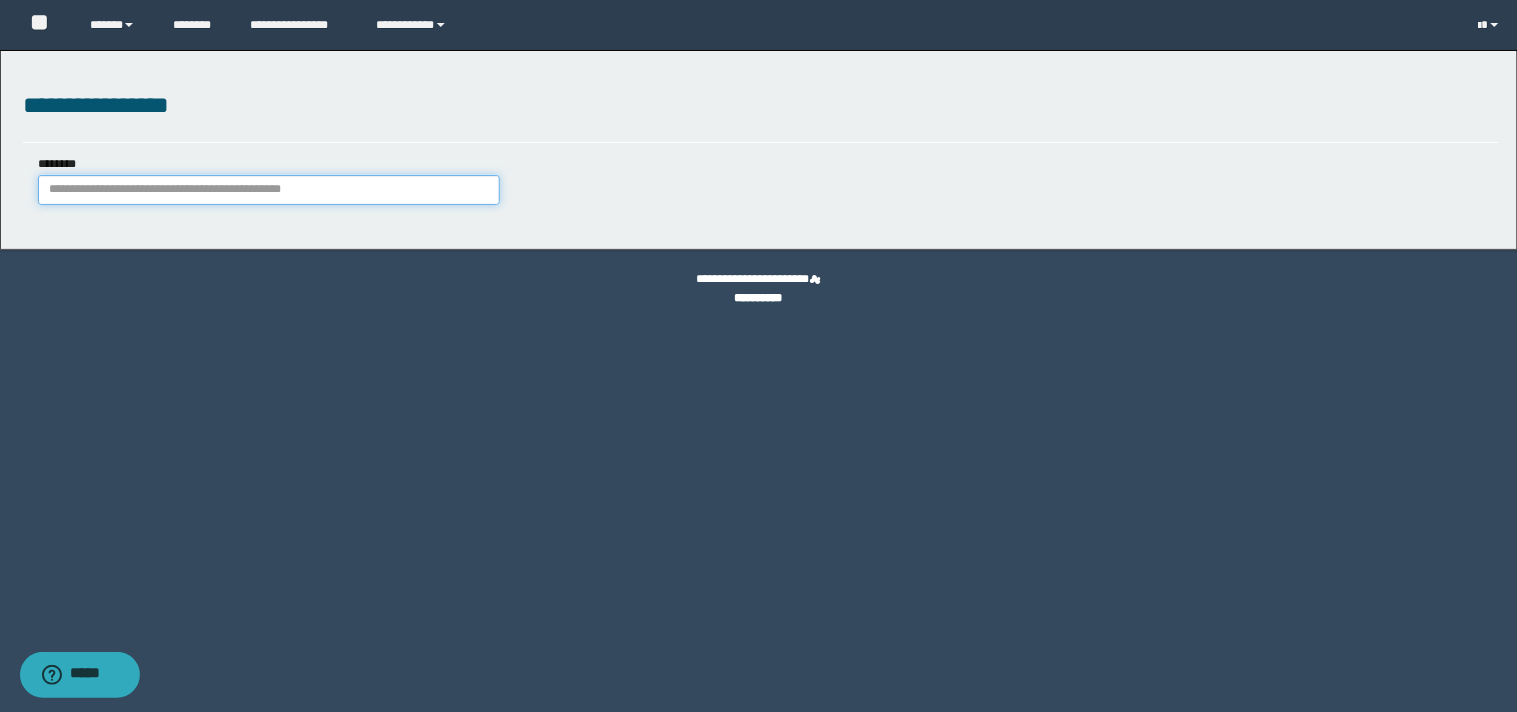 click on "********" at bounding box center [269, 190] 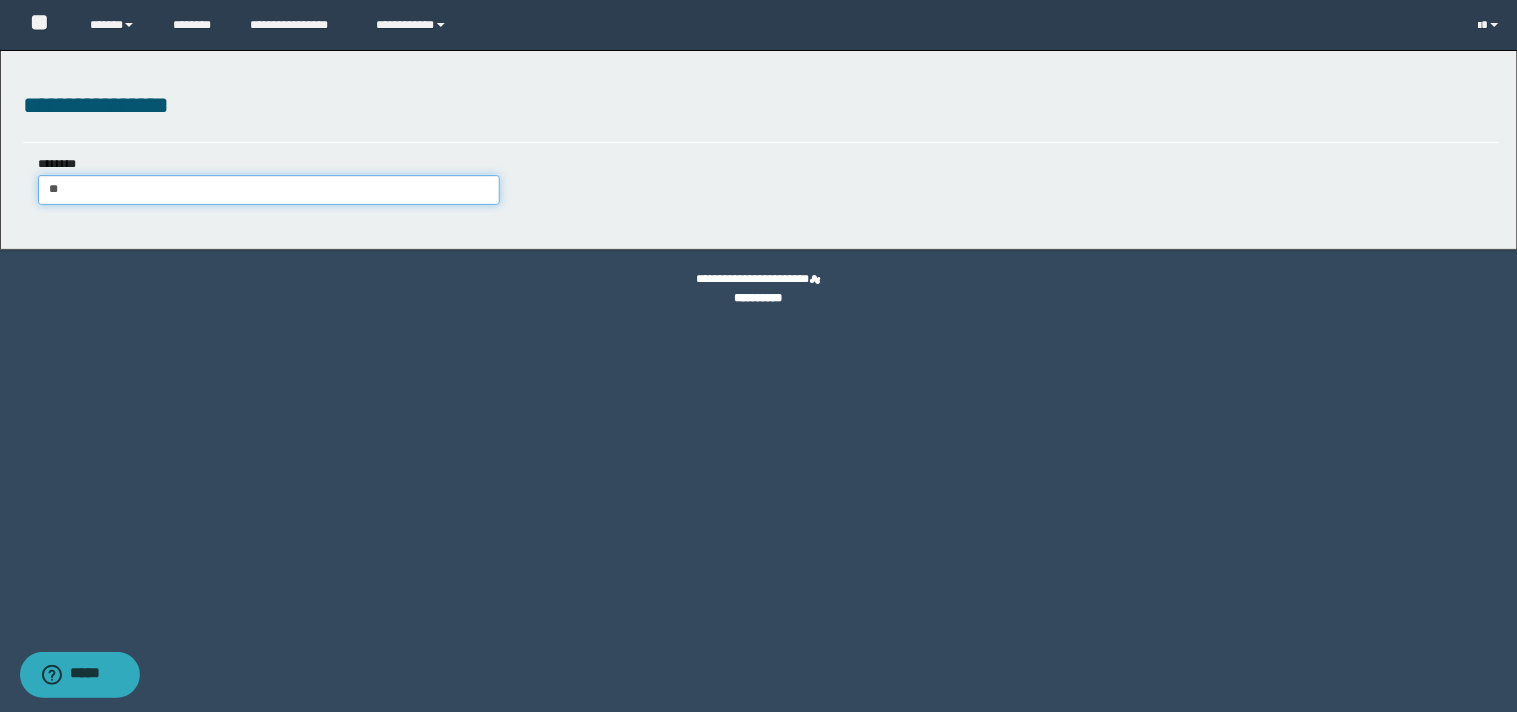type on "***" 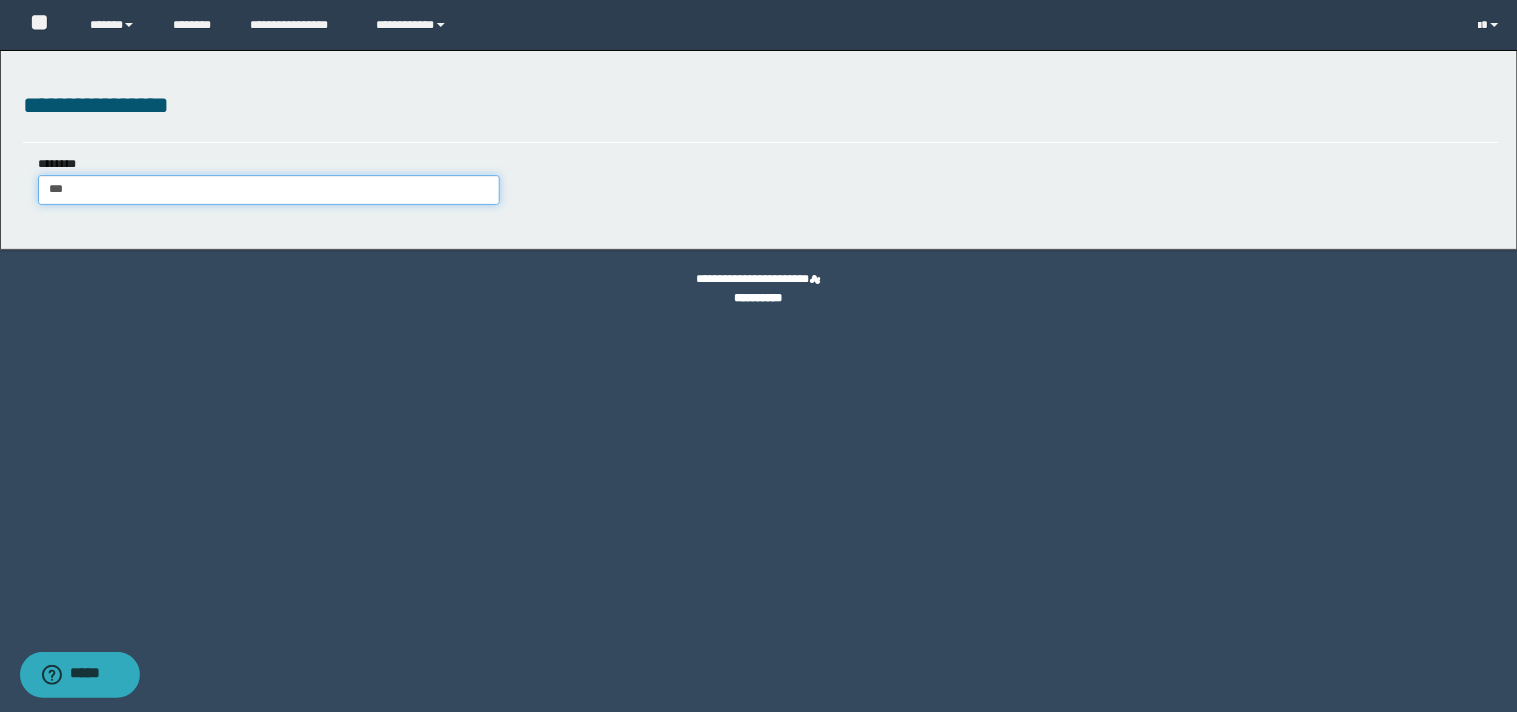 type on "***" 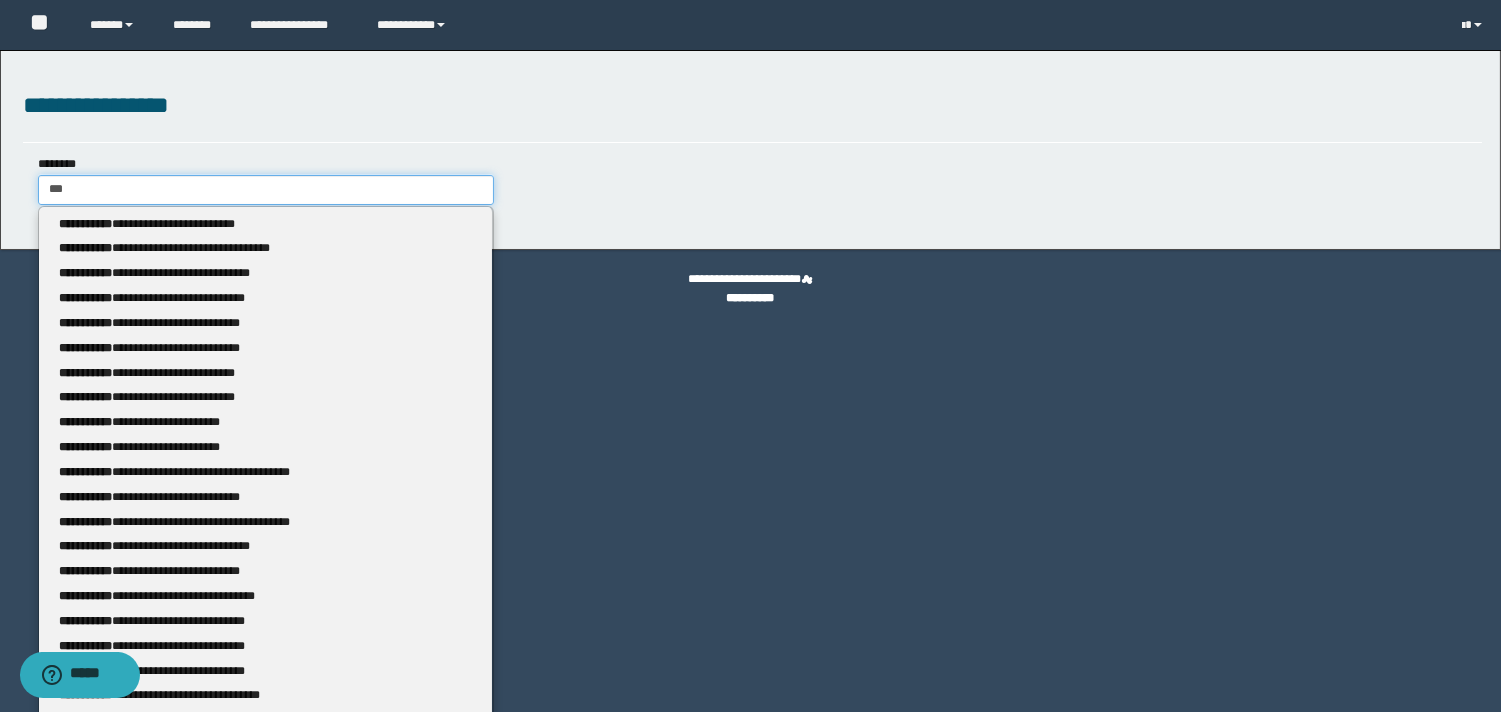 type 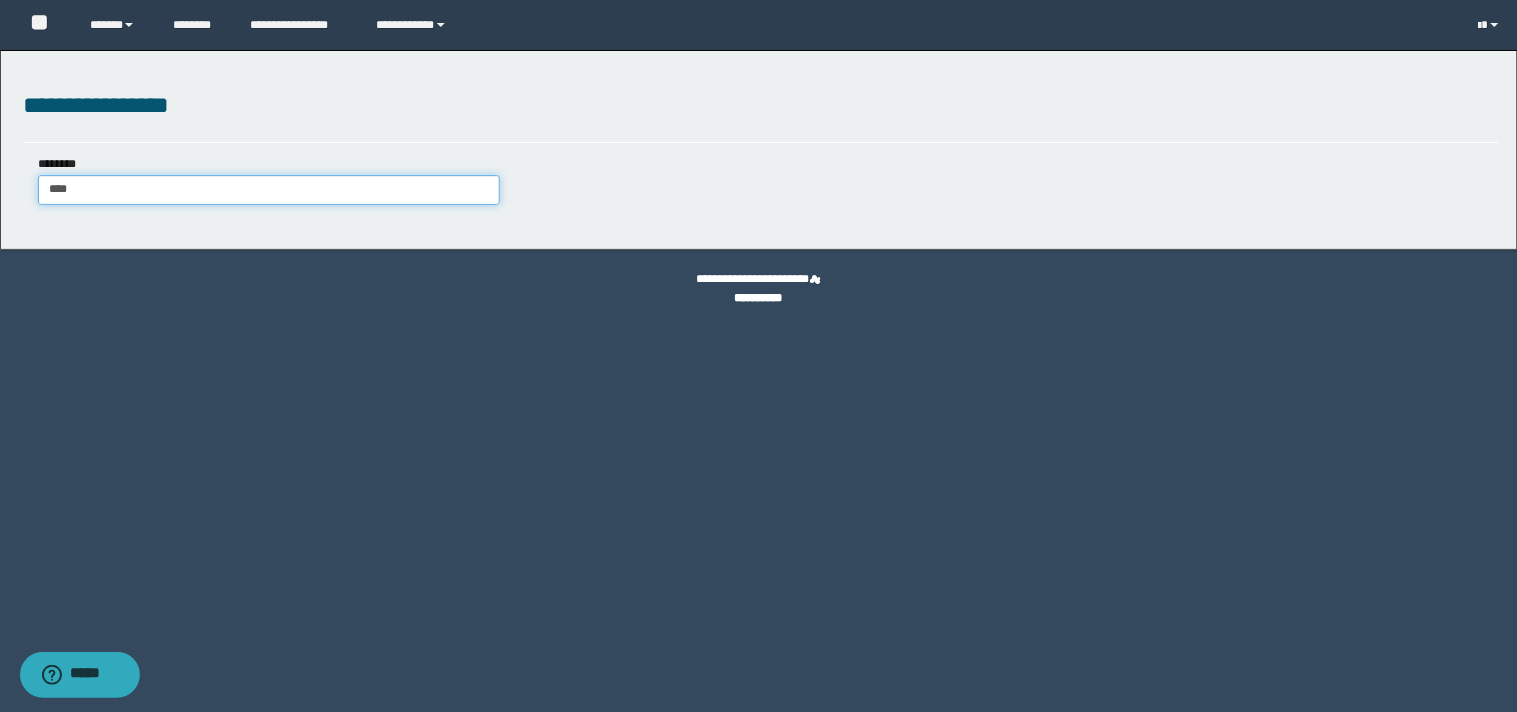 type on "*****" 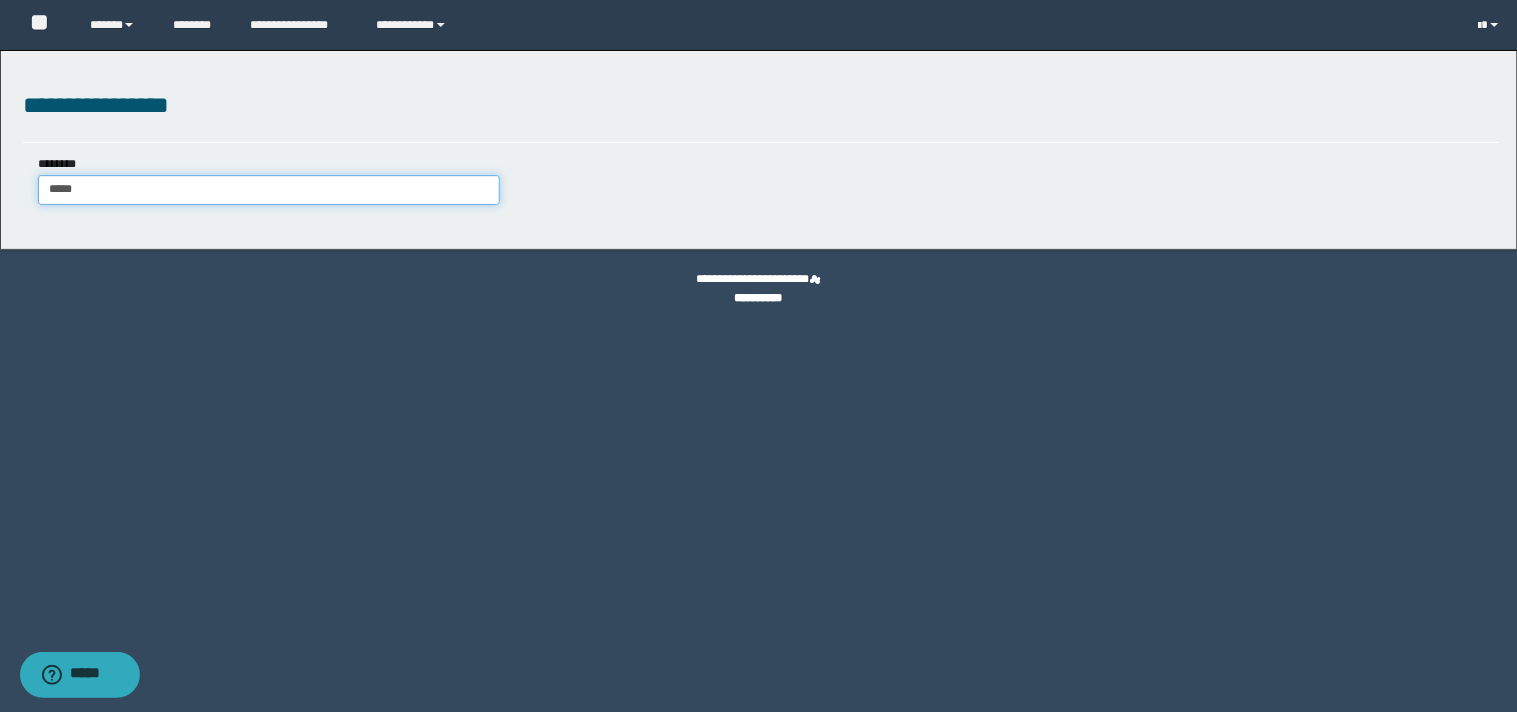 type on "*****" 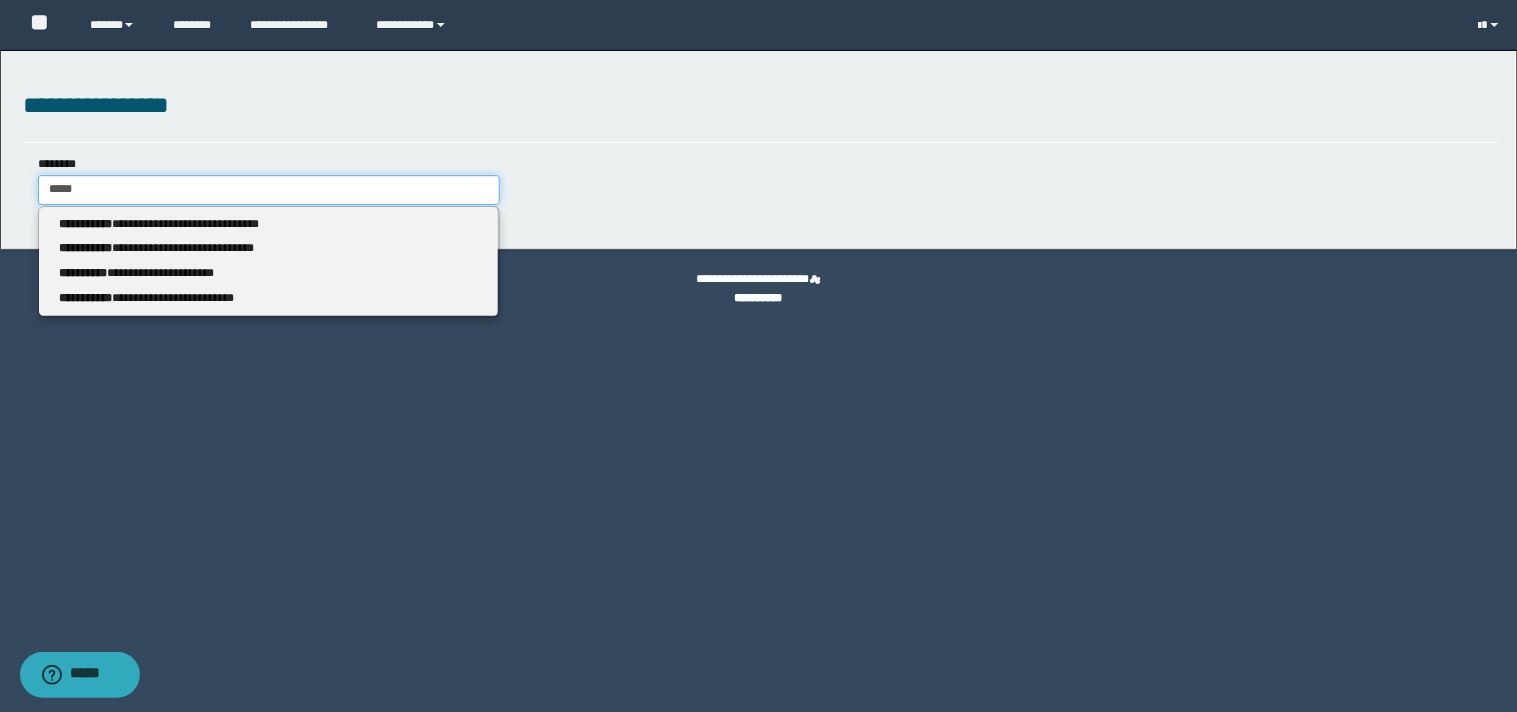type 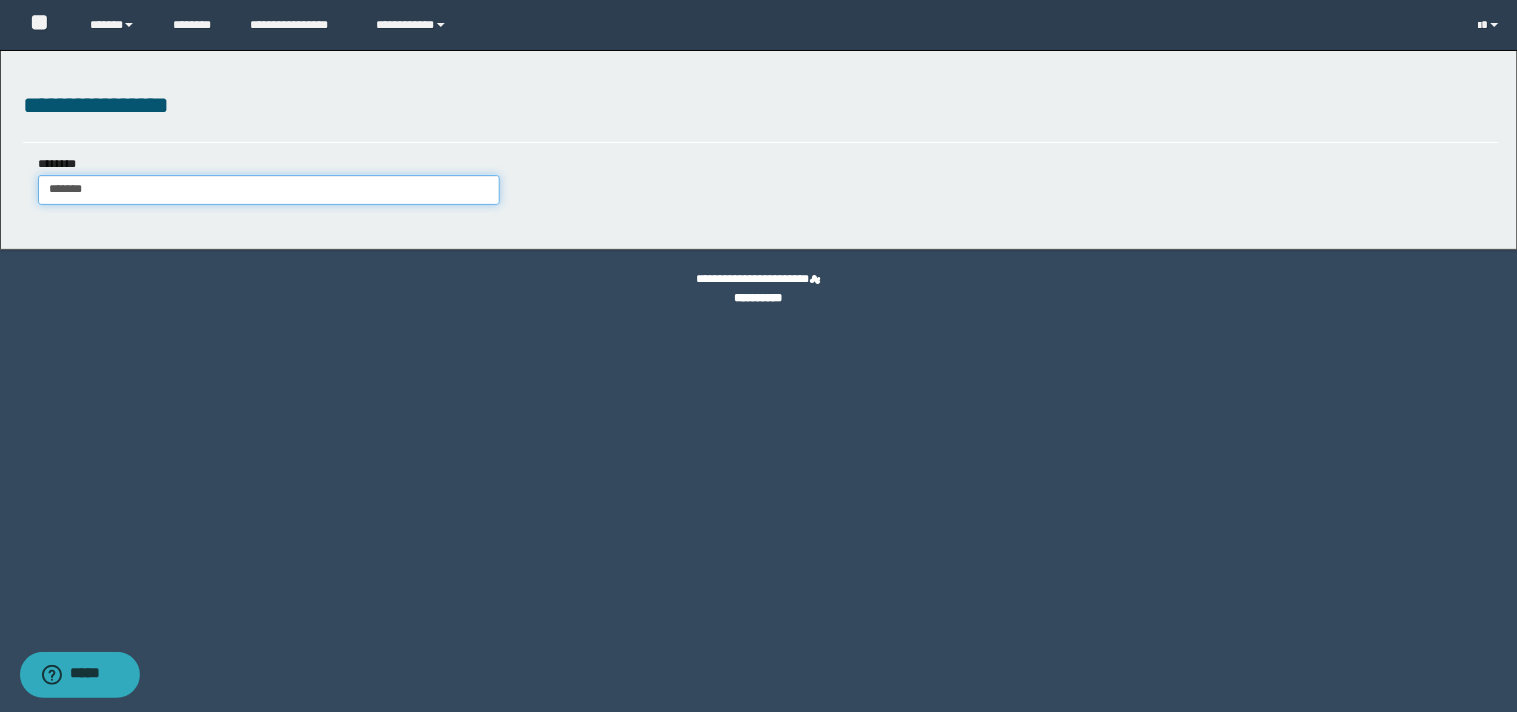 type on "********" 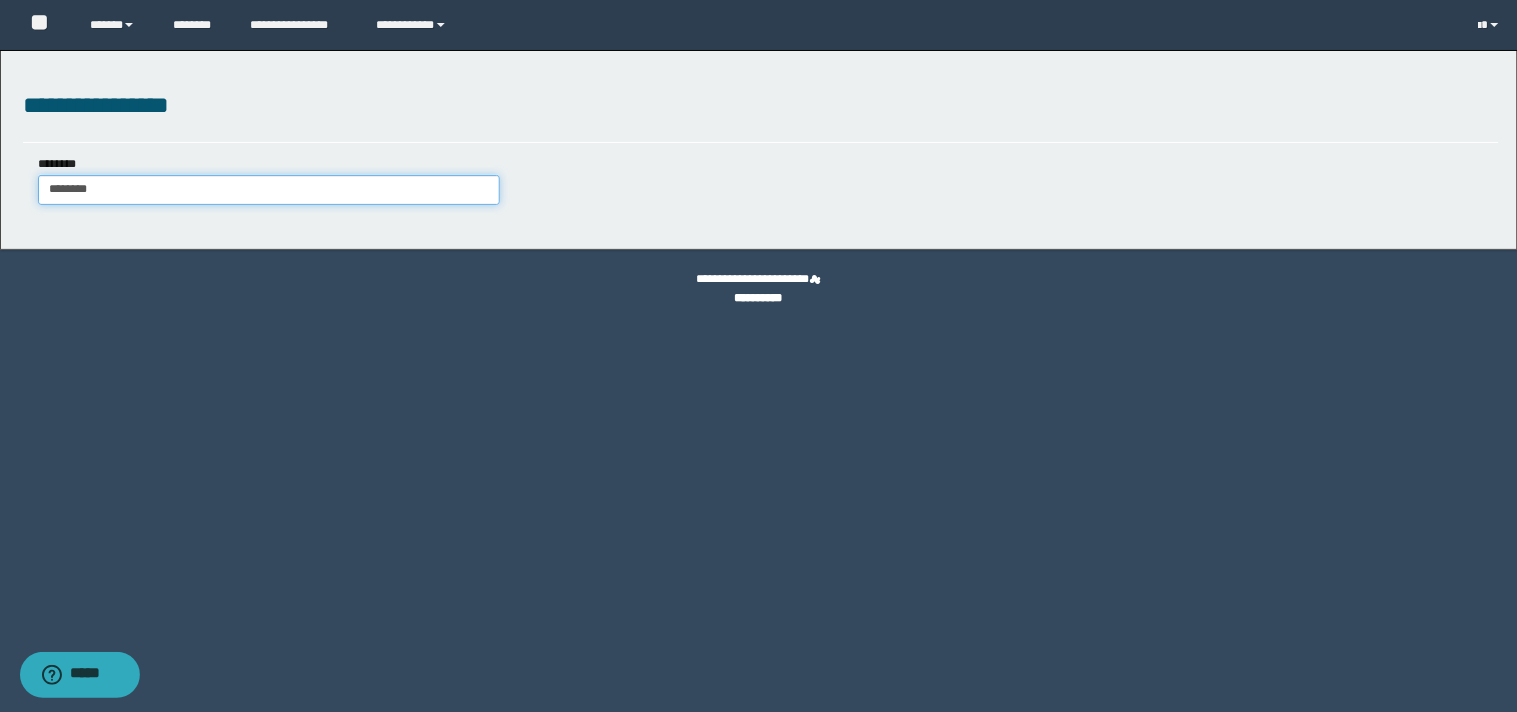 type on "********" 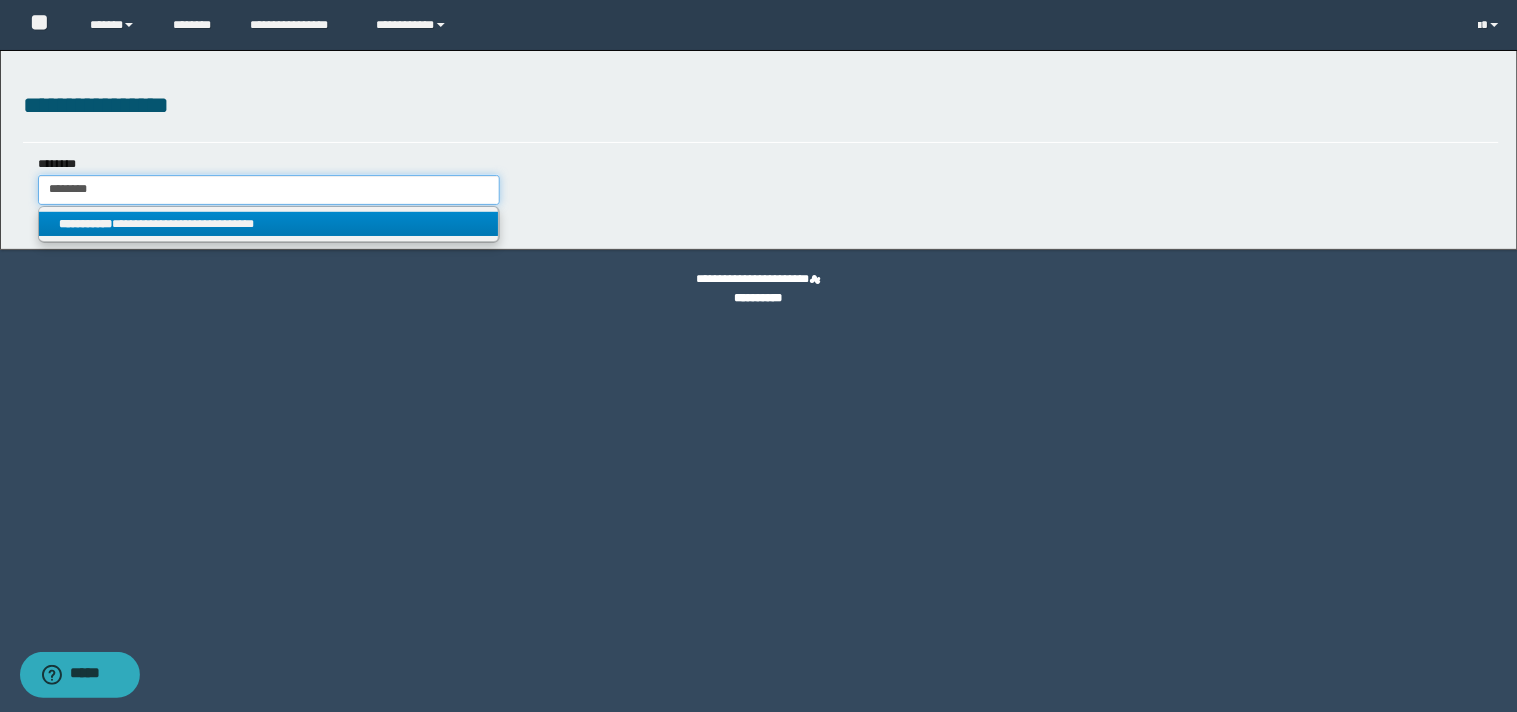 type on "********" 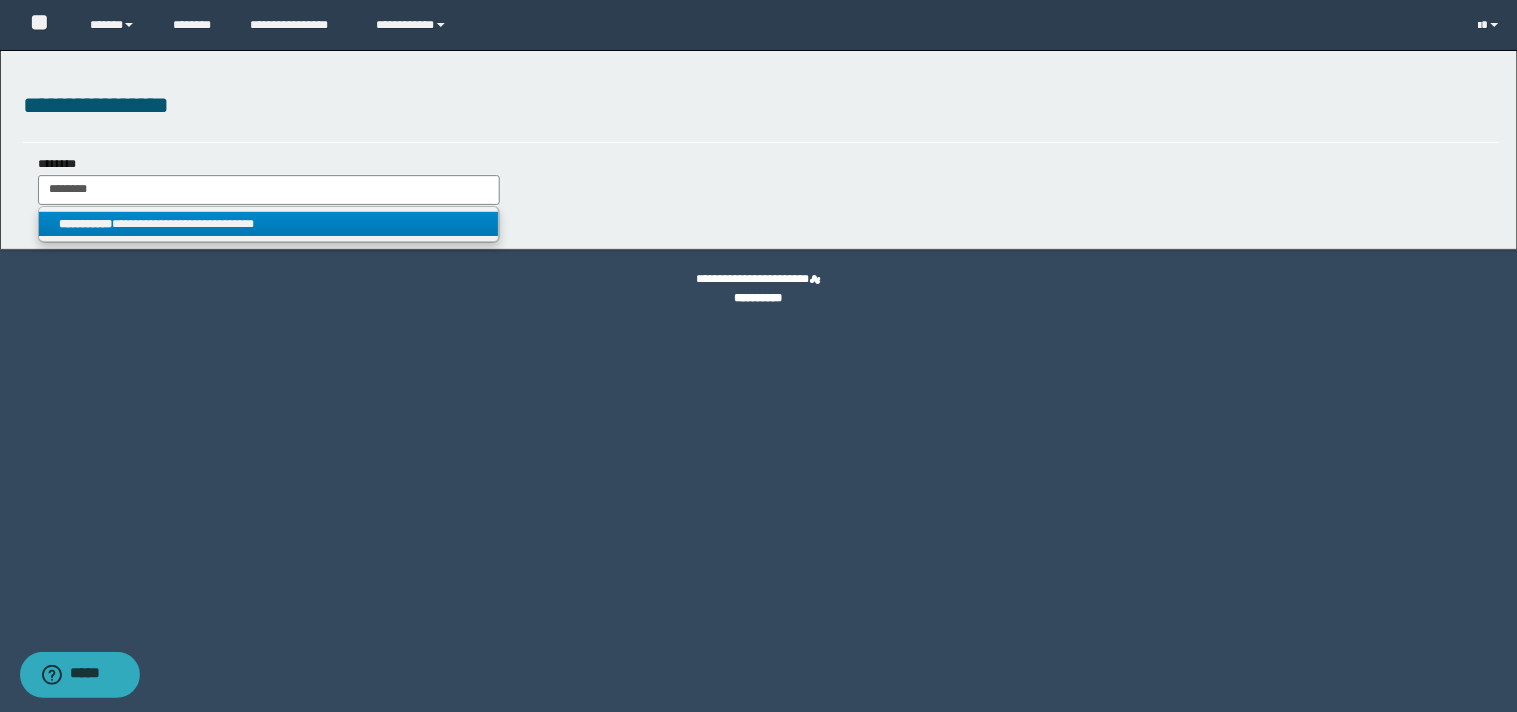 click on "**********" at bounding box center [269, 224] 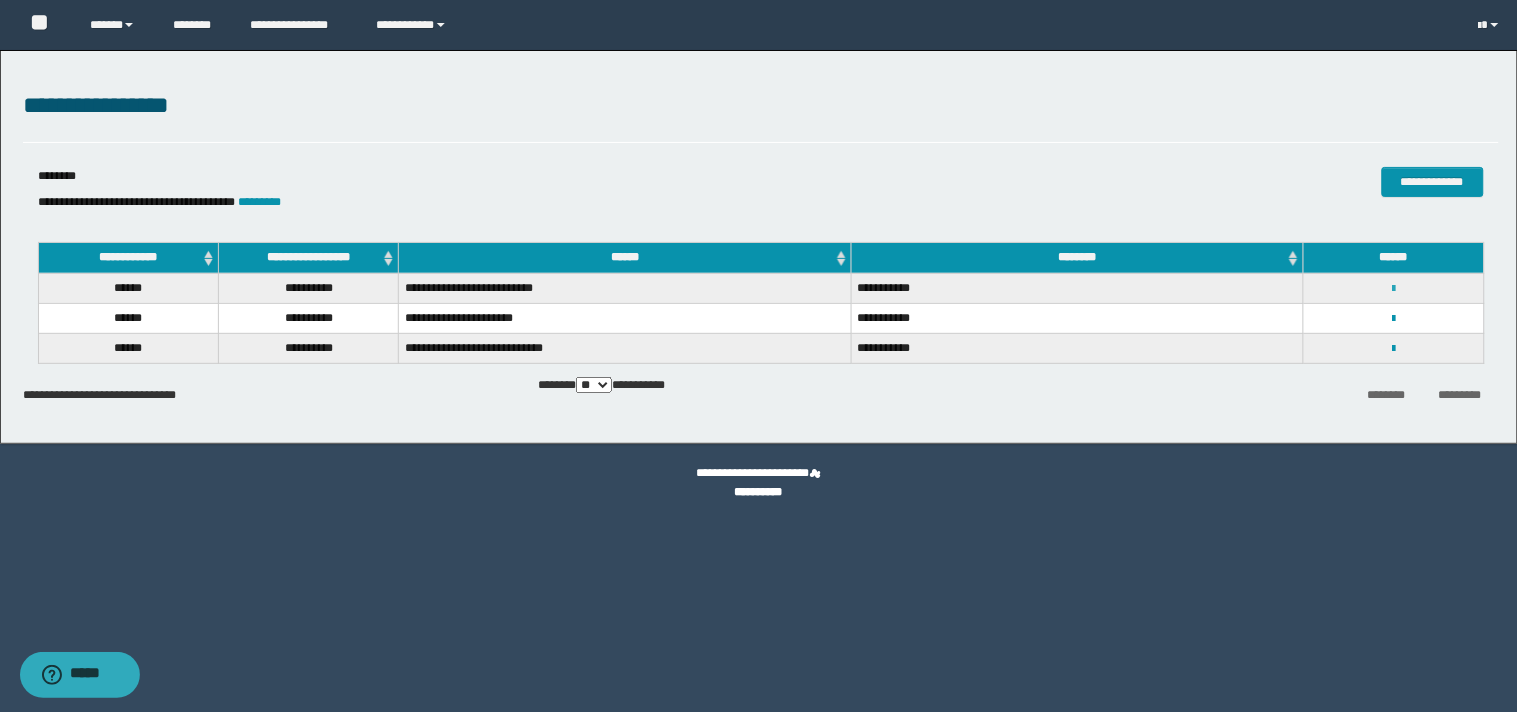 click at bounding box center [1393, 289] 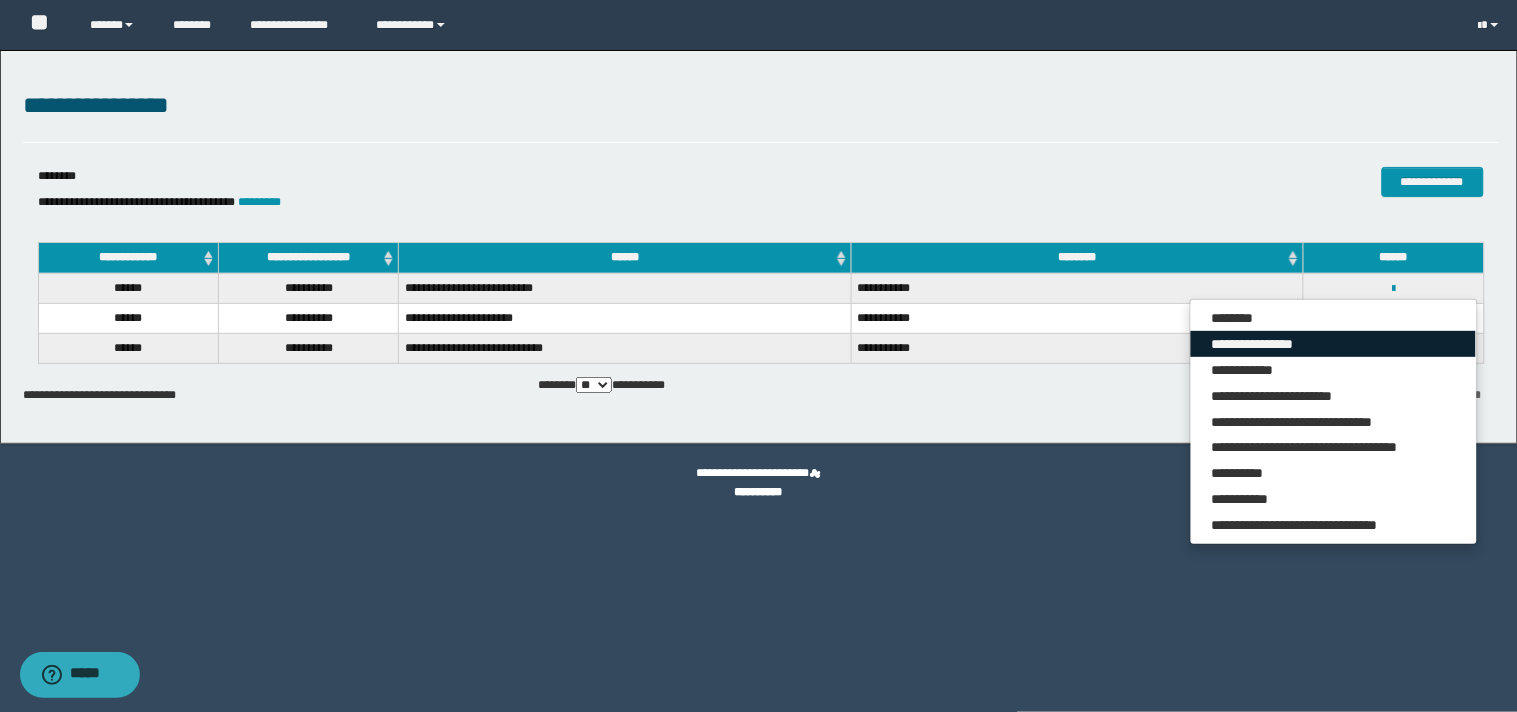 click on "**********" at bounding box center [1333, 344] 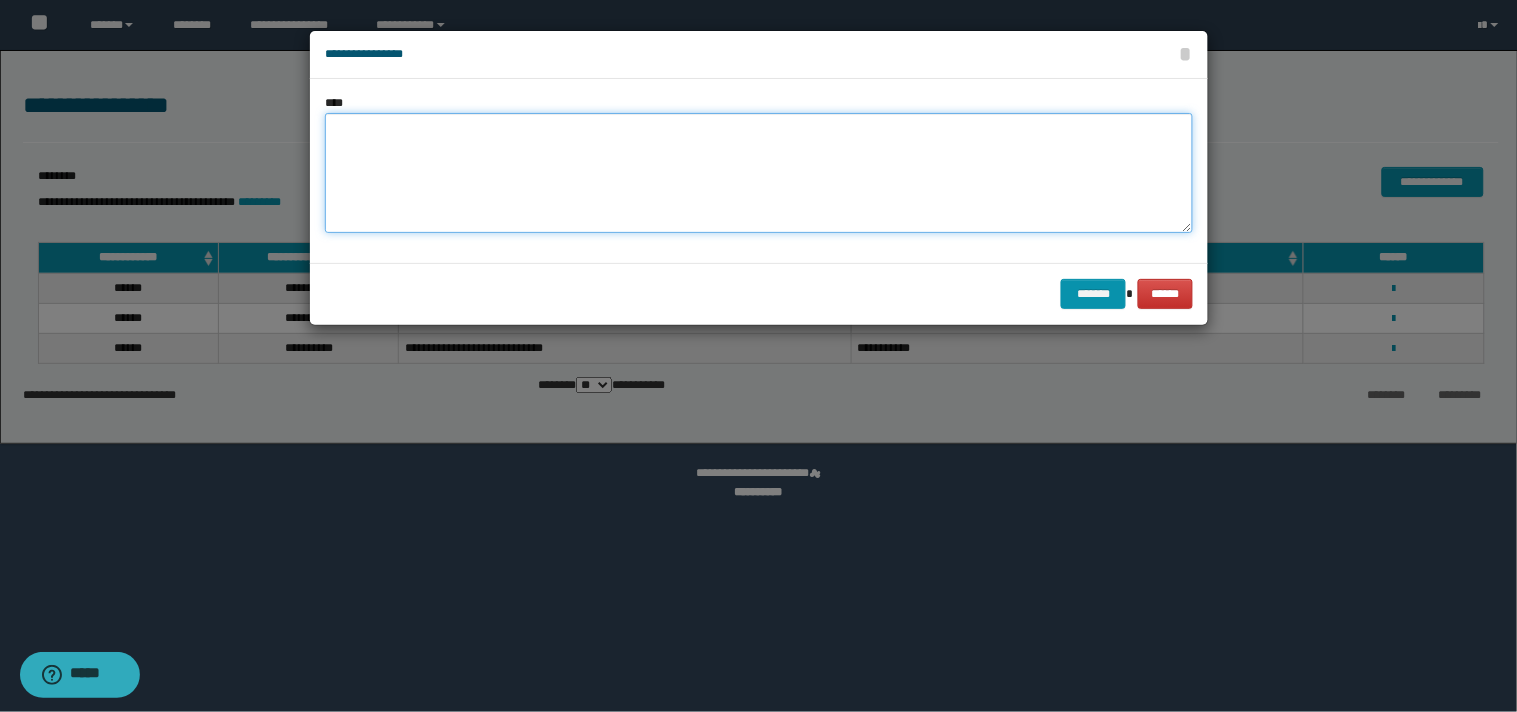 click at bounding box center (759, 173) 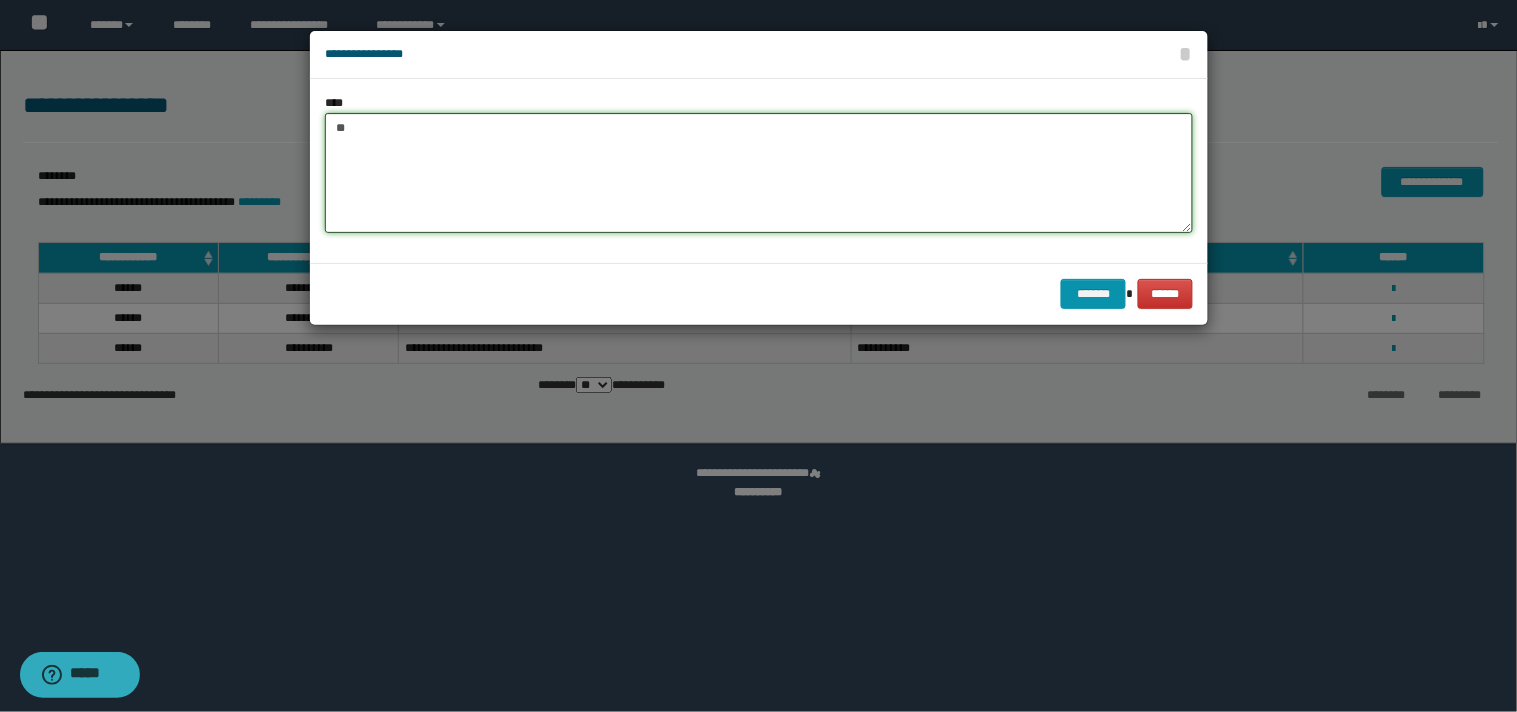type on "*" 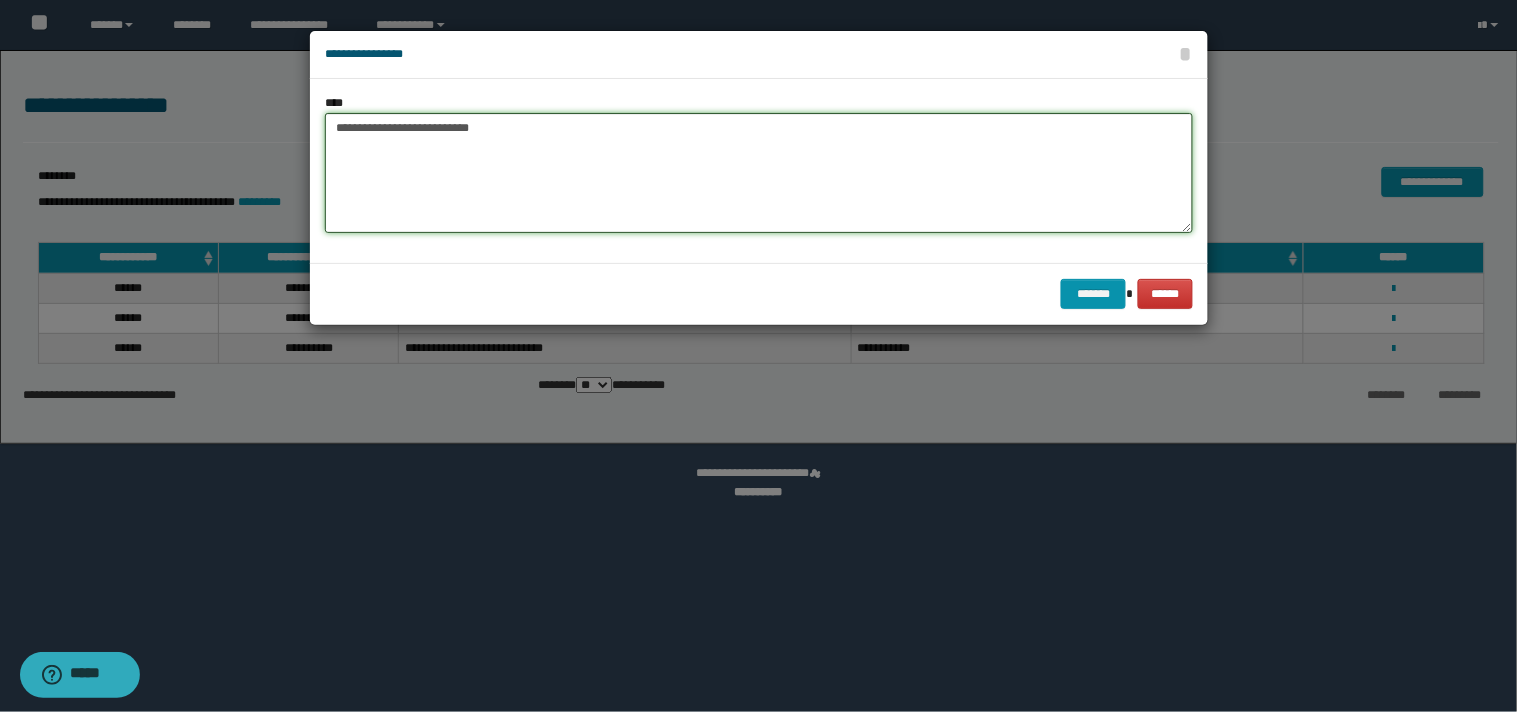 paste on "**********" 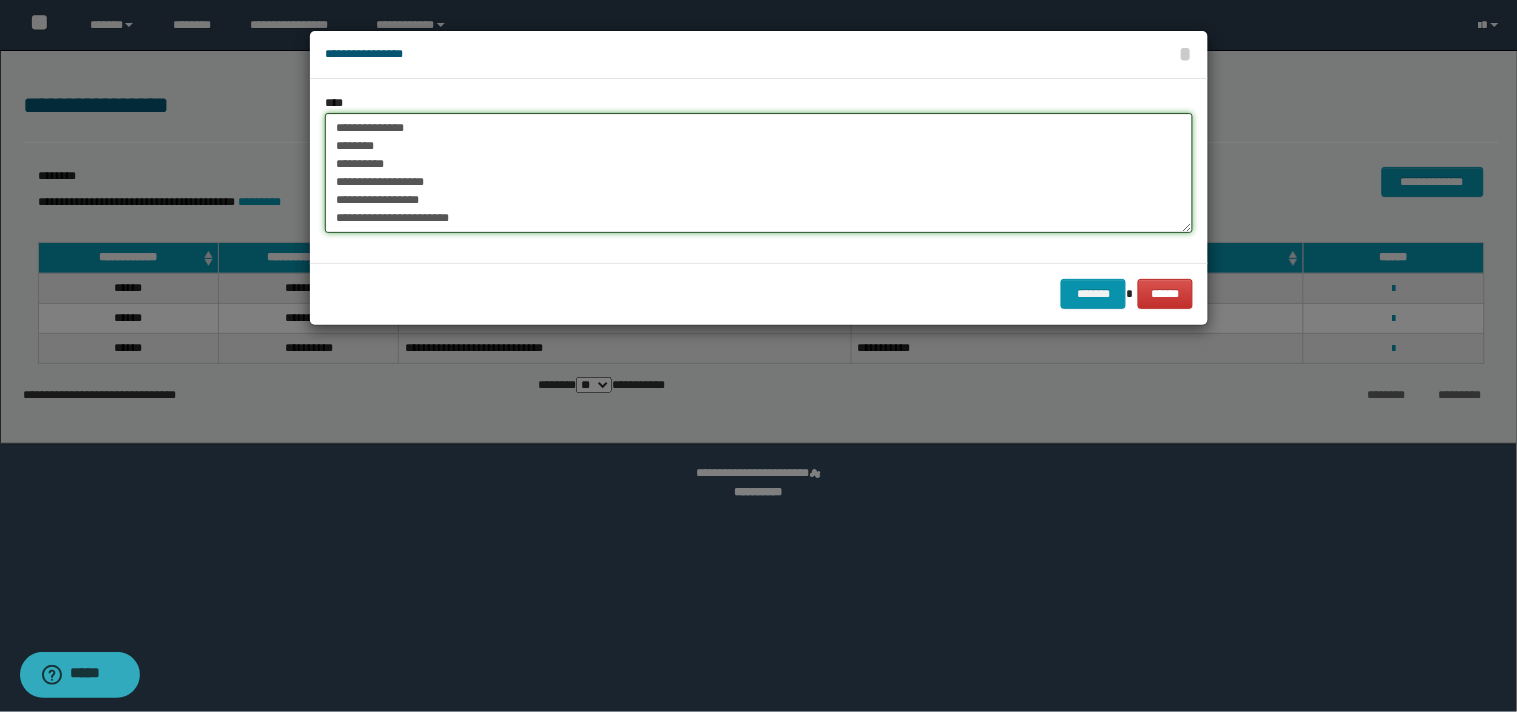 scroll, scrollTop: 0, scrollLeft: 0, axis: both 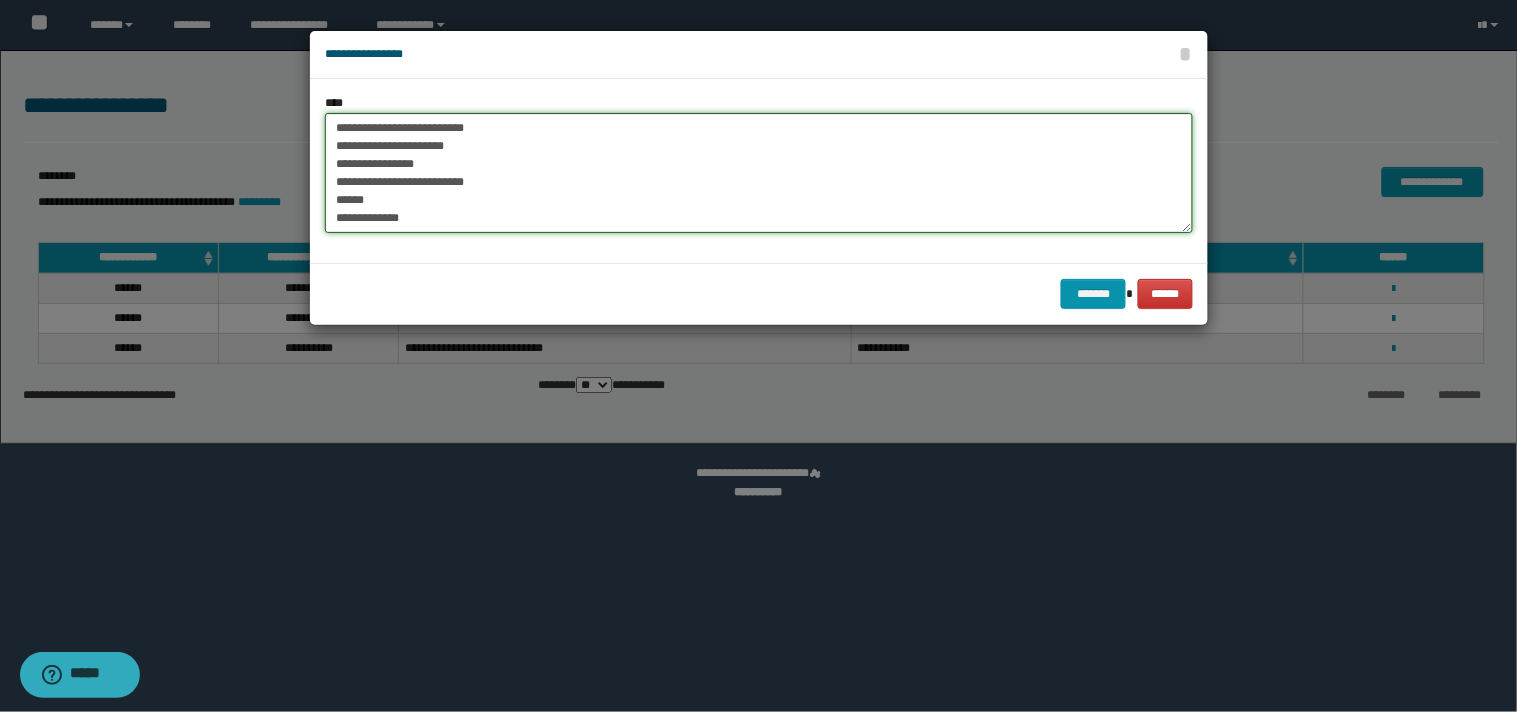 click on "**********" at bounding box center (759, 173) 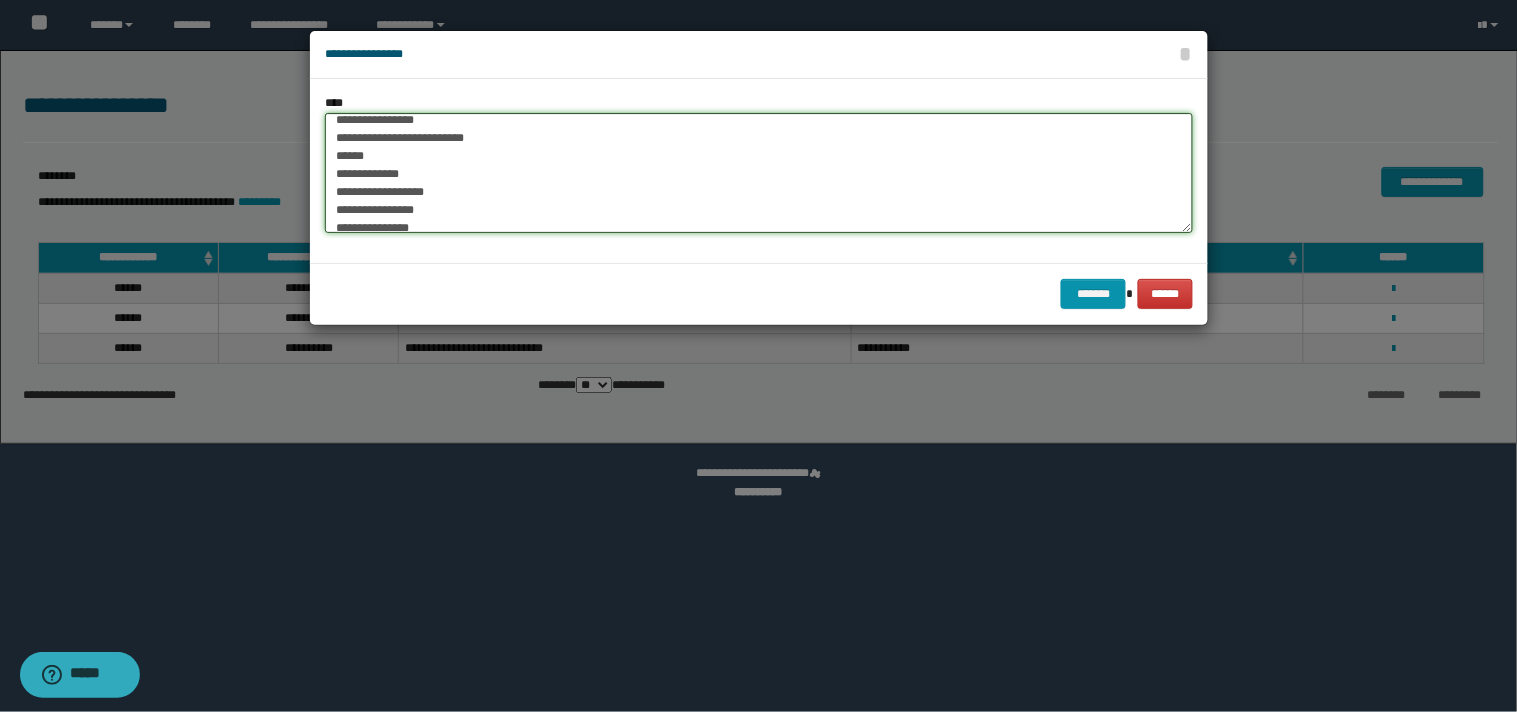 scroll, scrollTop: 88, scrollLeft: 0, axis: vertical 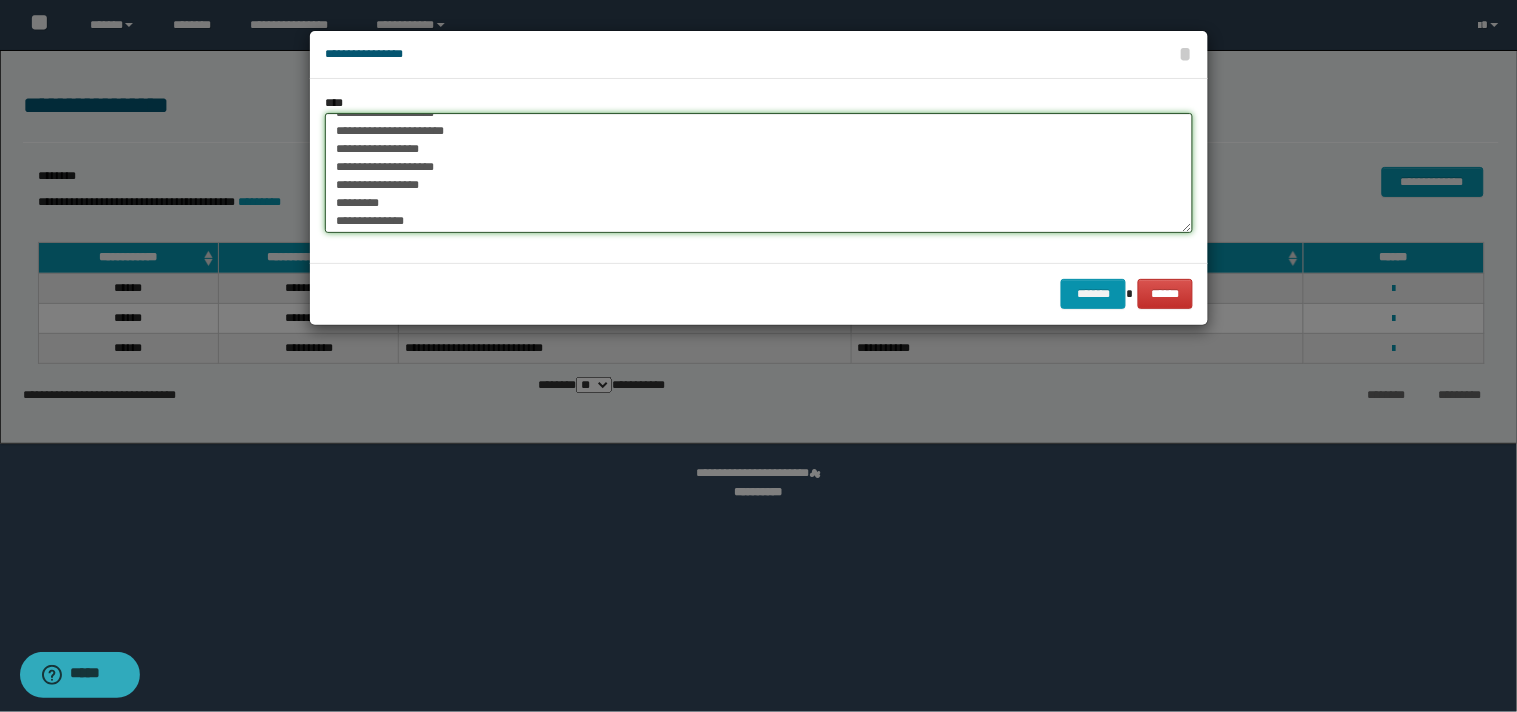 click on "**********" at bounding box center [759, 173] 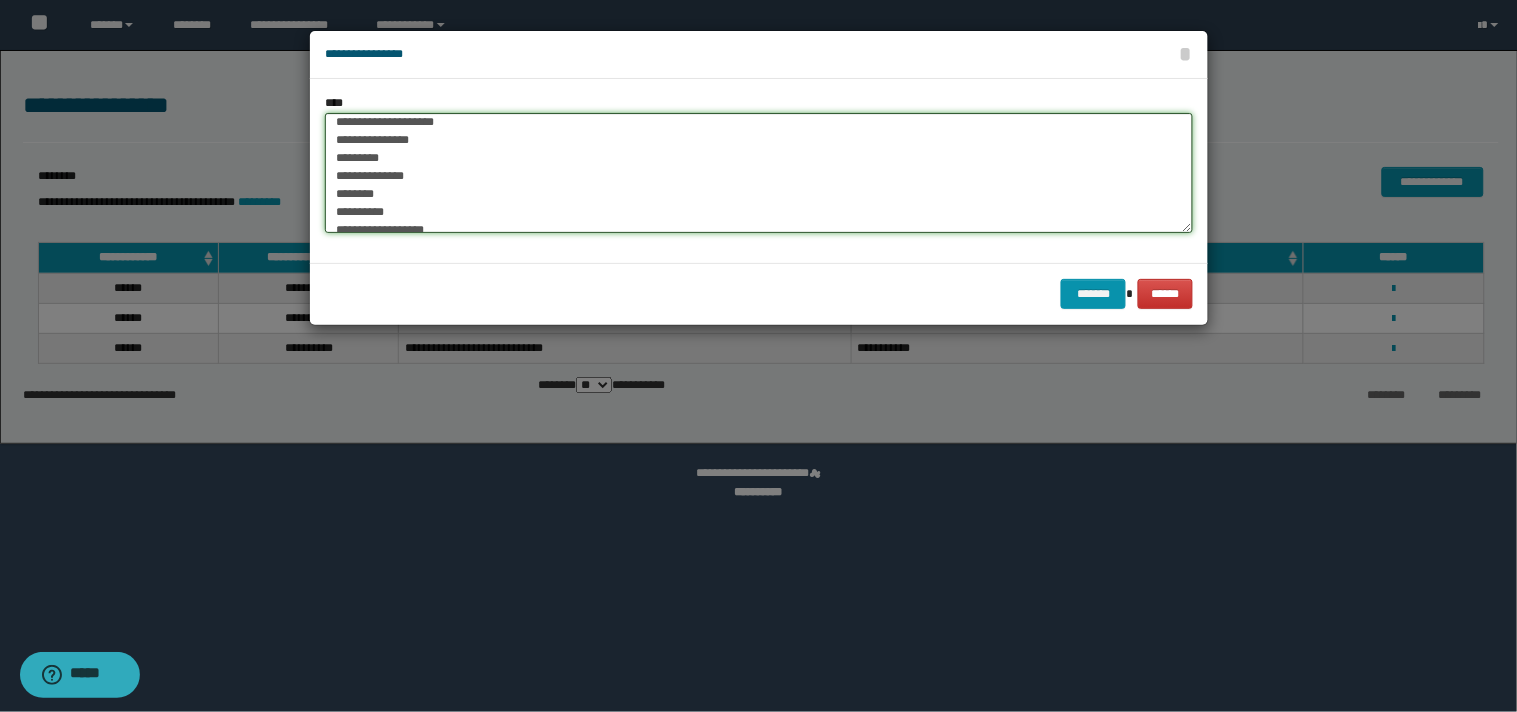 scroll, scrollTop: 287, scrollLeft: 0, axis: vertical 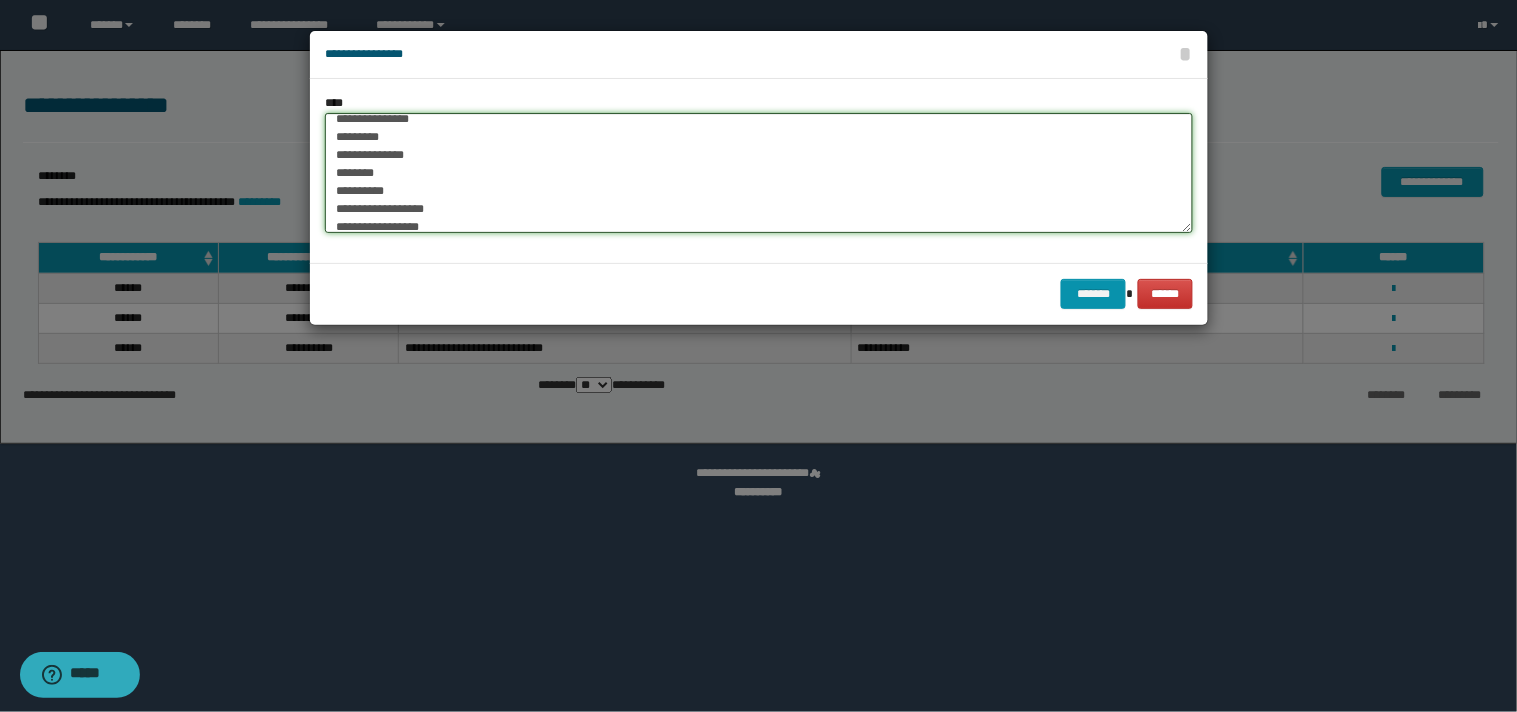 click on "**********" at bounding box center [759, 173] 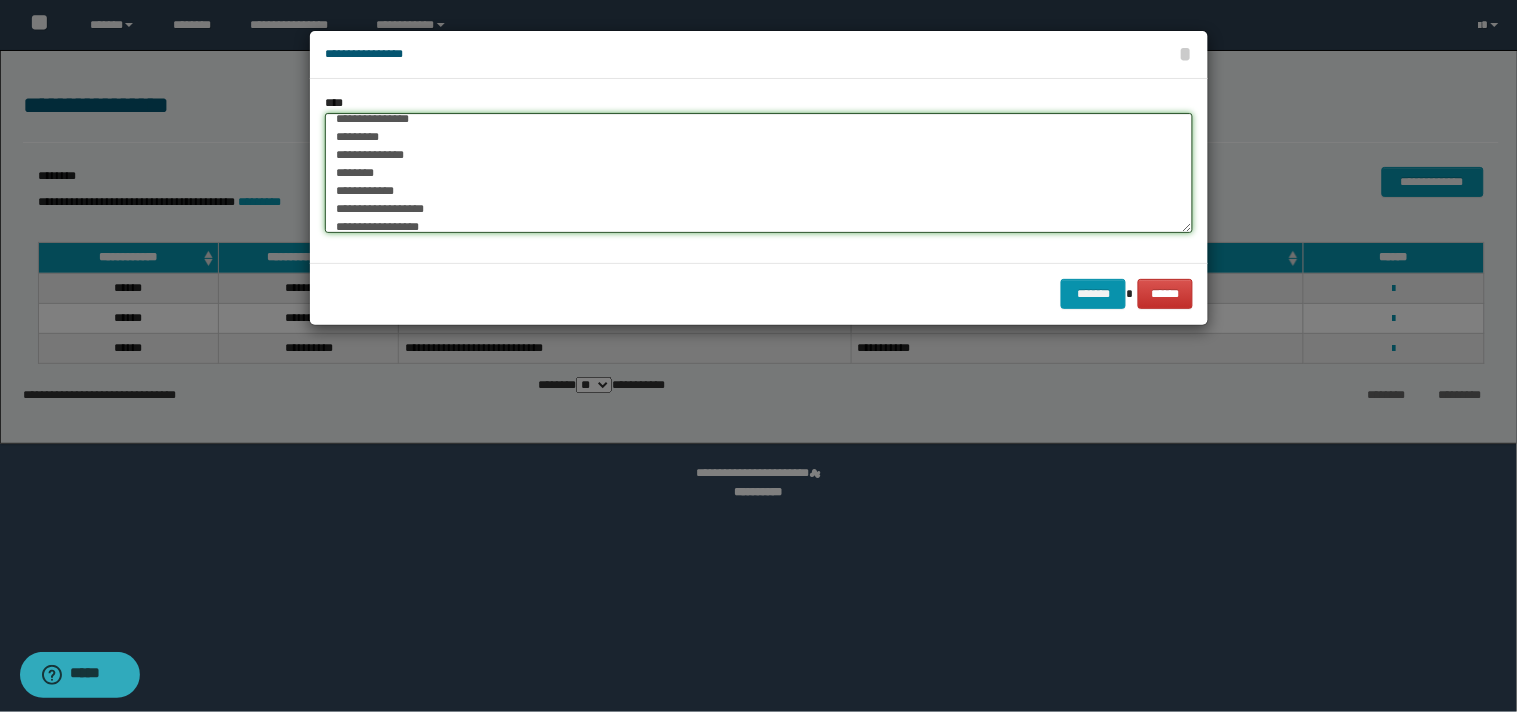 click on "**********" at bounding box center [759, 173] 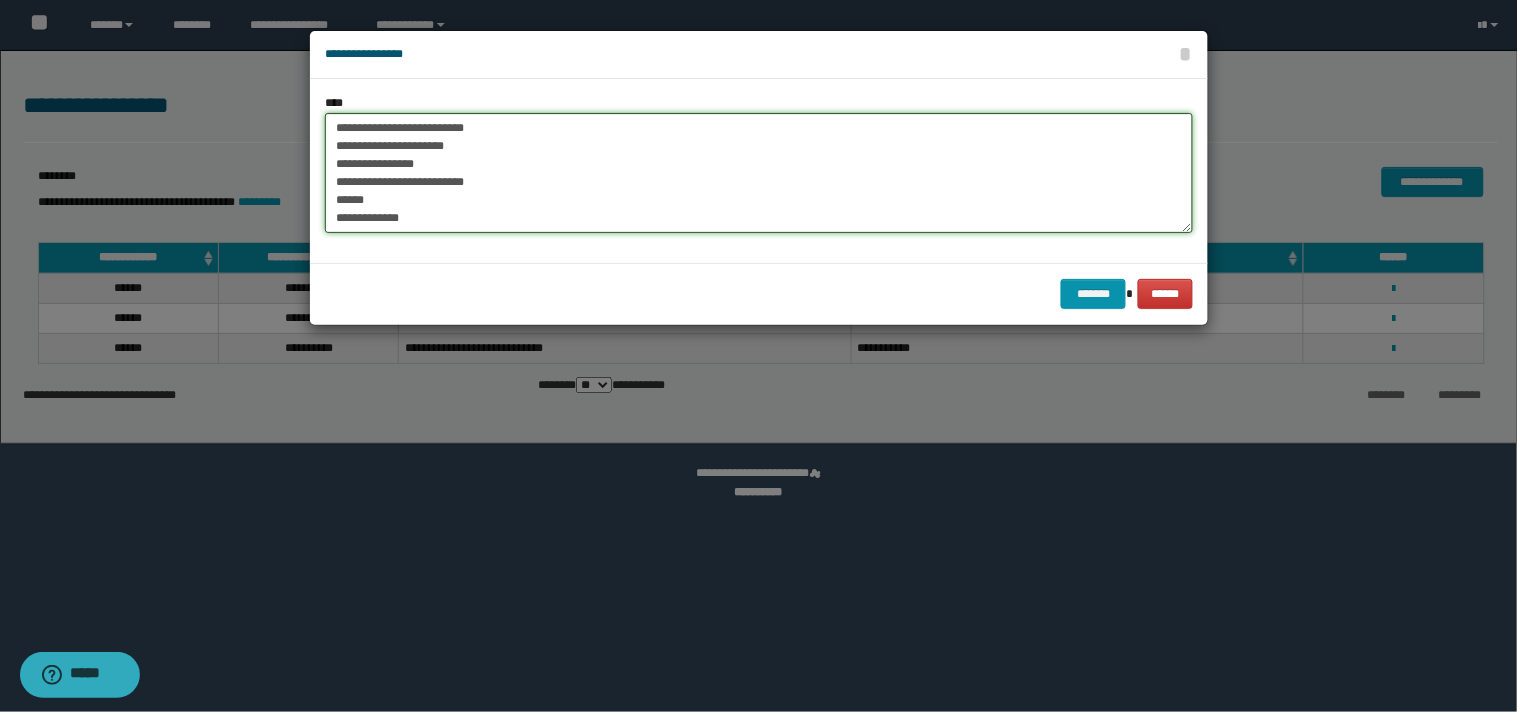 scroll, scrollTop: 287, scrollLeft: 0, axis: vertical 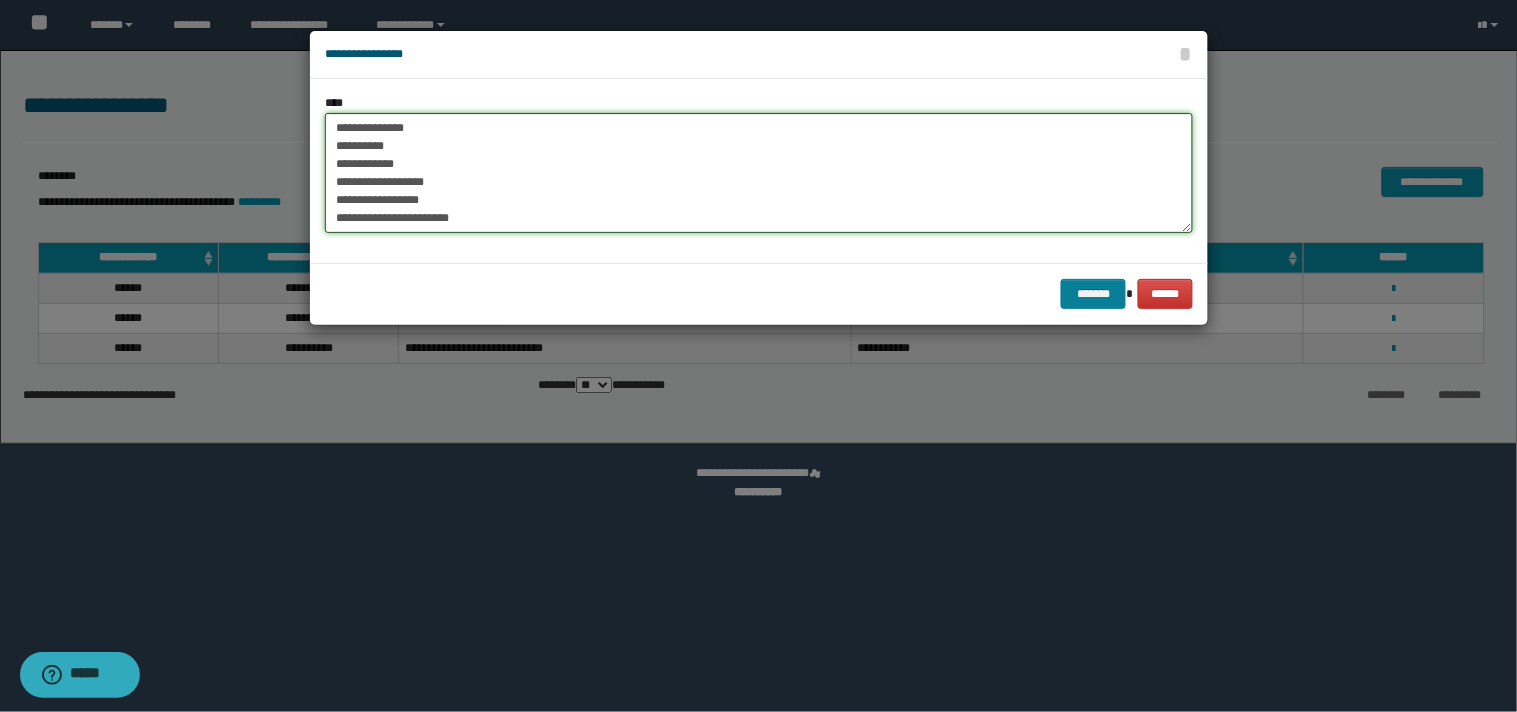 type on "**********" 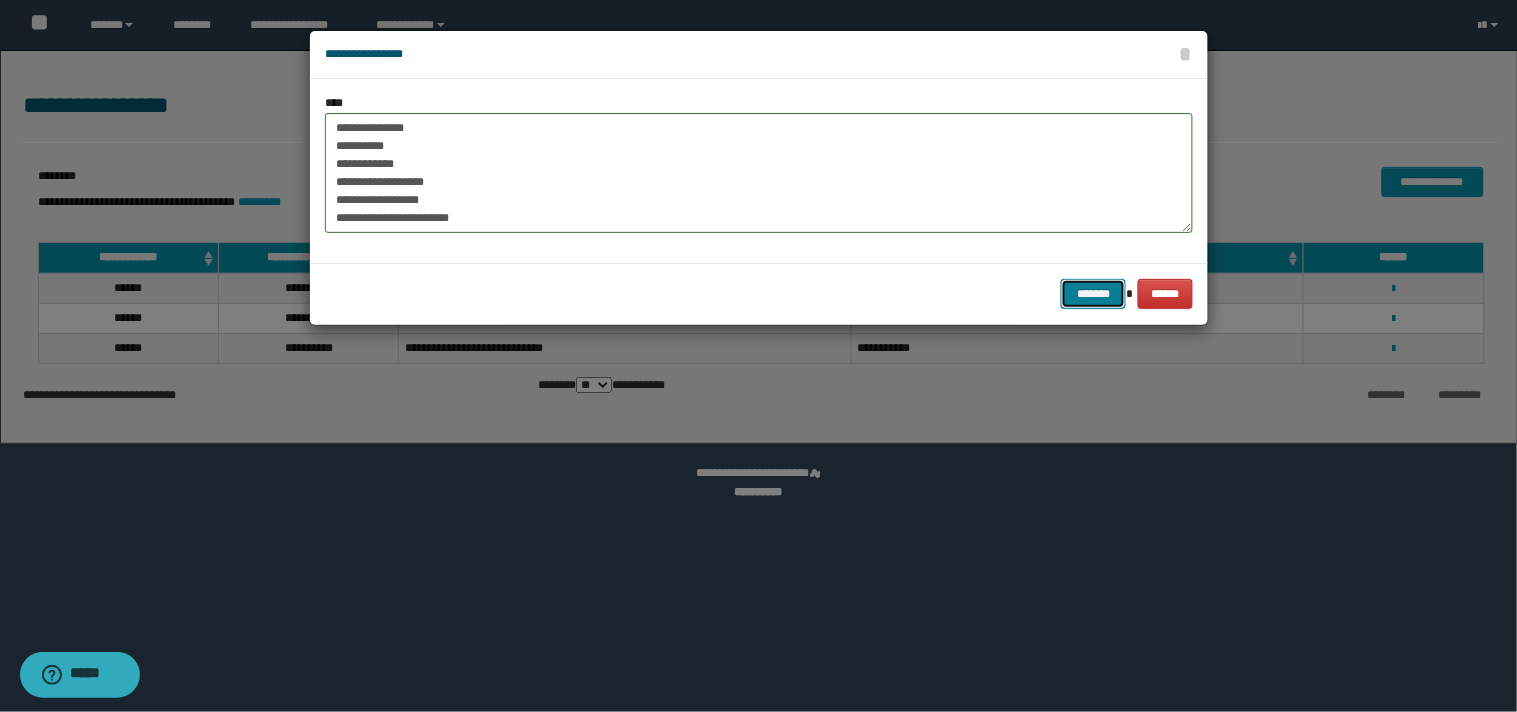click on "*******" at bounding box center [1093, 294] 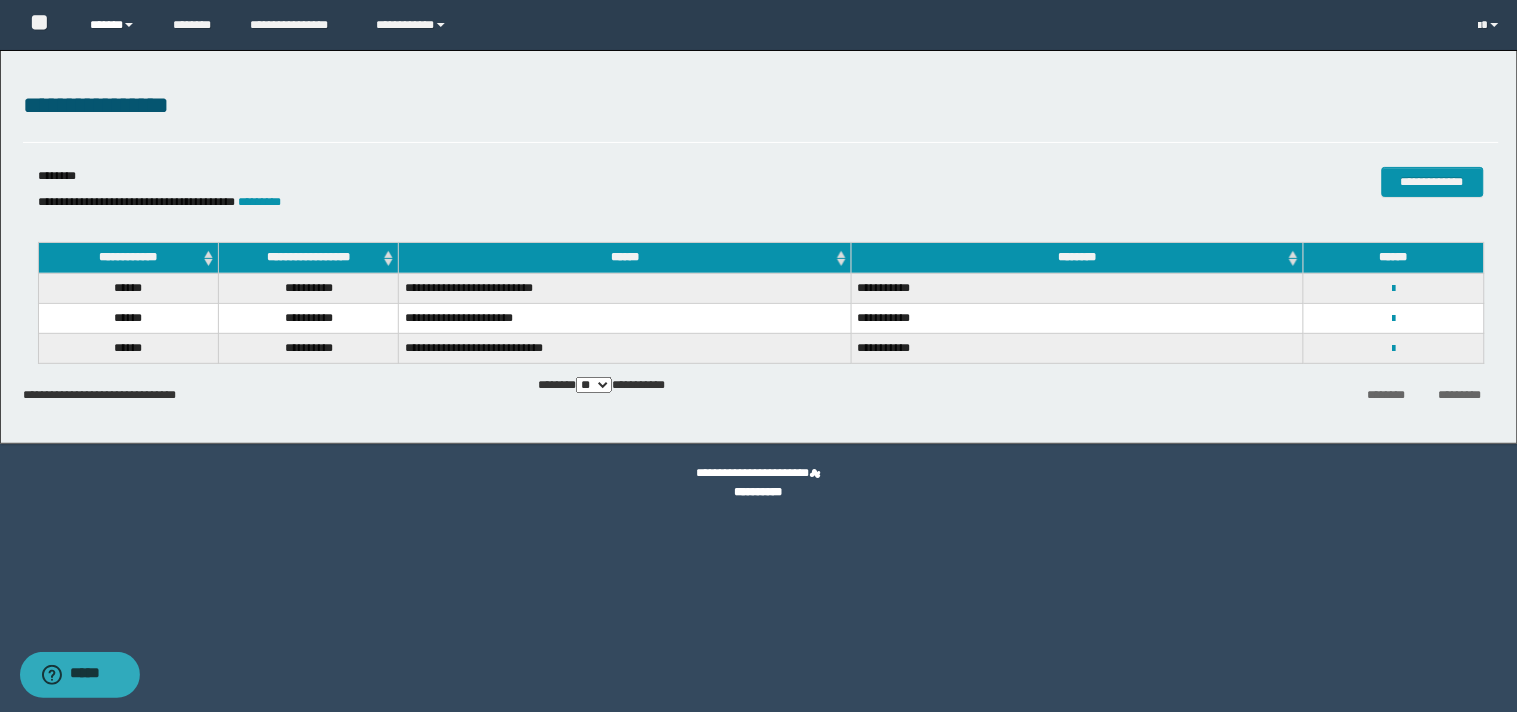 click on "******" at bounding box center (116, 25) 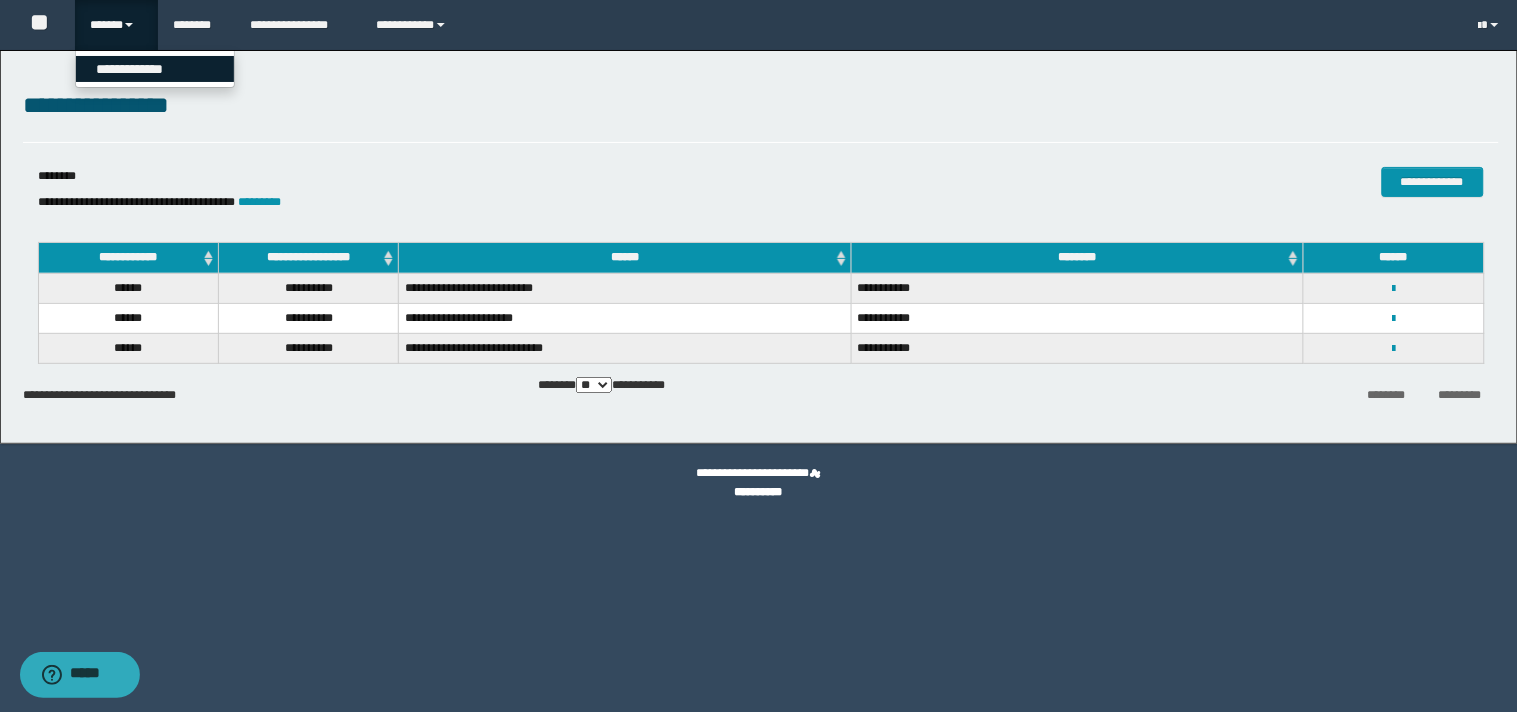 click on "**********" at bounding box center (155, 69) 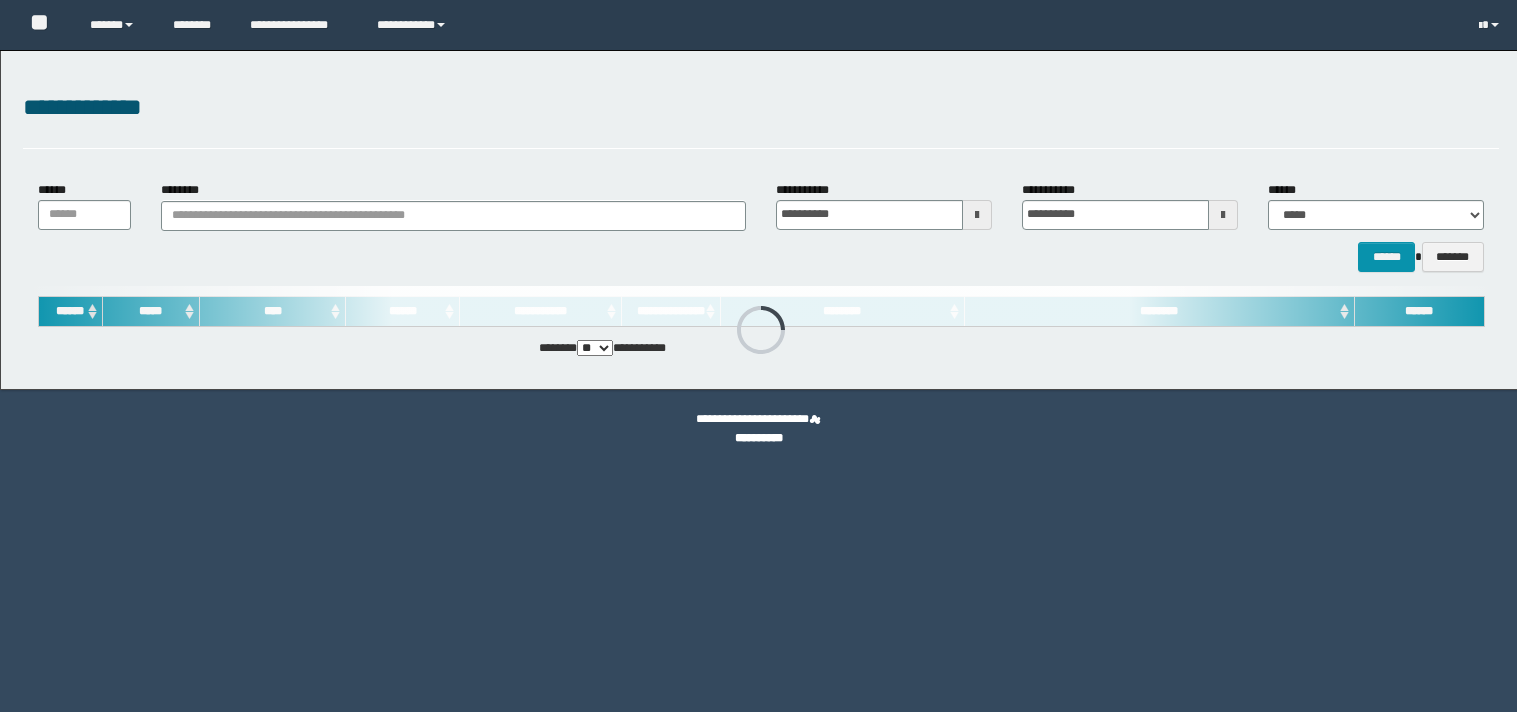 scroll, scrollTop: 0, scrollLeft: 0, axis: both 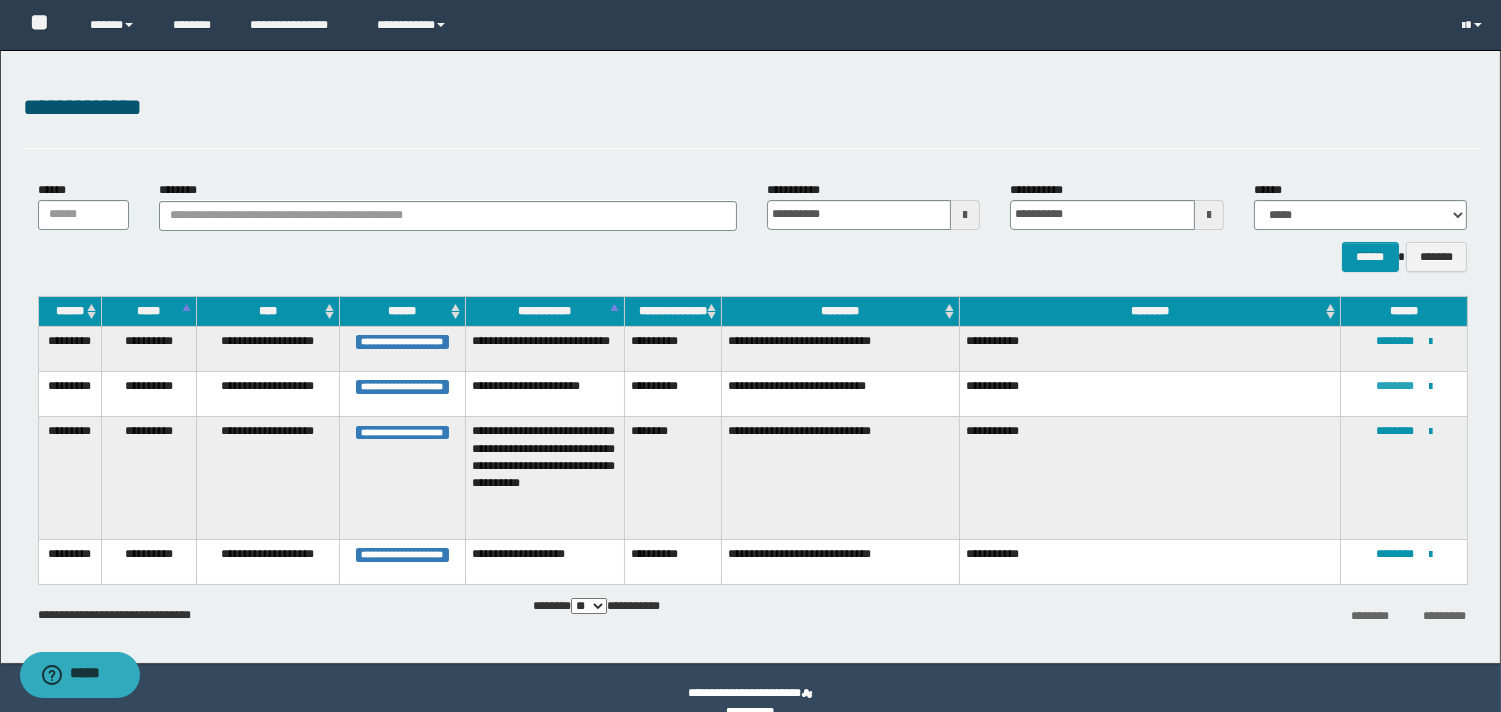 click on "********" at bounding box center [1395, 386] 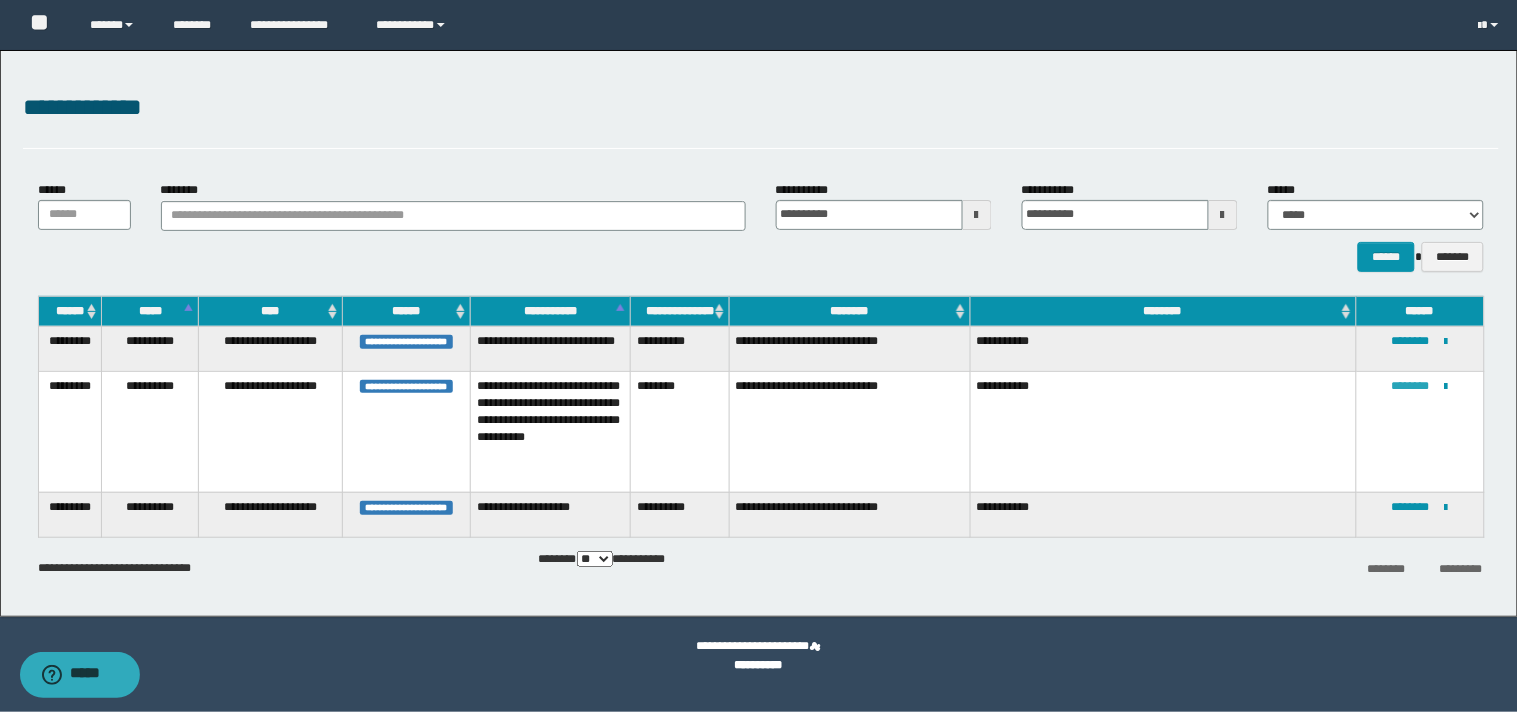 click on "********" at bounding box center [1411, 386] 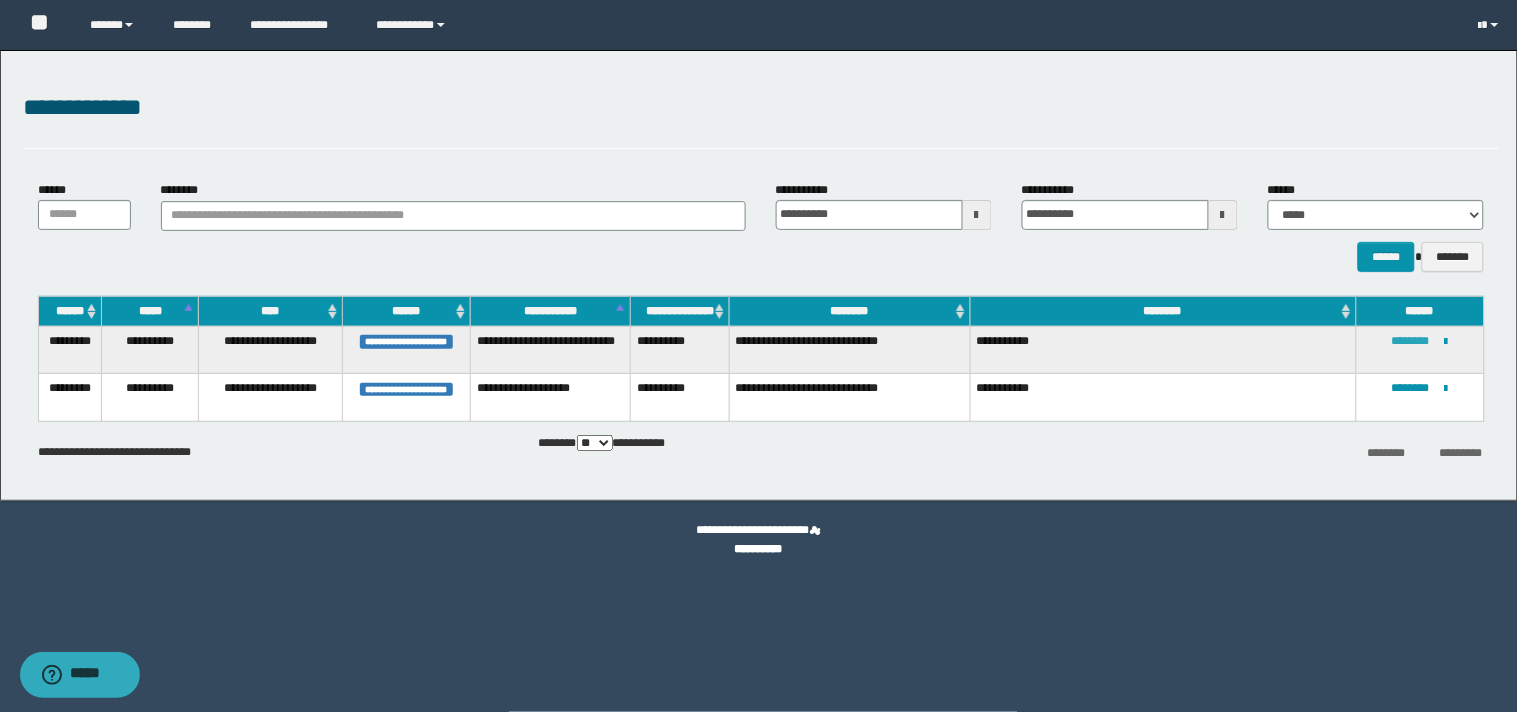 click on "********" at bounding box center (1411, 341) 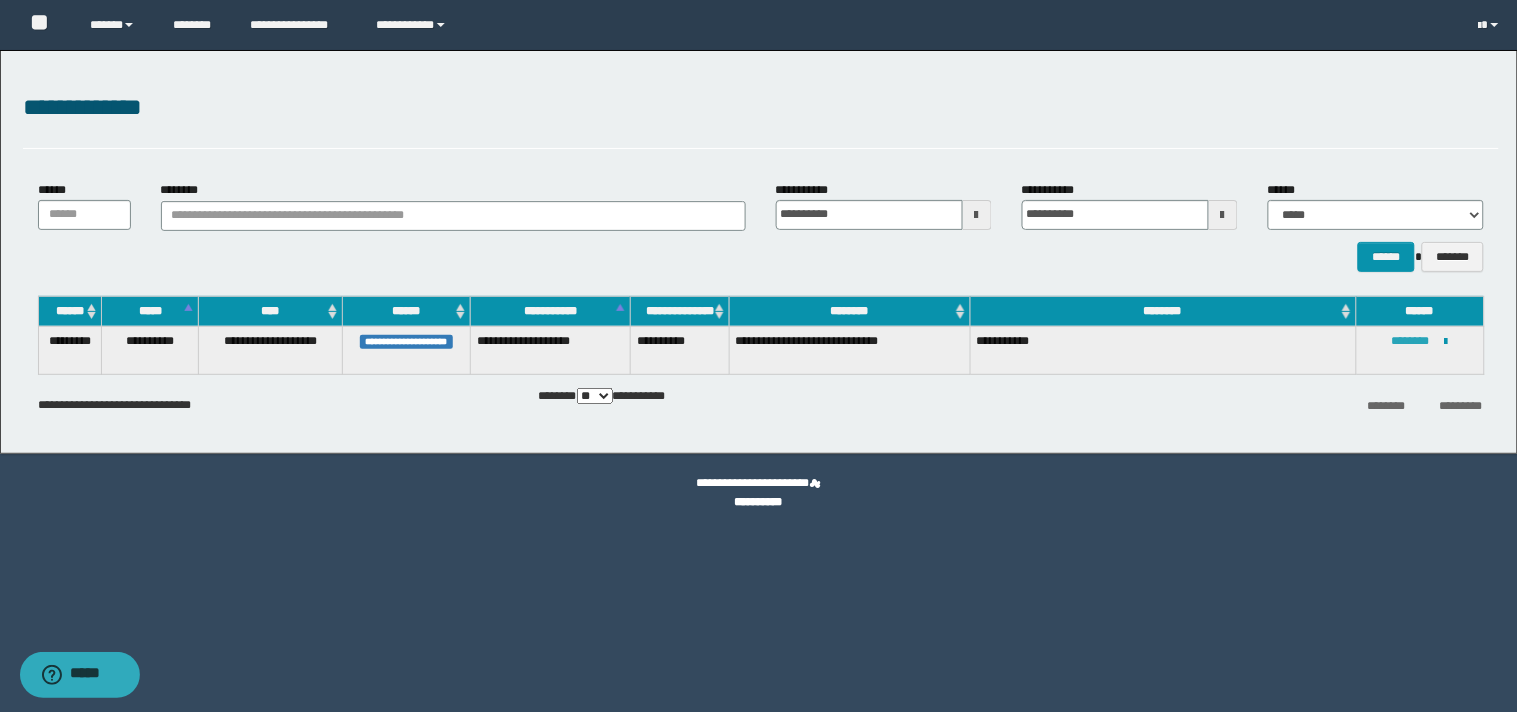 click on "********" at bounding box center [1411, 341] 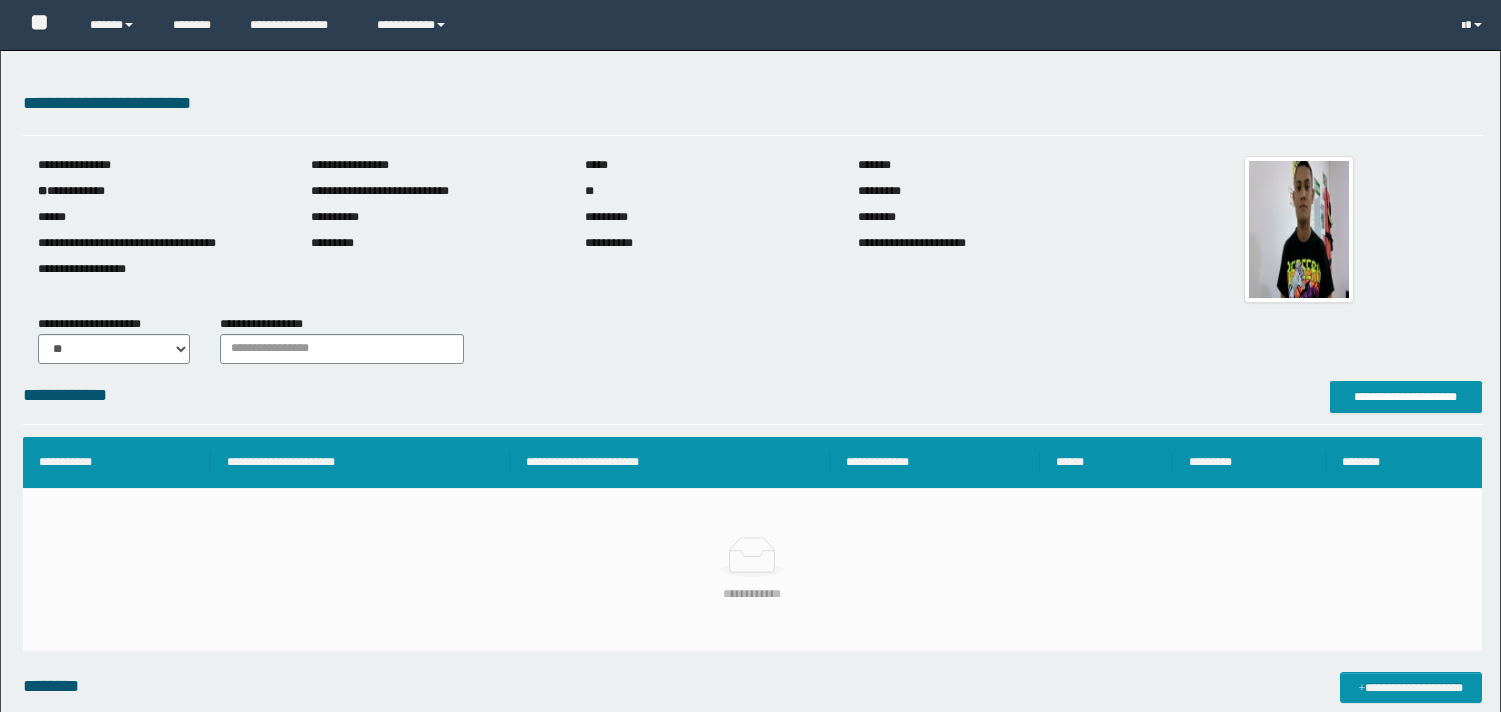 scroll, scrollTop: 0, scrollLeft: 0, axis: both 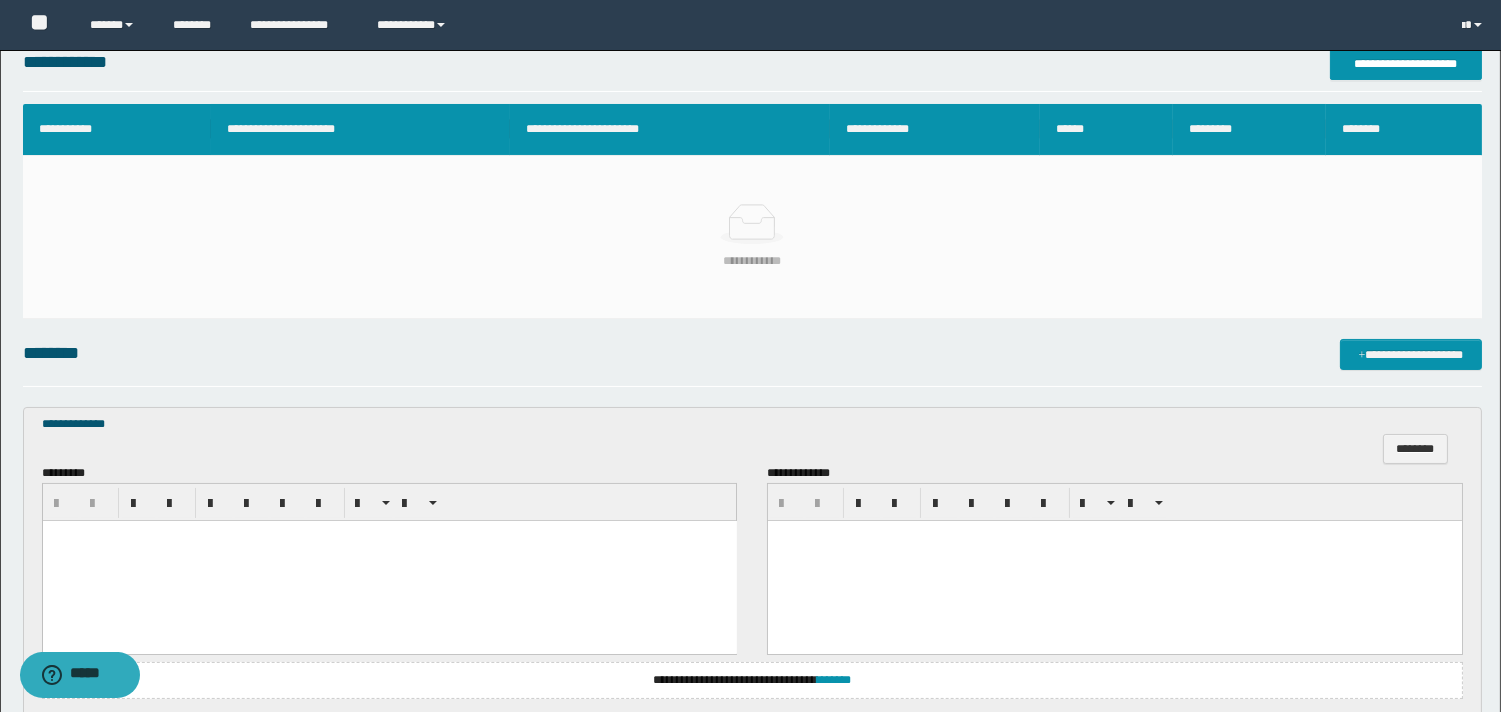 click at bounding box center [389, 560] 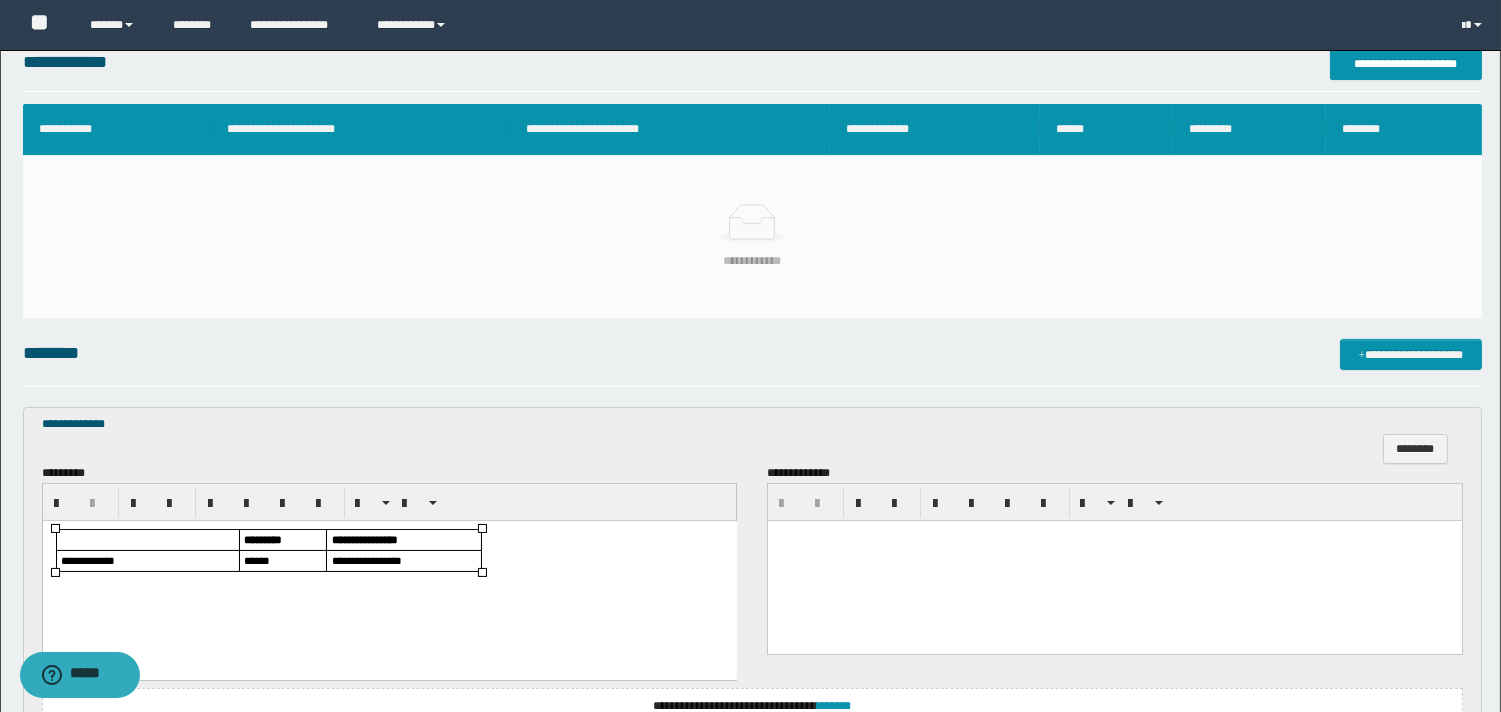 click on "******" at bounding box center [256, 559] 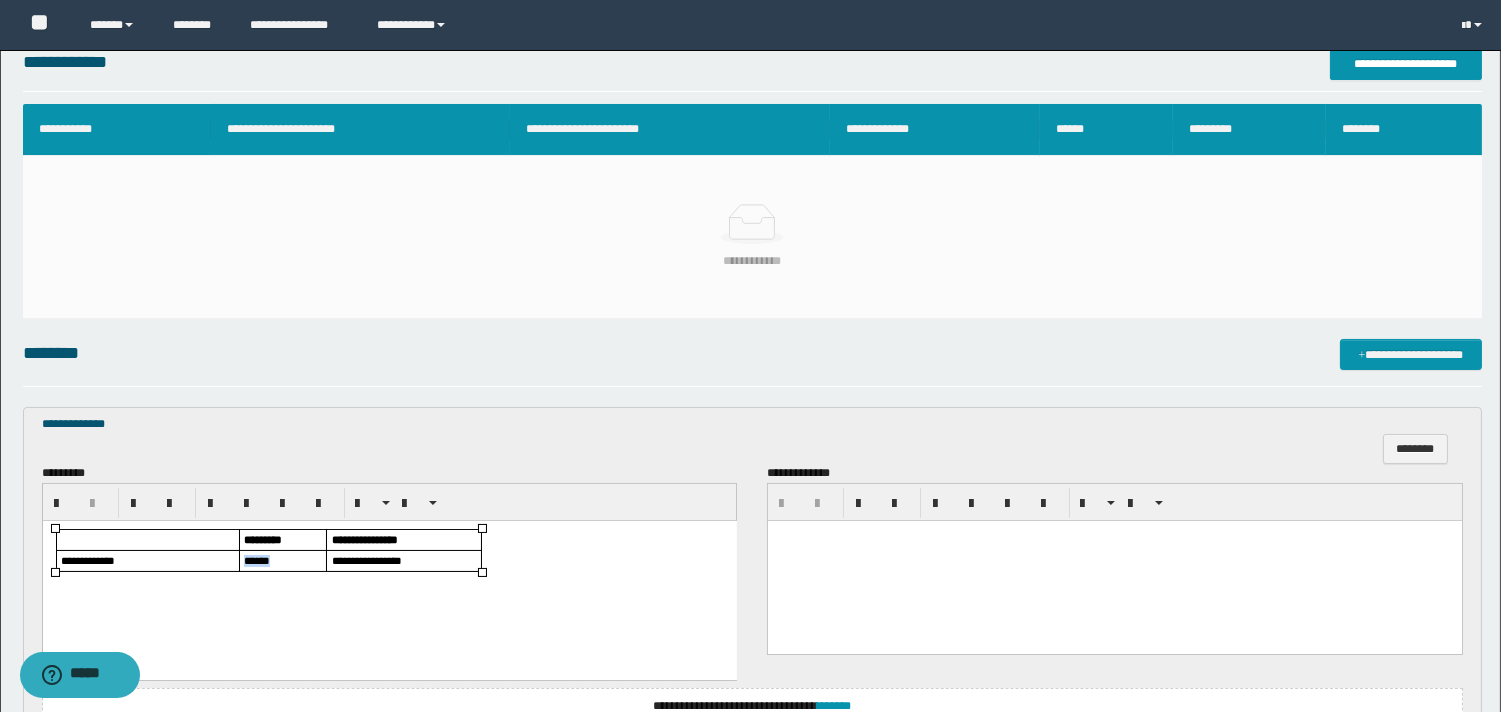 click on "******" at bounding box center (256, 559) 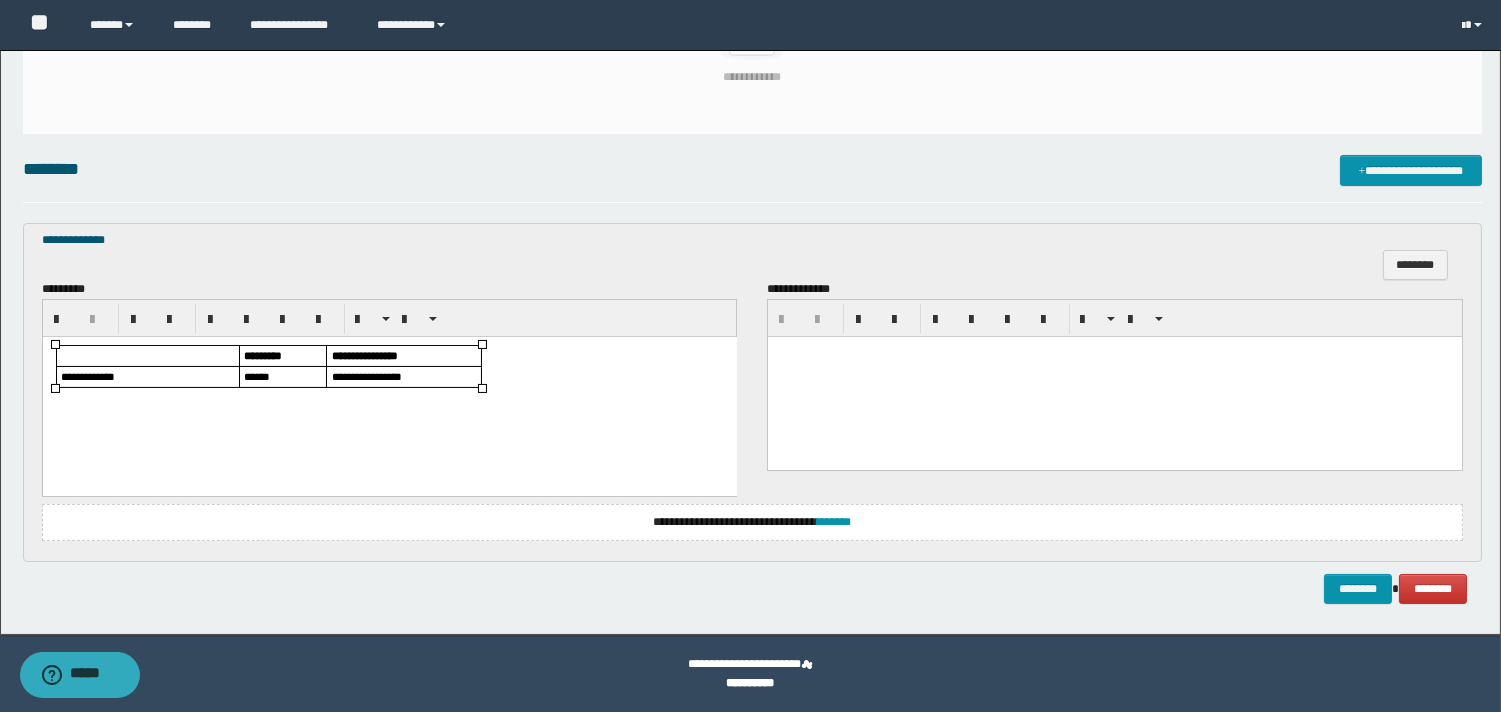 scroll, scrollTop: 184, scrollLeft: 0, axis: vertical 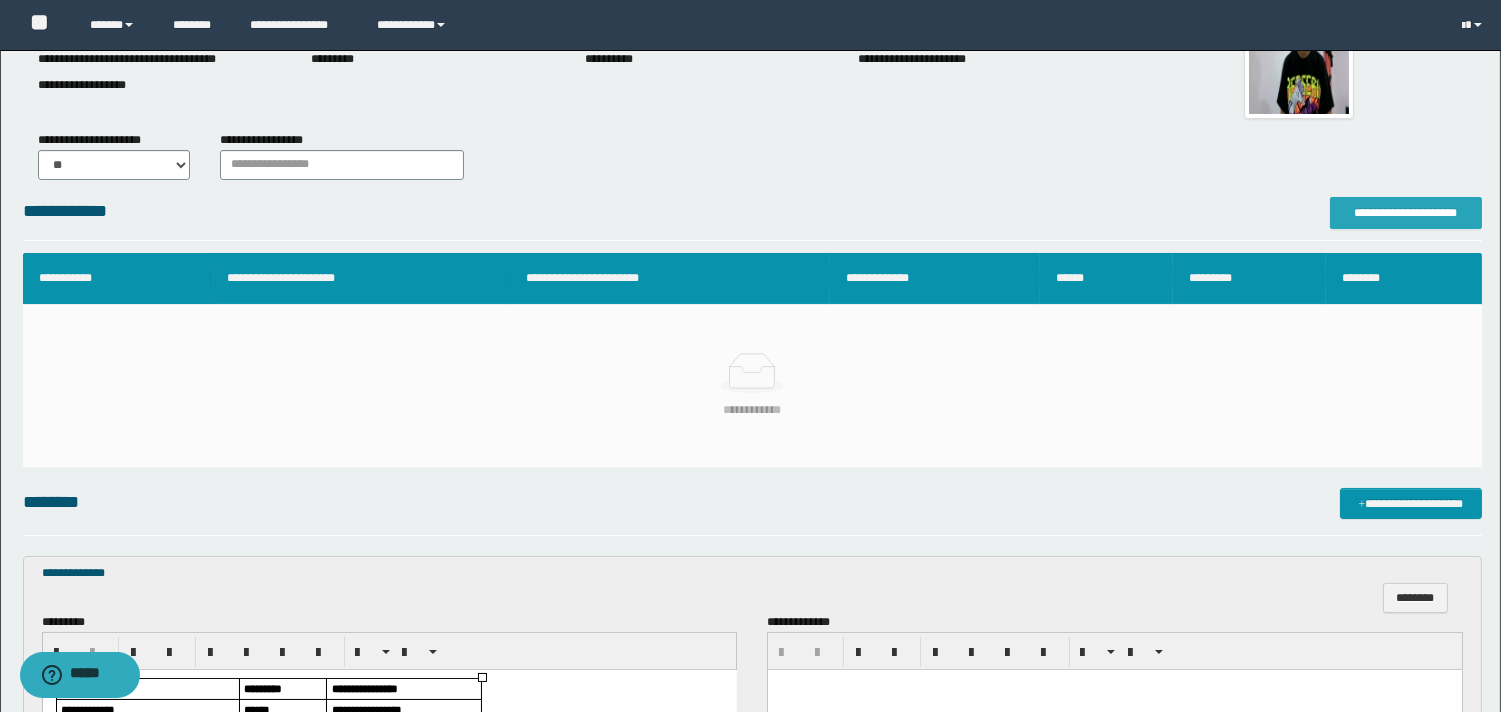 click on "**********" at bounding box center (1406, 213) 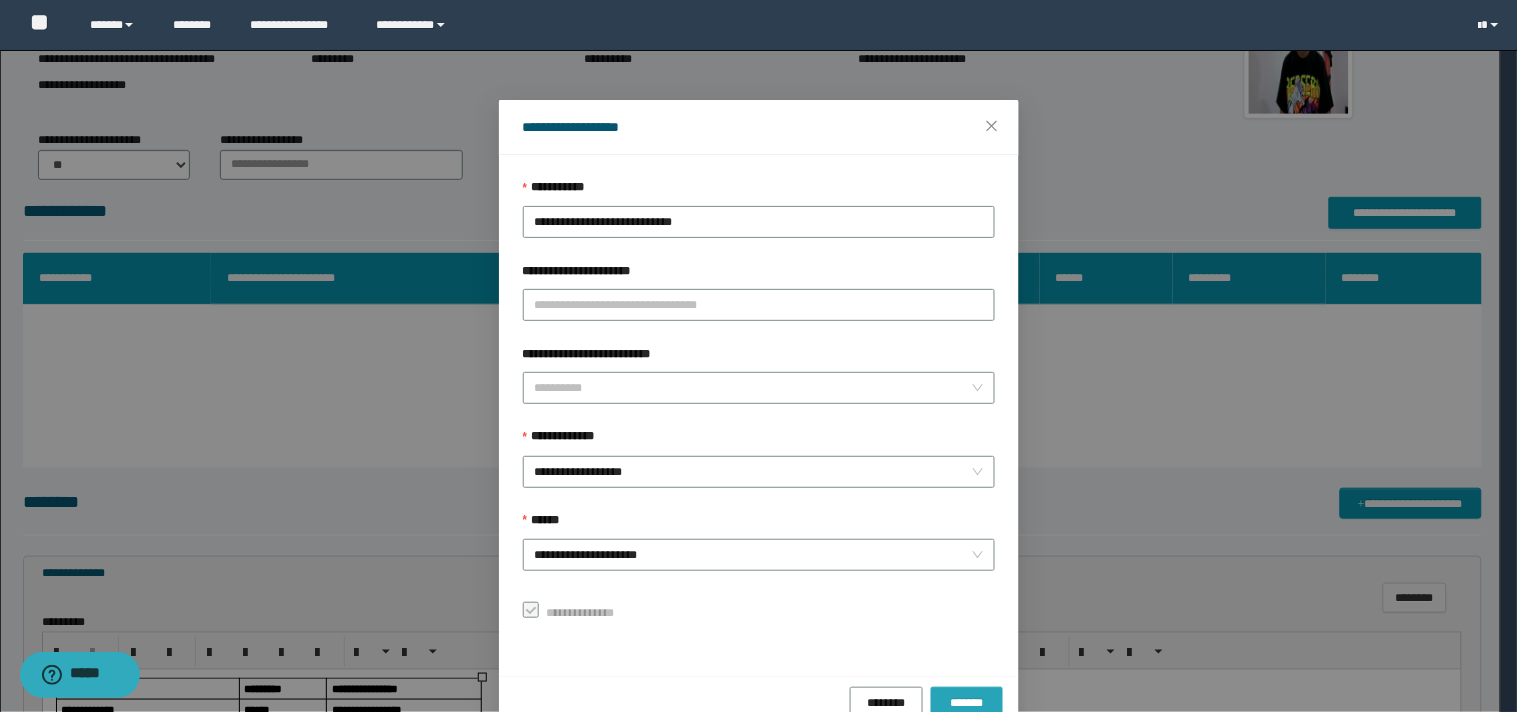 click on "*******" at bounding box center (966, 702) 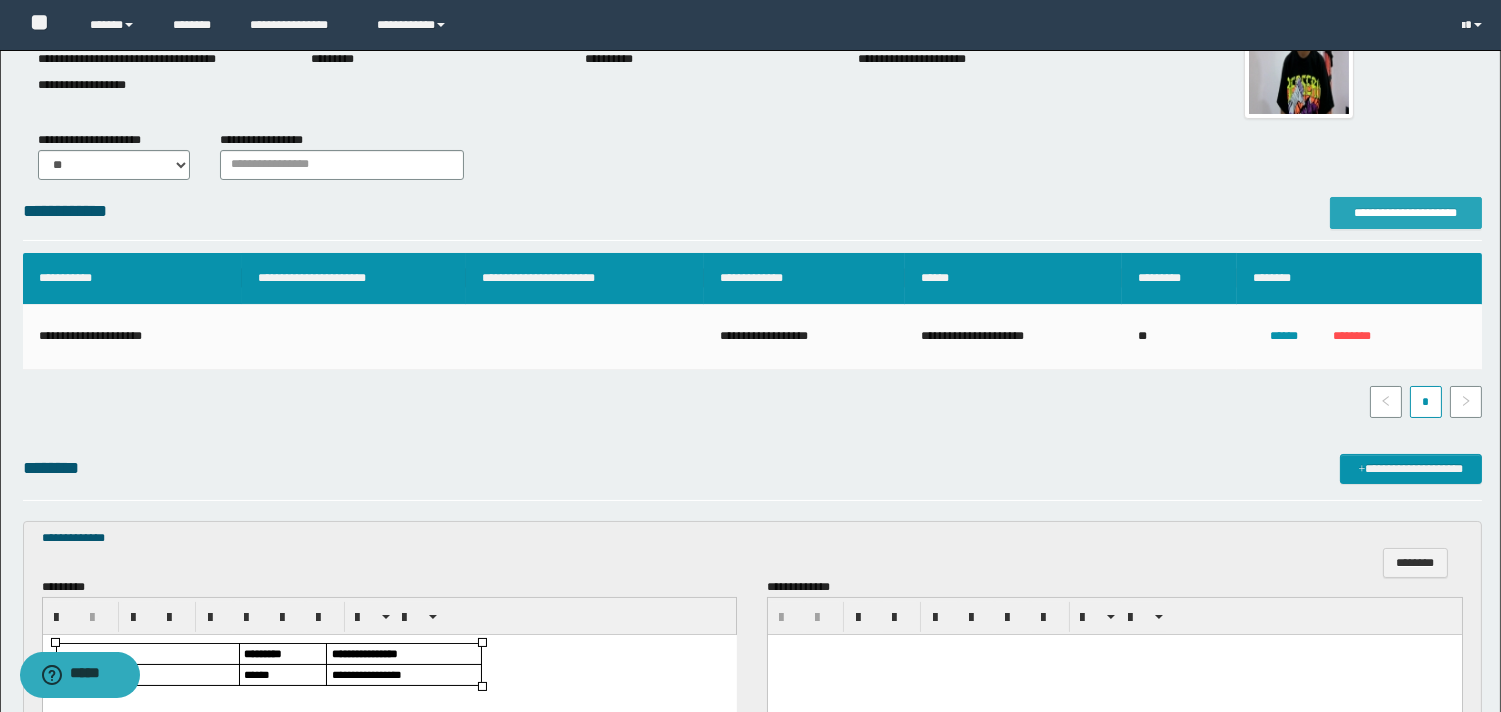 scroll, scrollTop: 483, scrollLeft: 0, axis: vertical 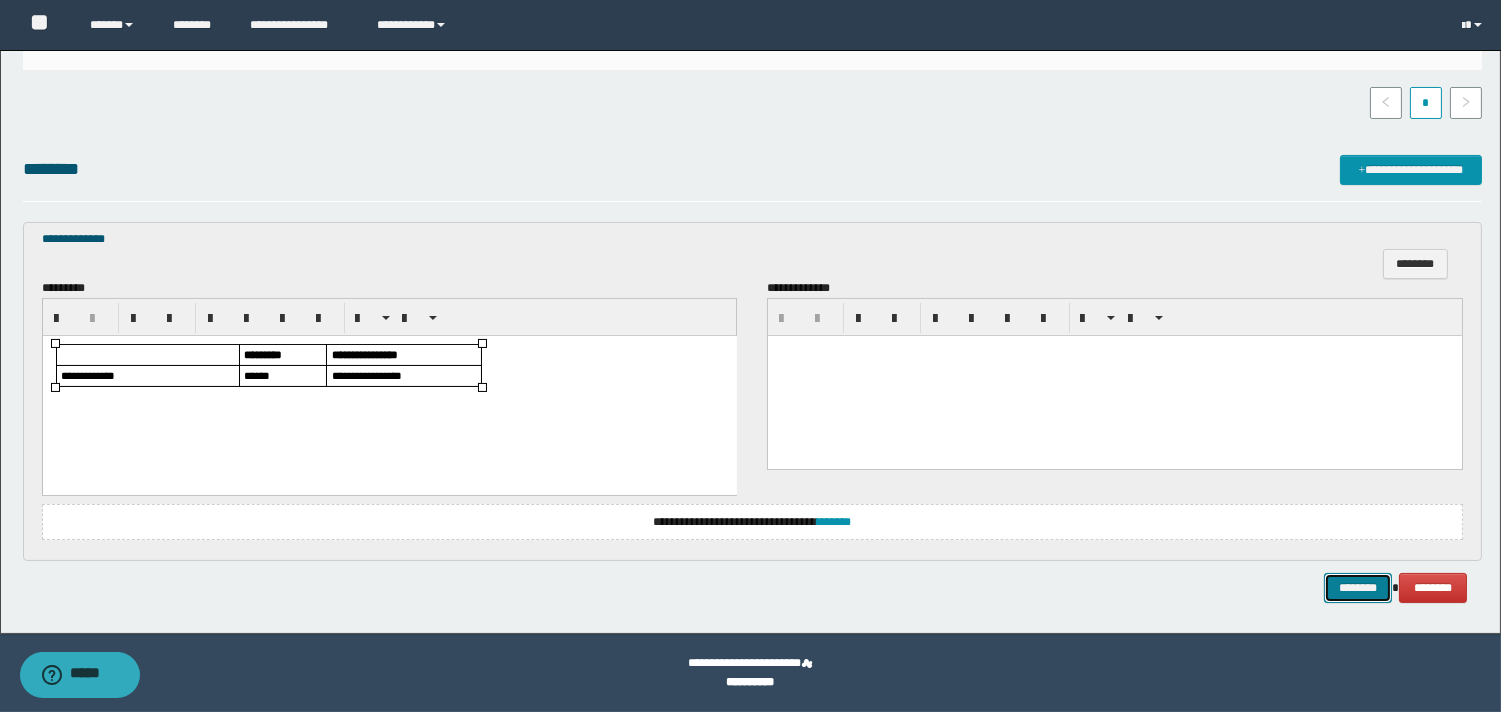 click on "********" at bounding box center (1358, 588) 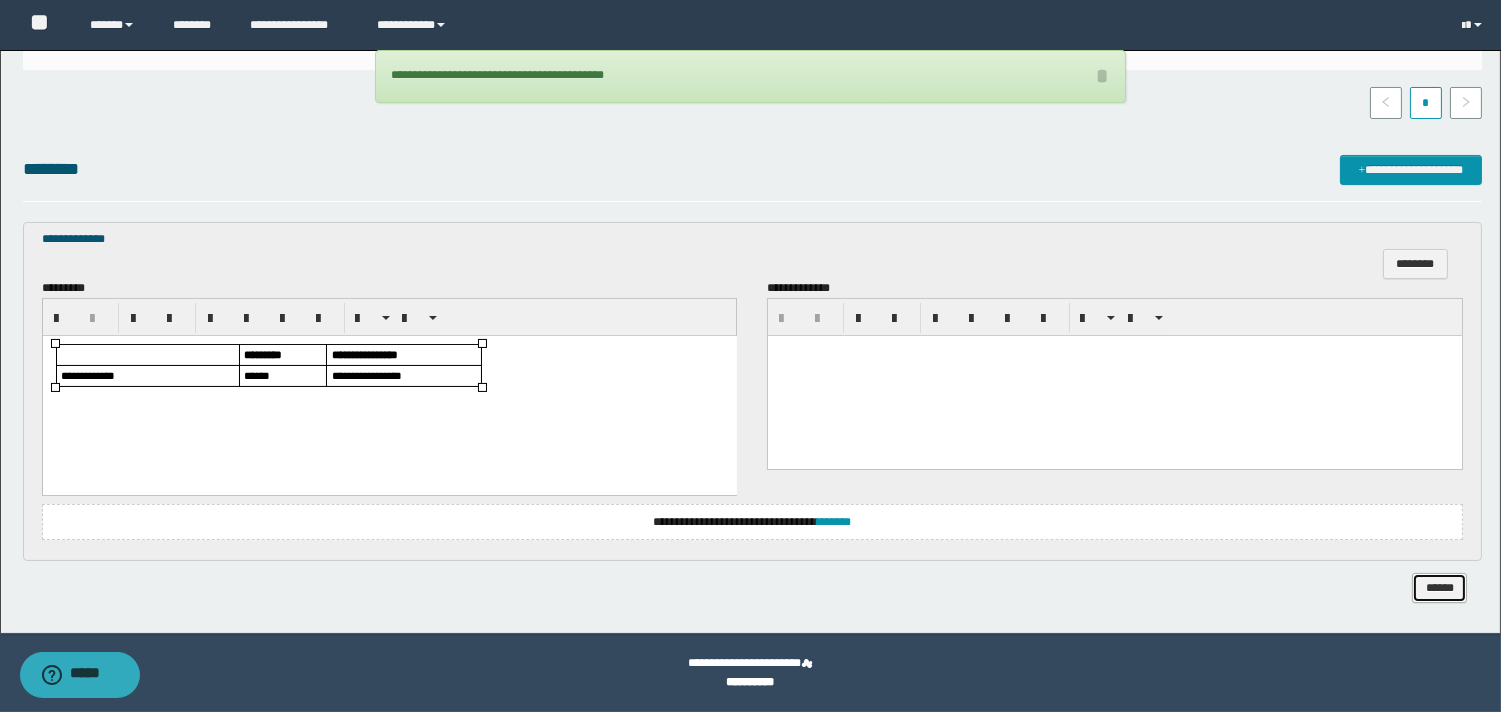 click on "******" at bounding box center [1439, 588] 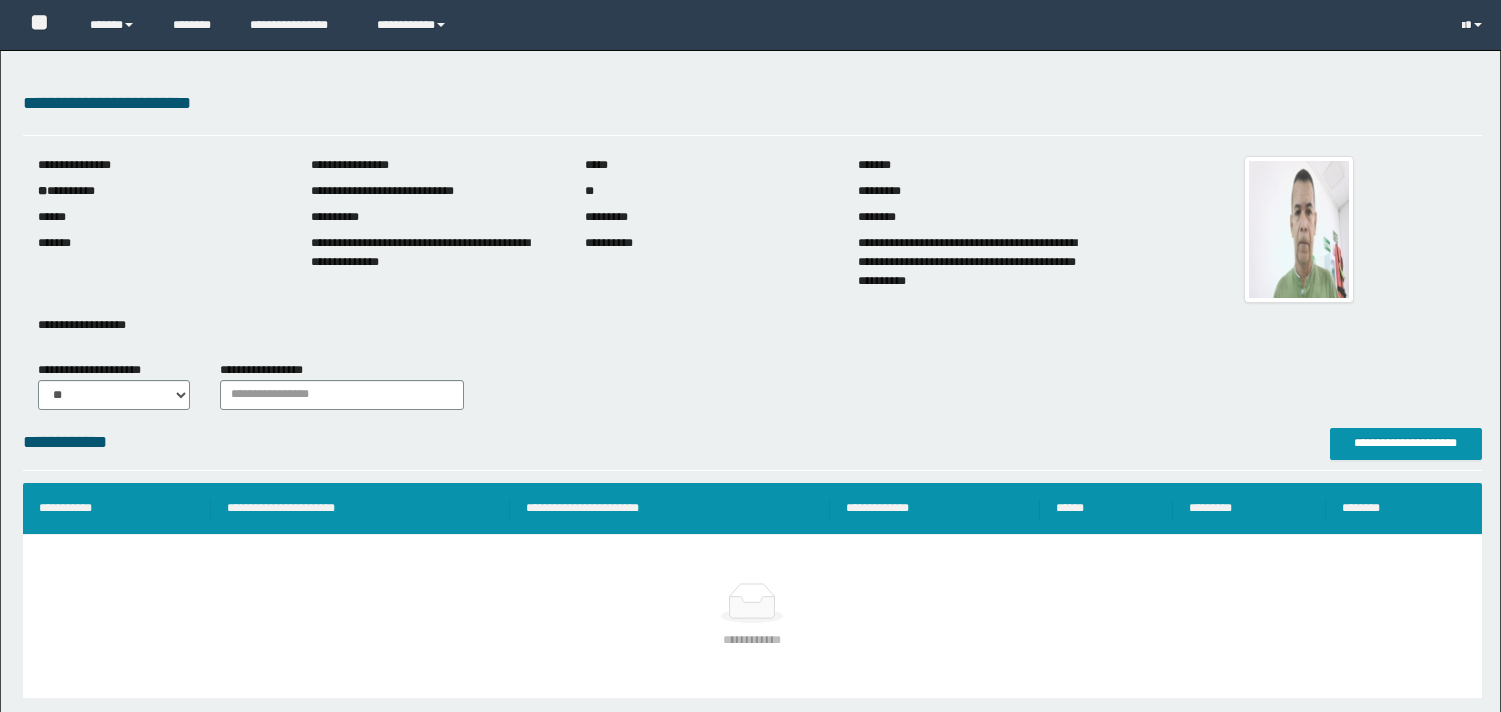 scroll, scrollTop: 0, scrollLeft: 0, axis: both 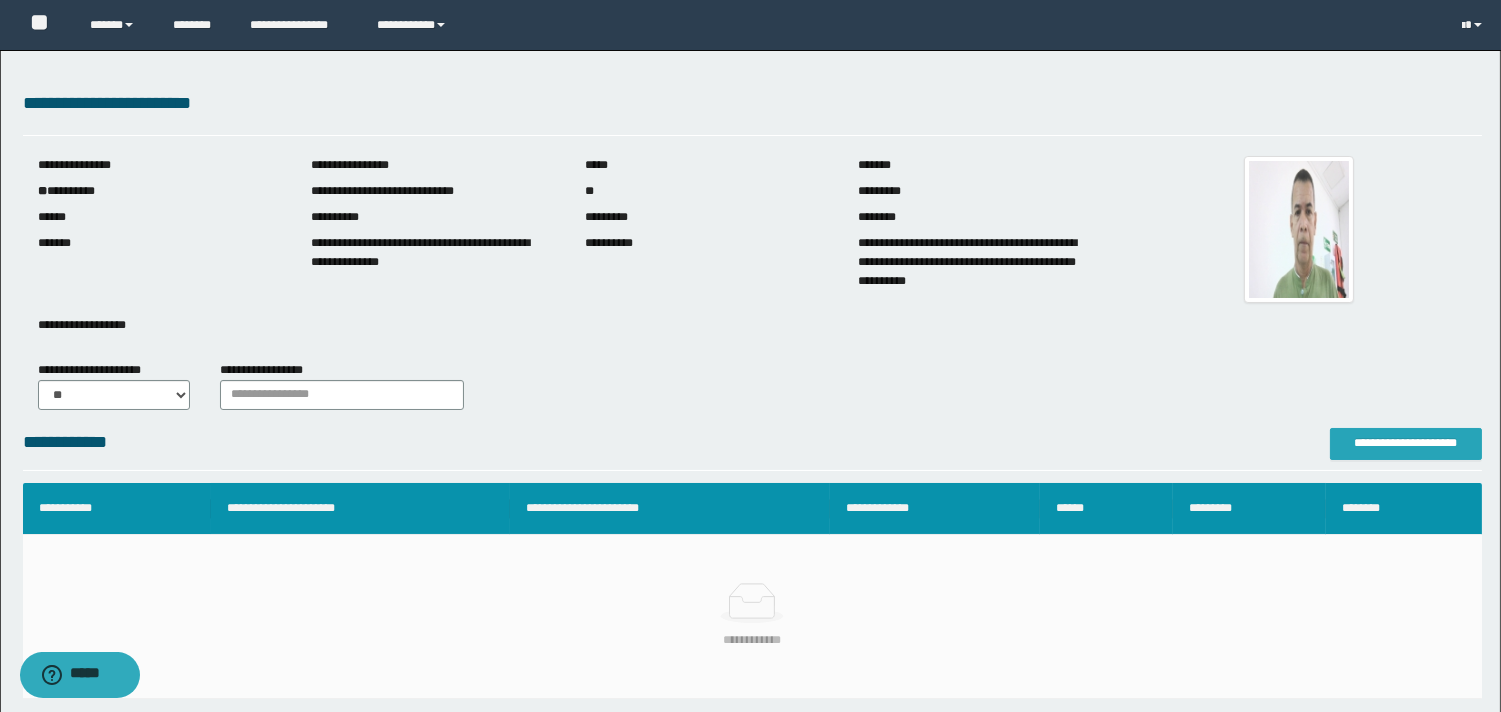 click on "**********" at bounding box center (1406, 443) 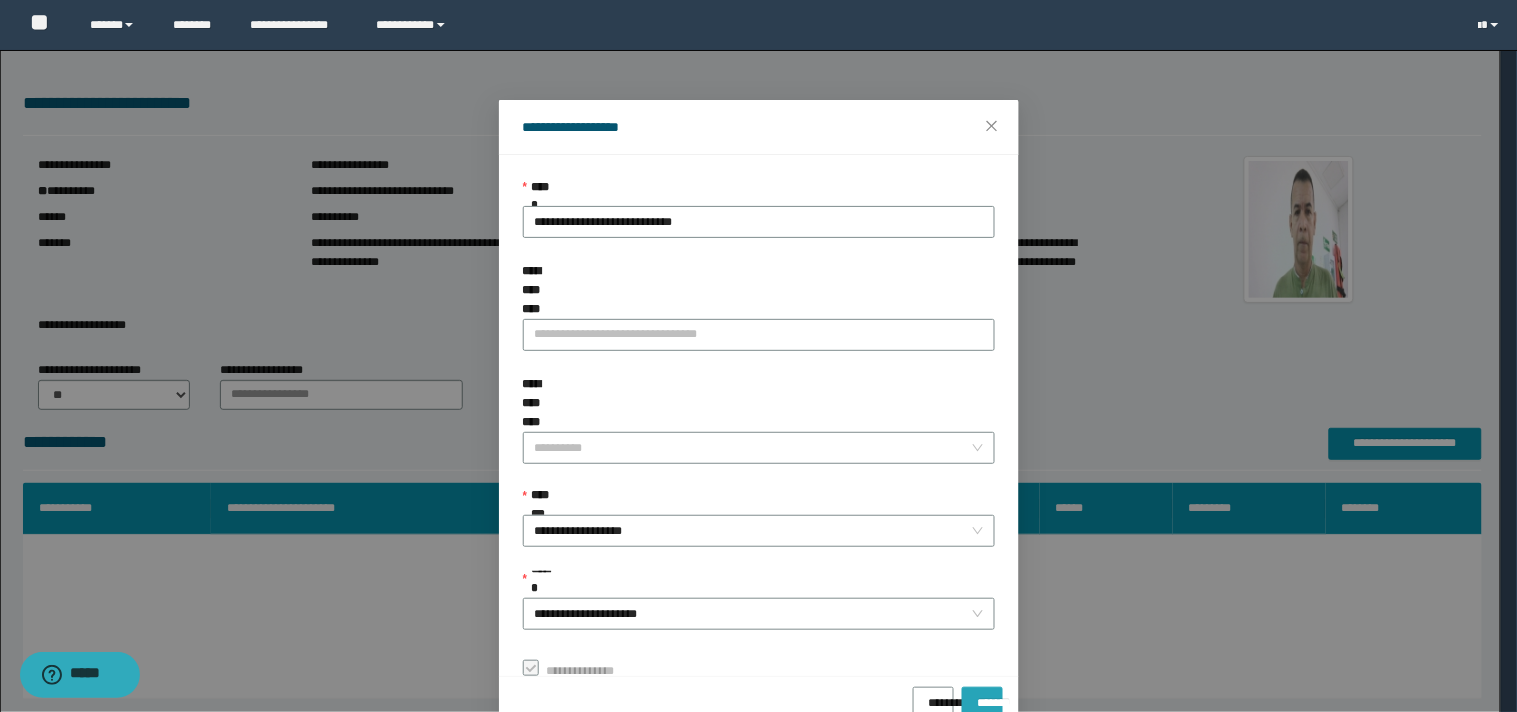 click on "*******" at bounding box center [982, 696] 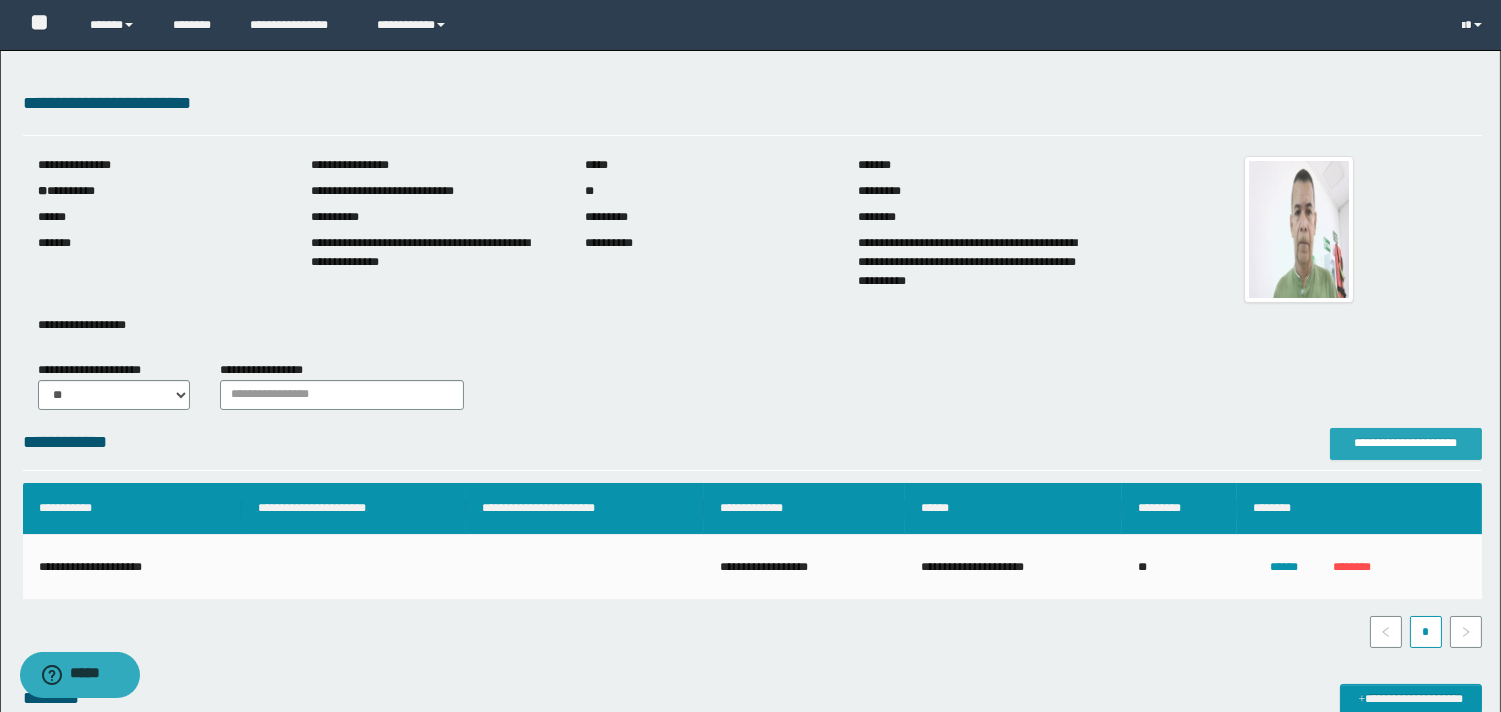 scroll, scrollTop: 333, scrollLeft: 0, axis: vertical 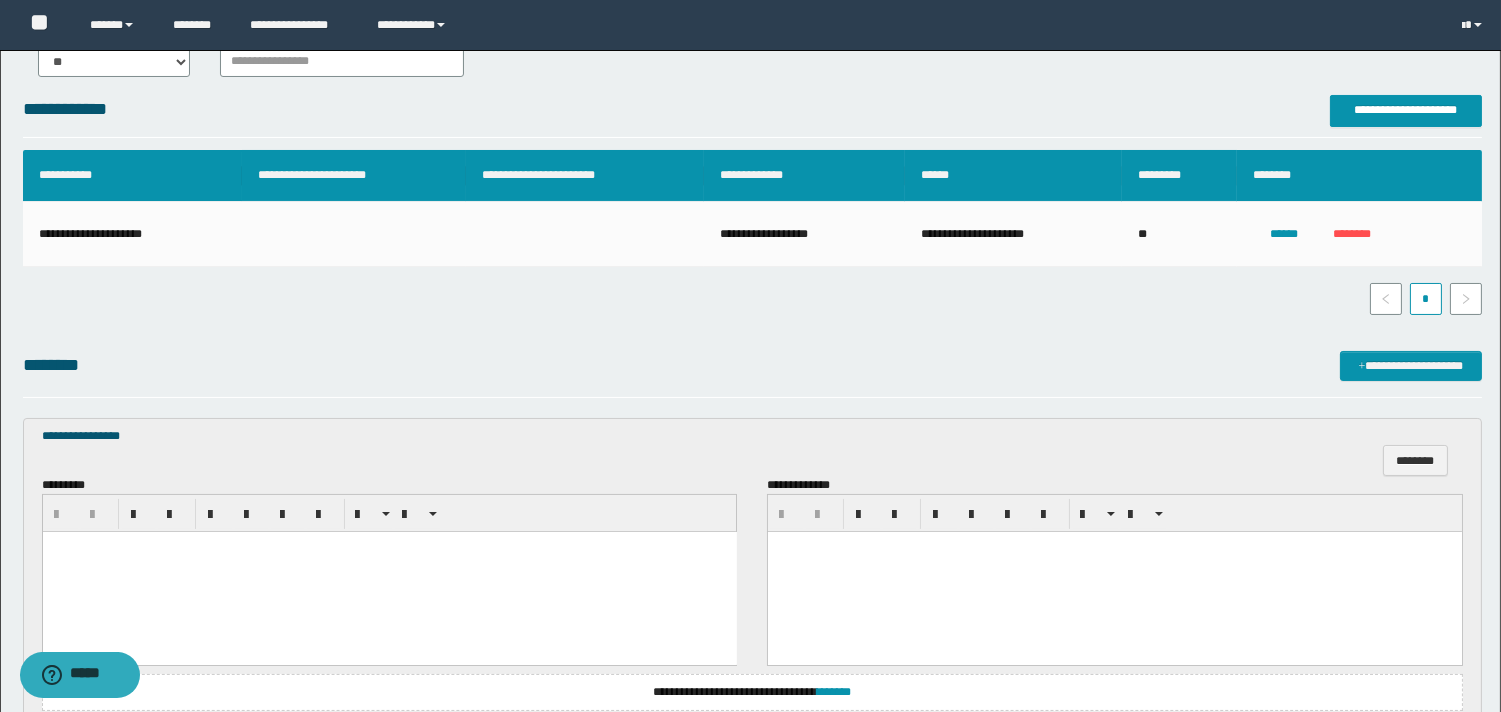 click at bounding box center (389, 572) 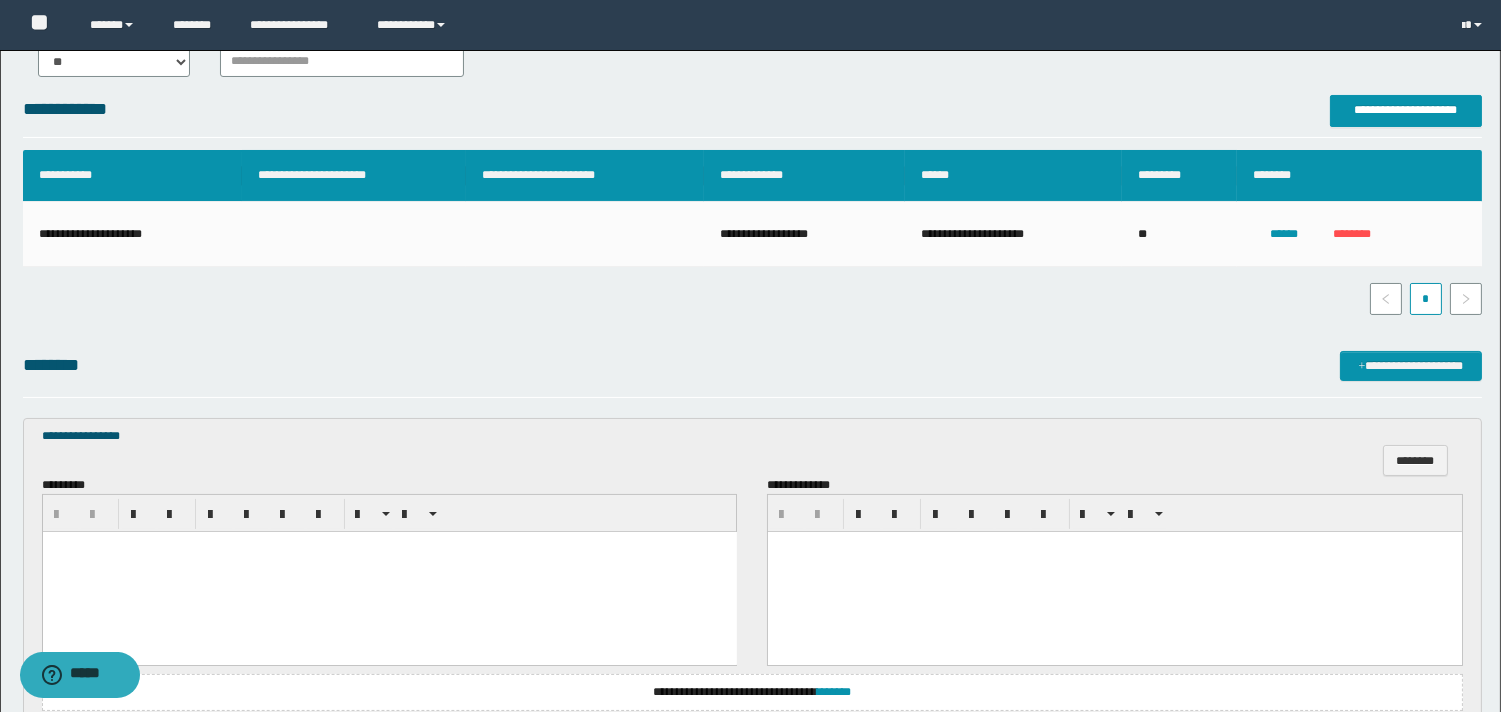 type 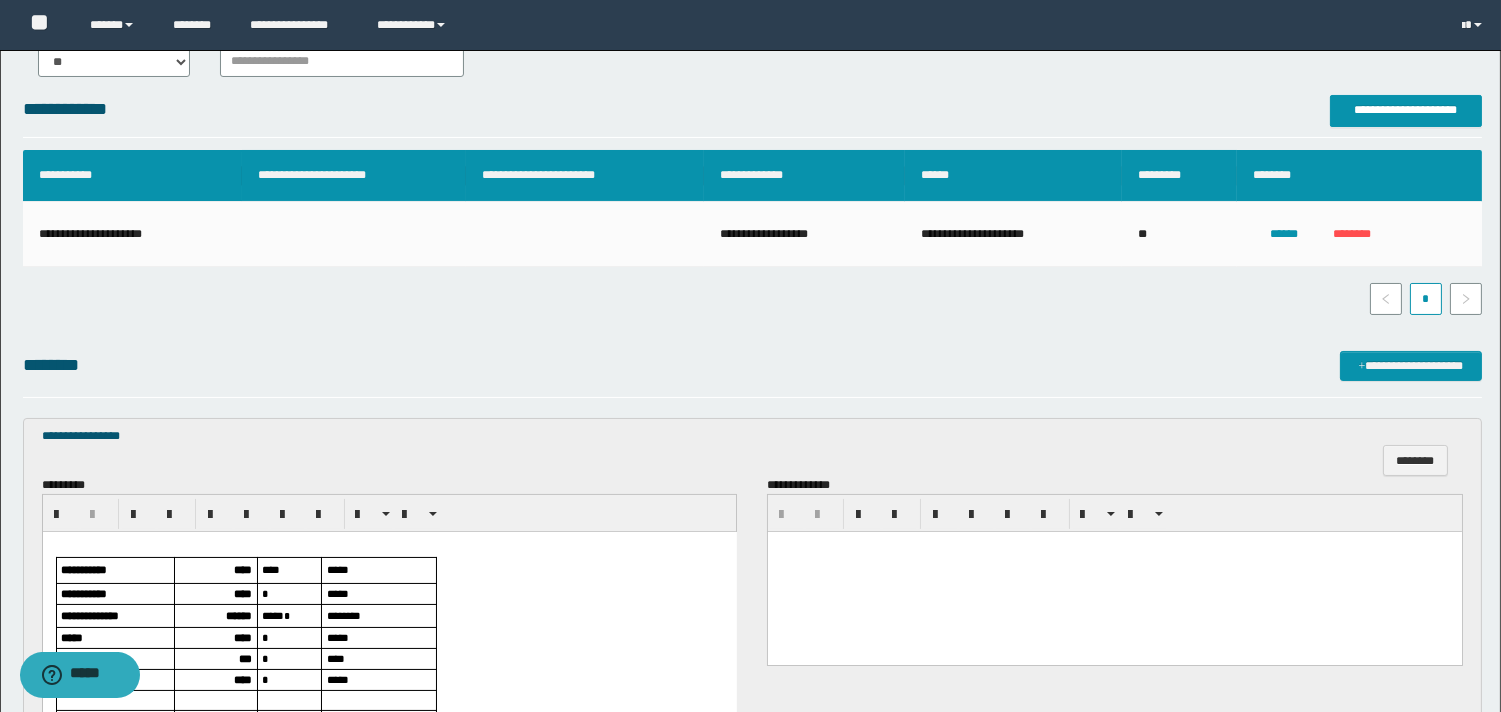 scroll, scrollTop: 444, scrollLeft: 0, axis: vertical 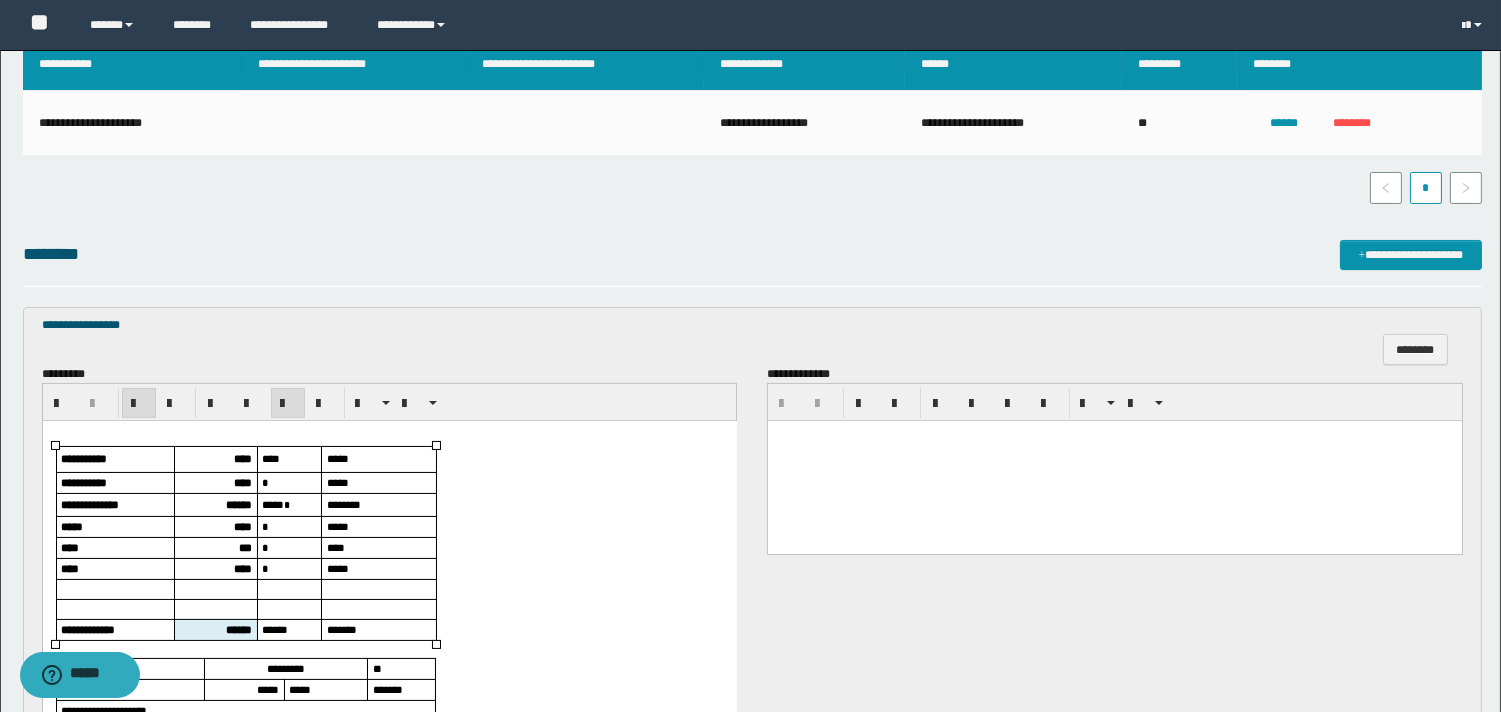 click on "****" at bounding box center (242, 458) 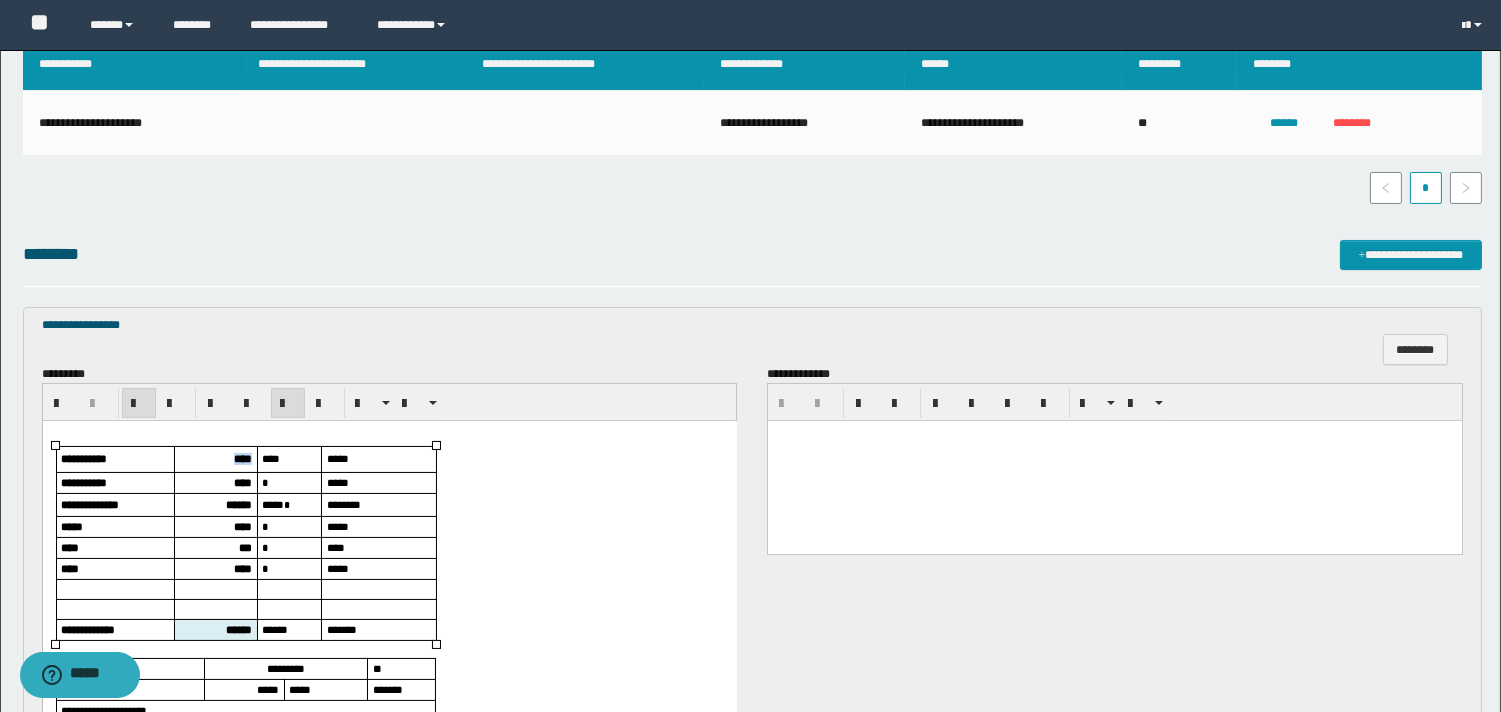 click on "****" at bounding box center [242, 458] 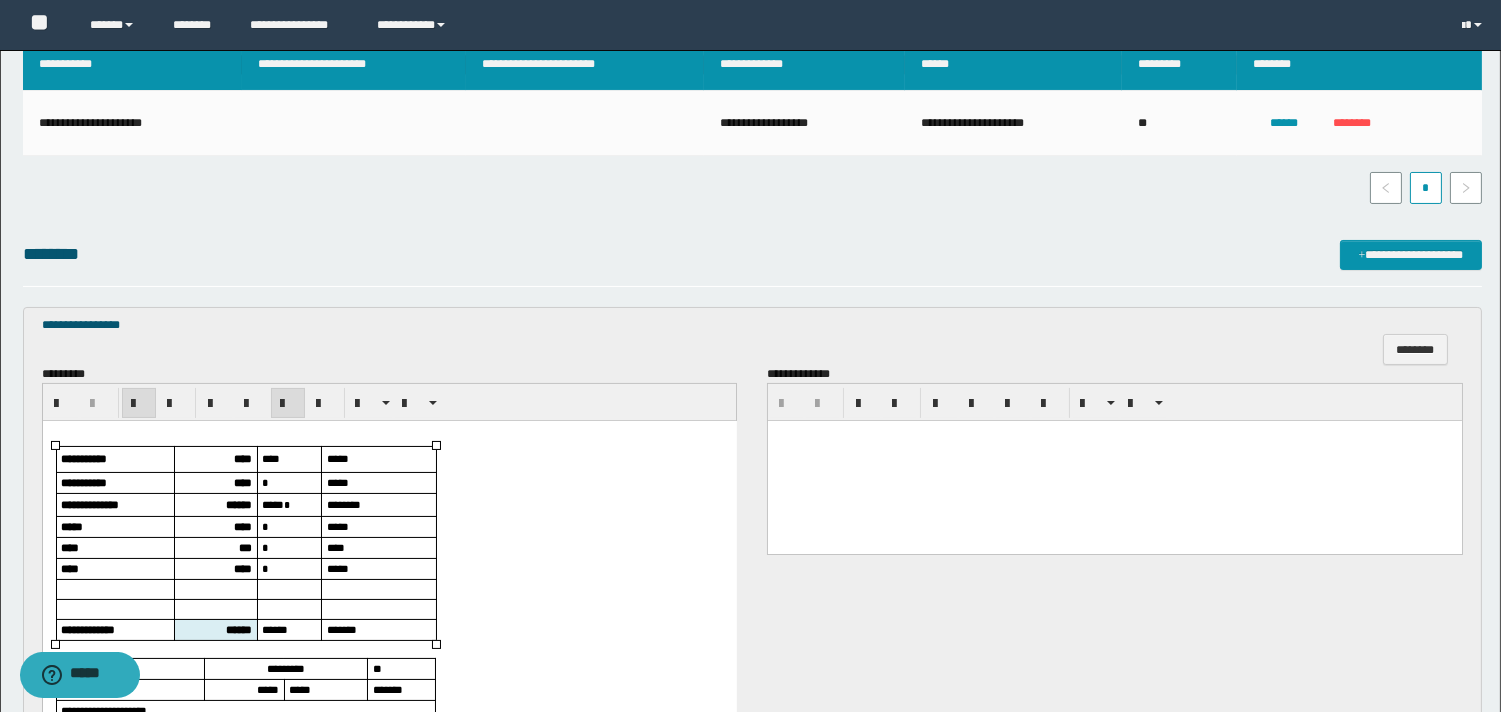 click on "****" at bounding box center [242, 482] 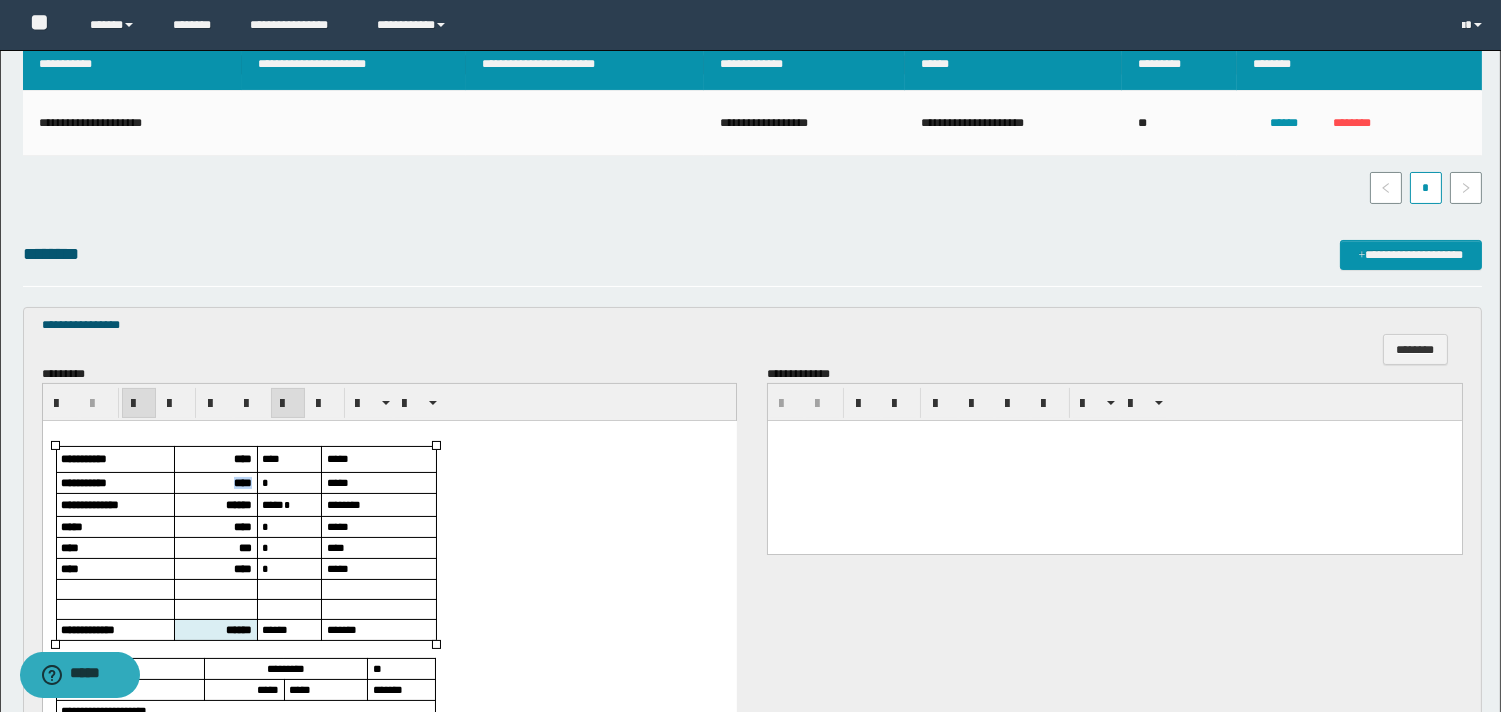 click on "****" at bounding box center (242, 482) 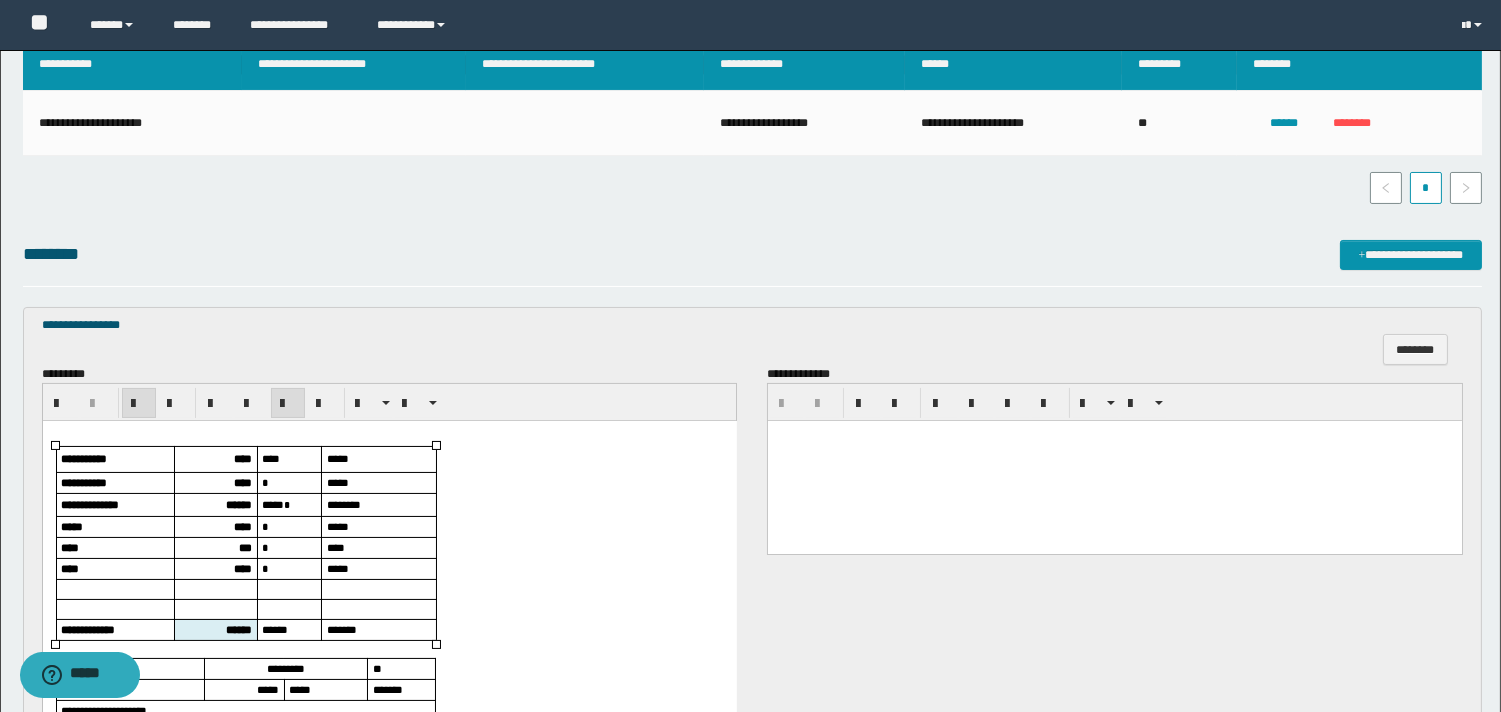 click on "******" at bounding box center [238, 504] 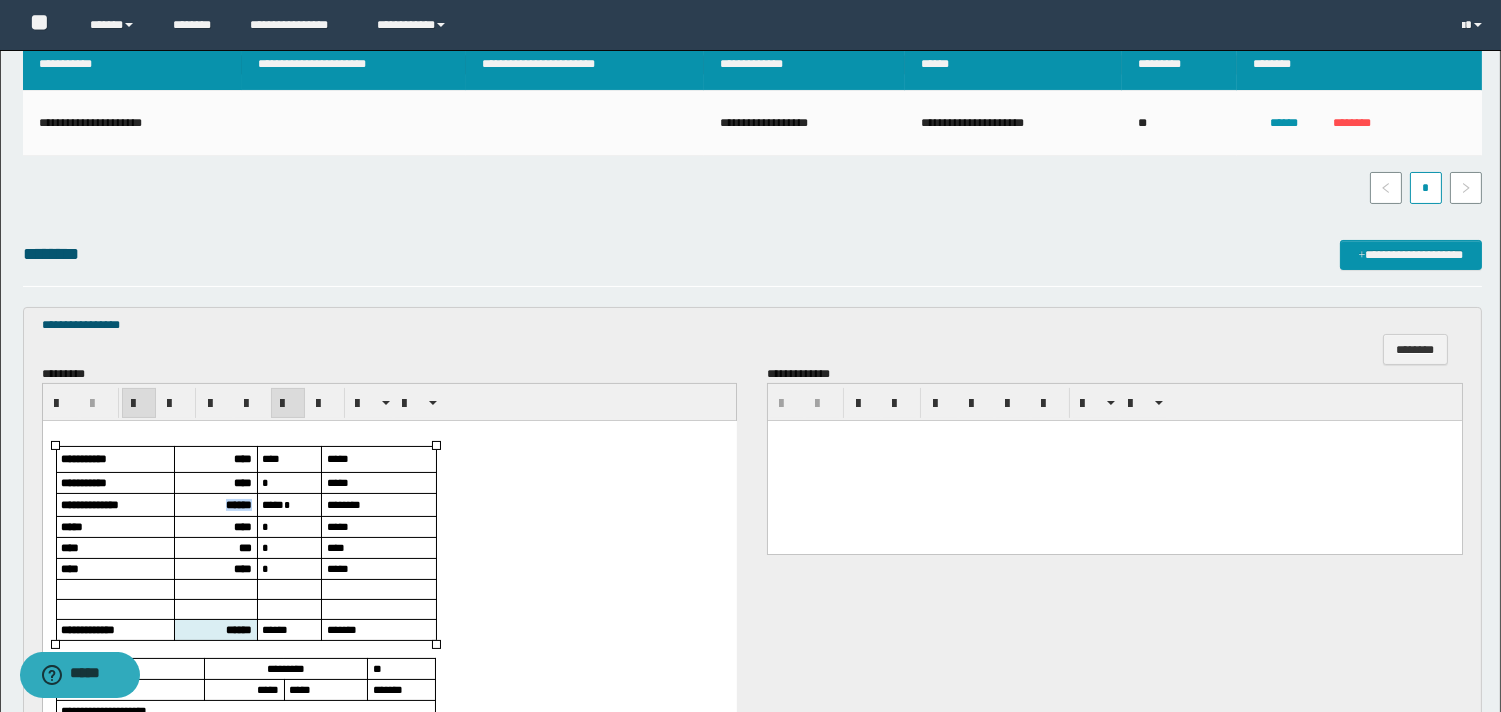 click on "******" at bounding box center (238, 504) 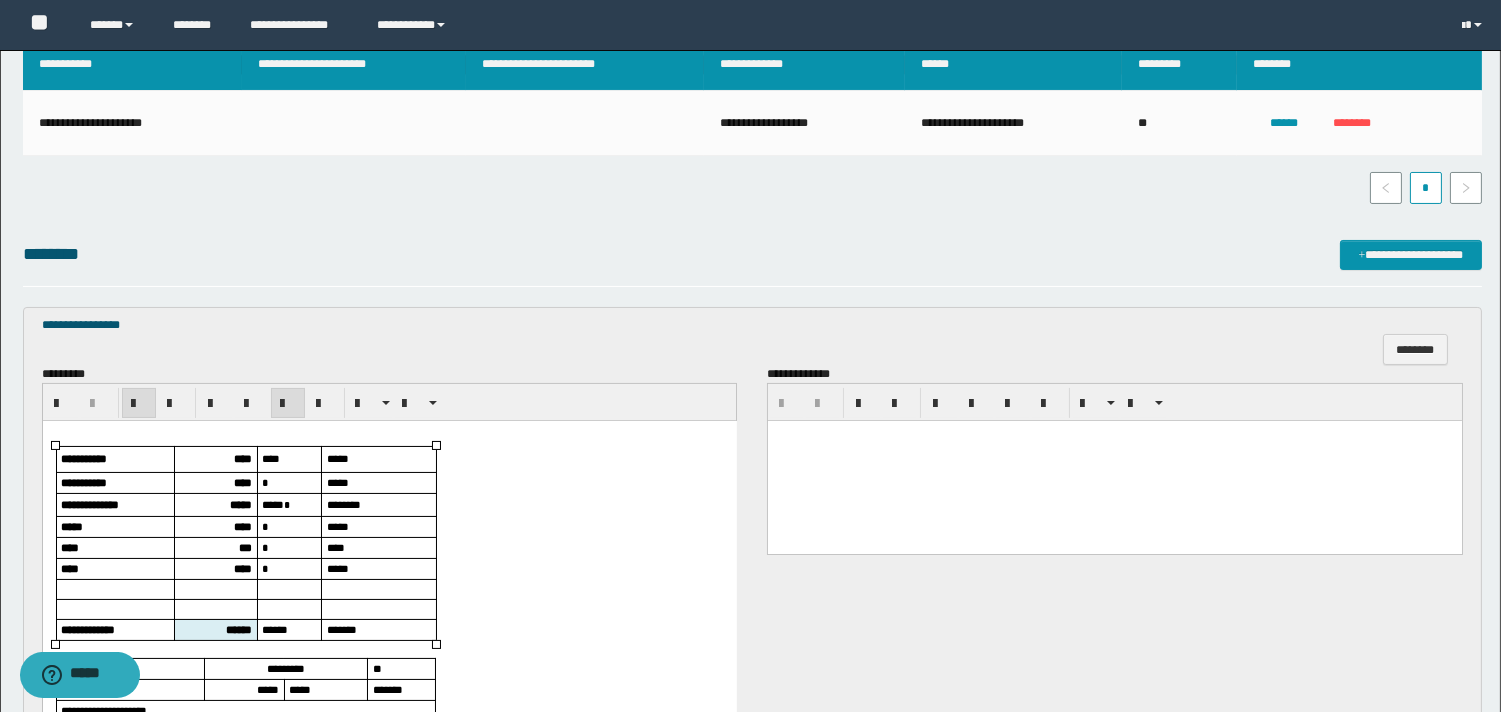 click on "****" at bounding box center (242, 526) 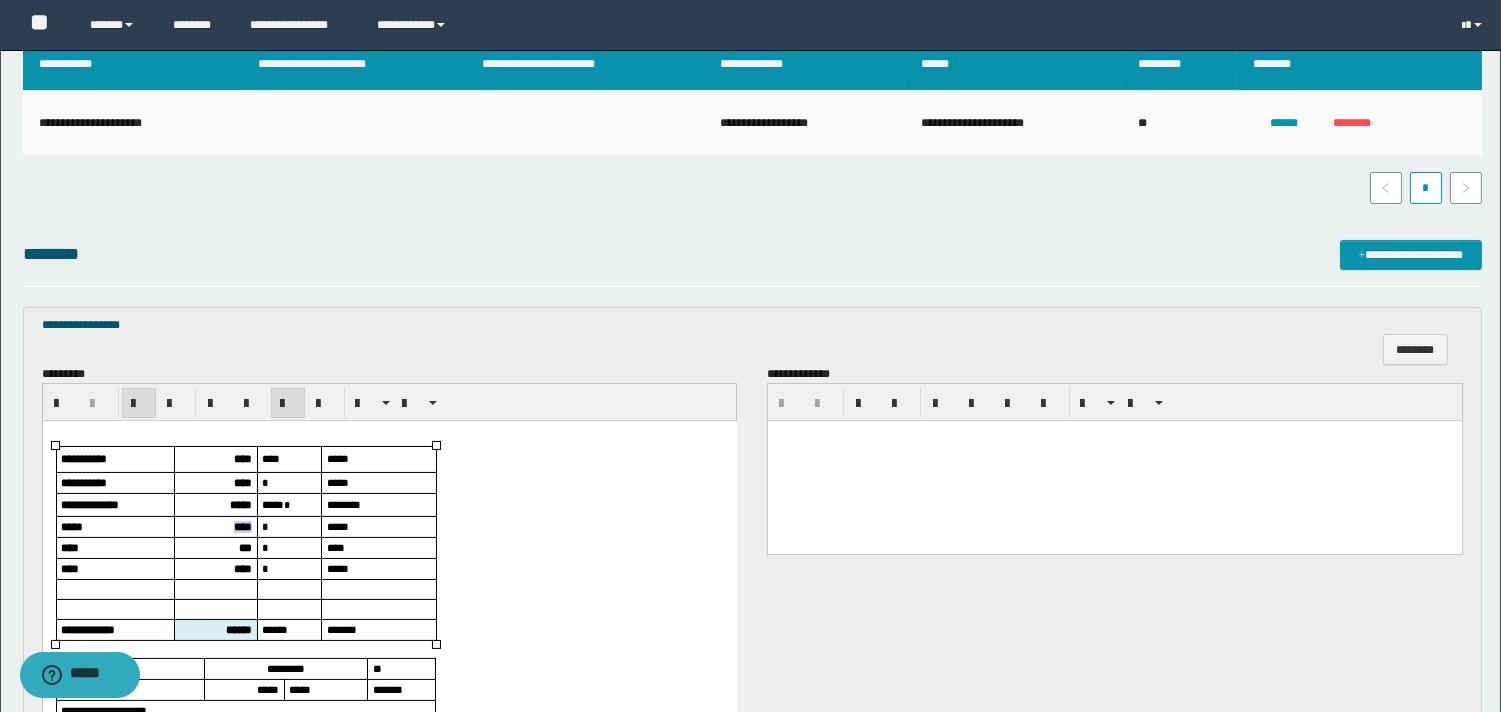 click on "****" at bounding box center (242, 526) 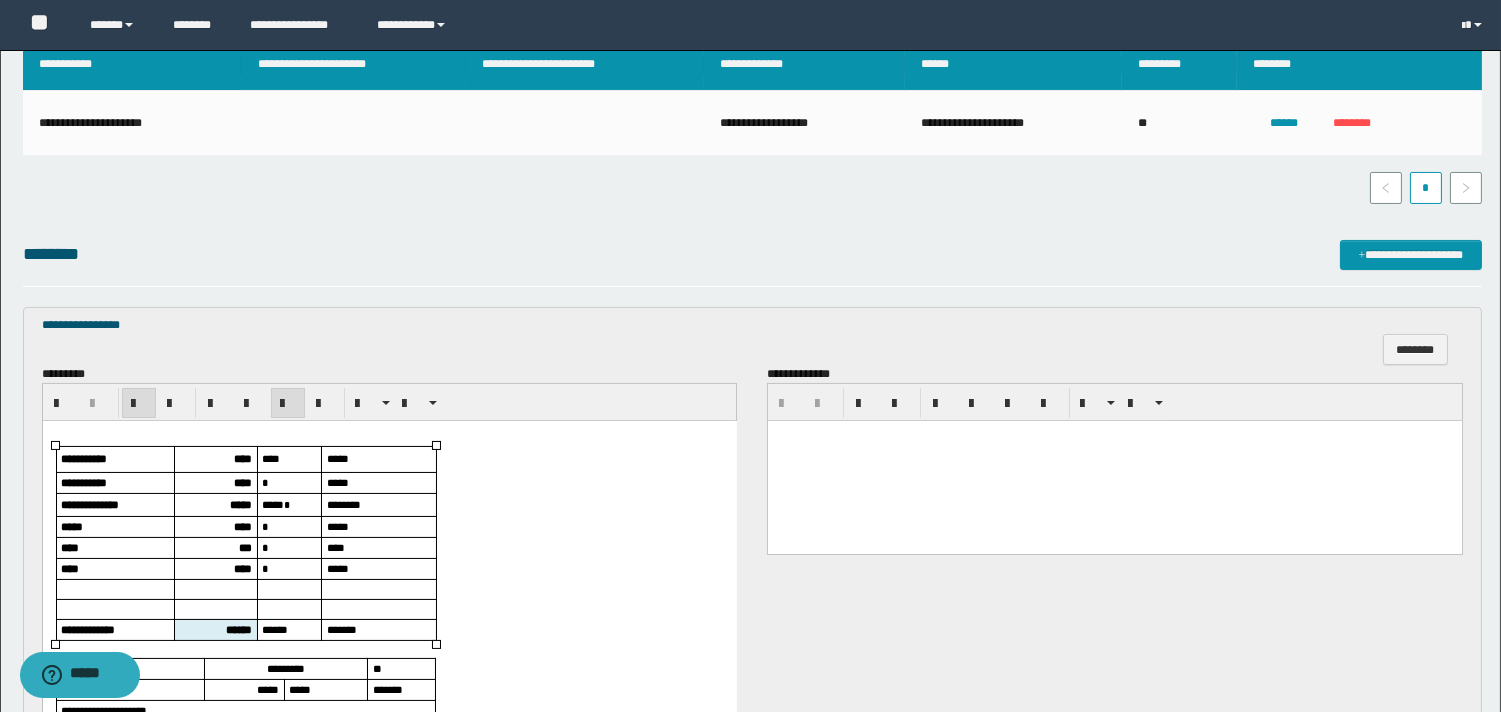 click on "***" at bounding box center (244, 547) 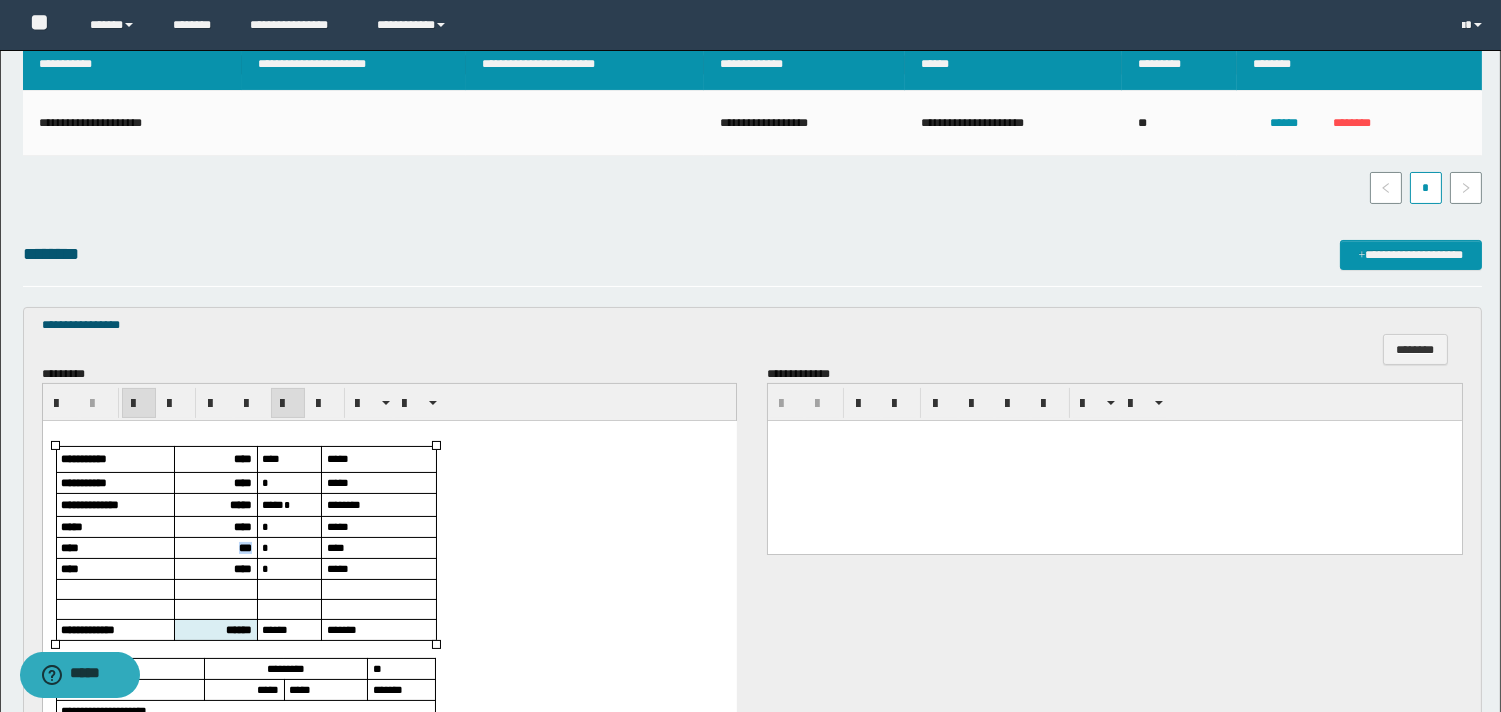 click on "***" at bounding box center (244, 547) 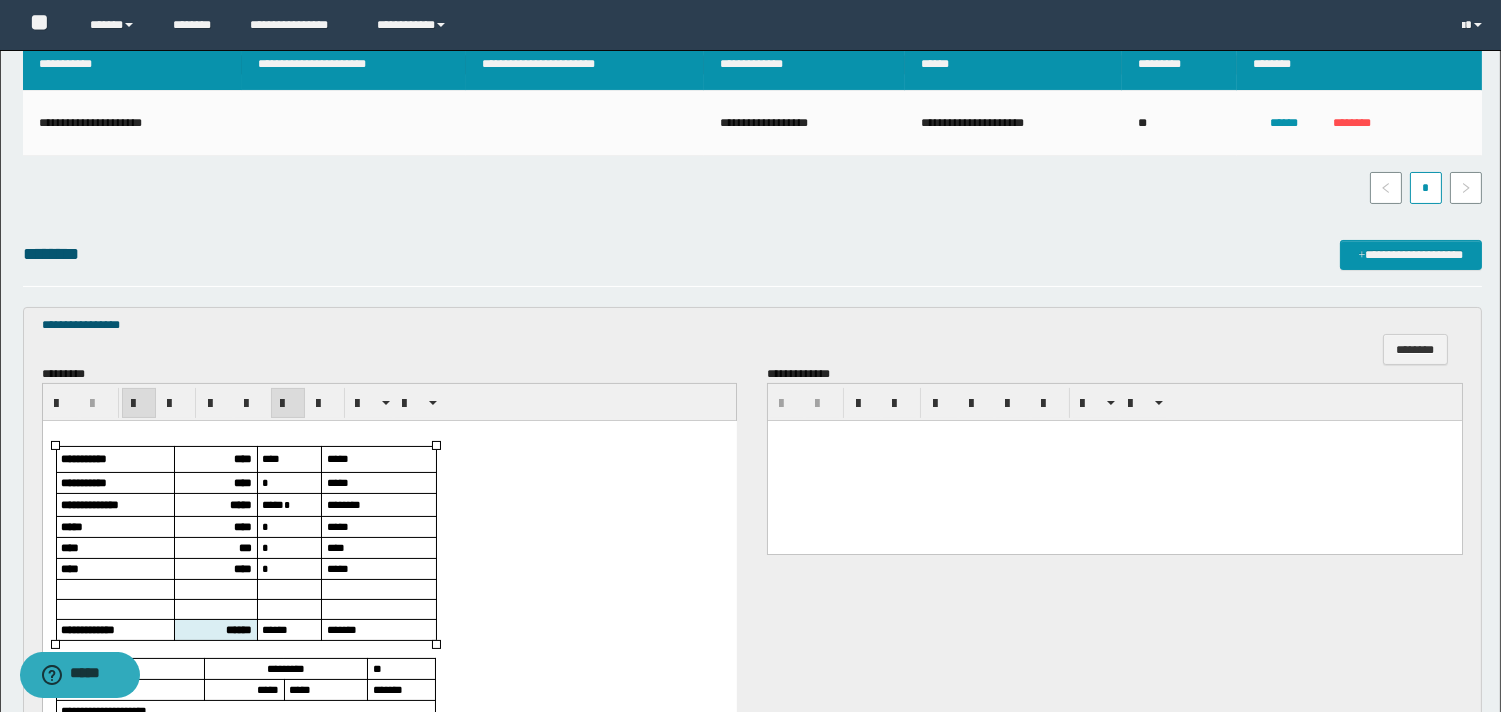 click on "****" at bounding box center (242, 568) 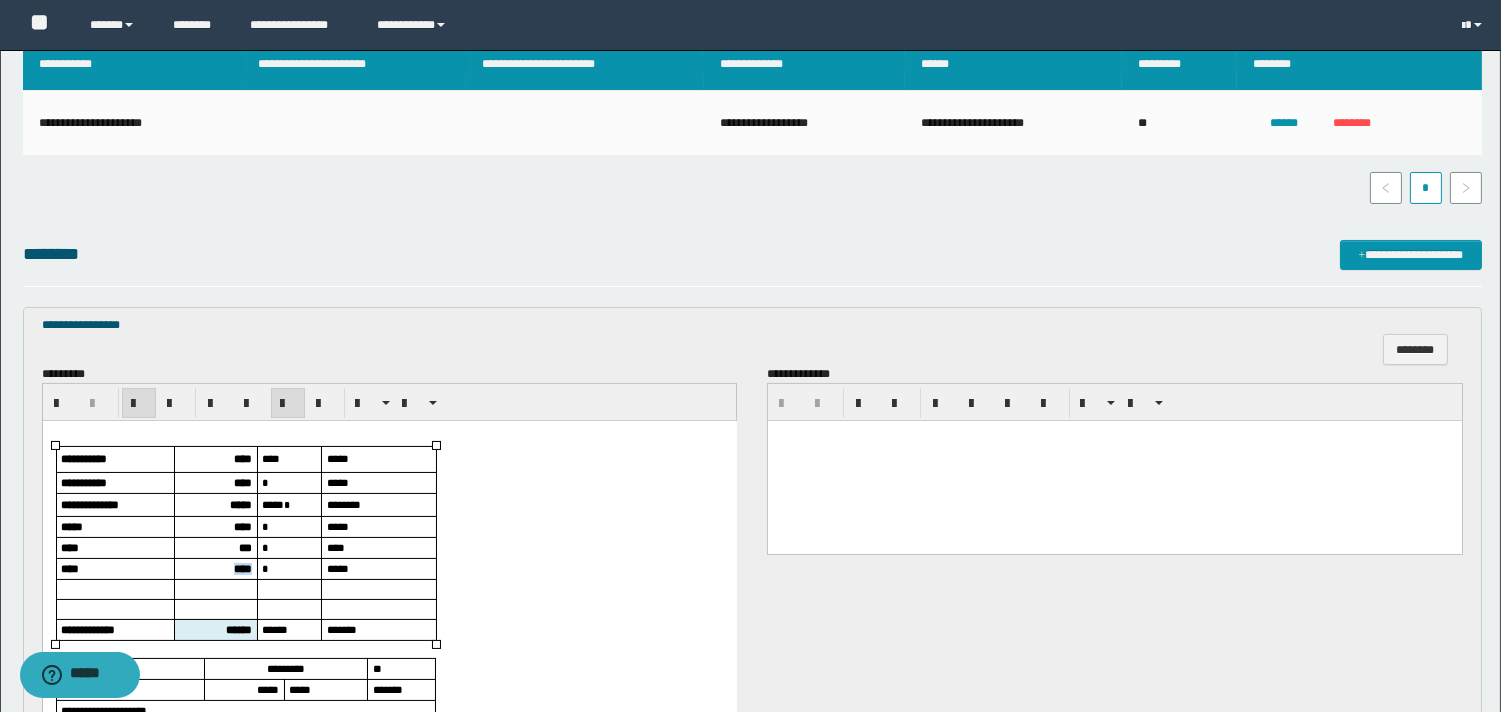 click on "****" at bounding box center [242, 568] 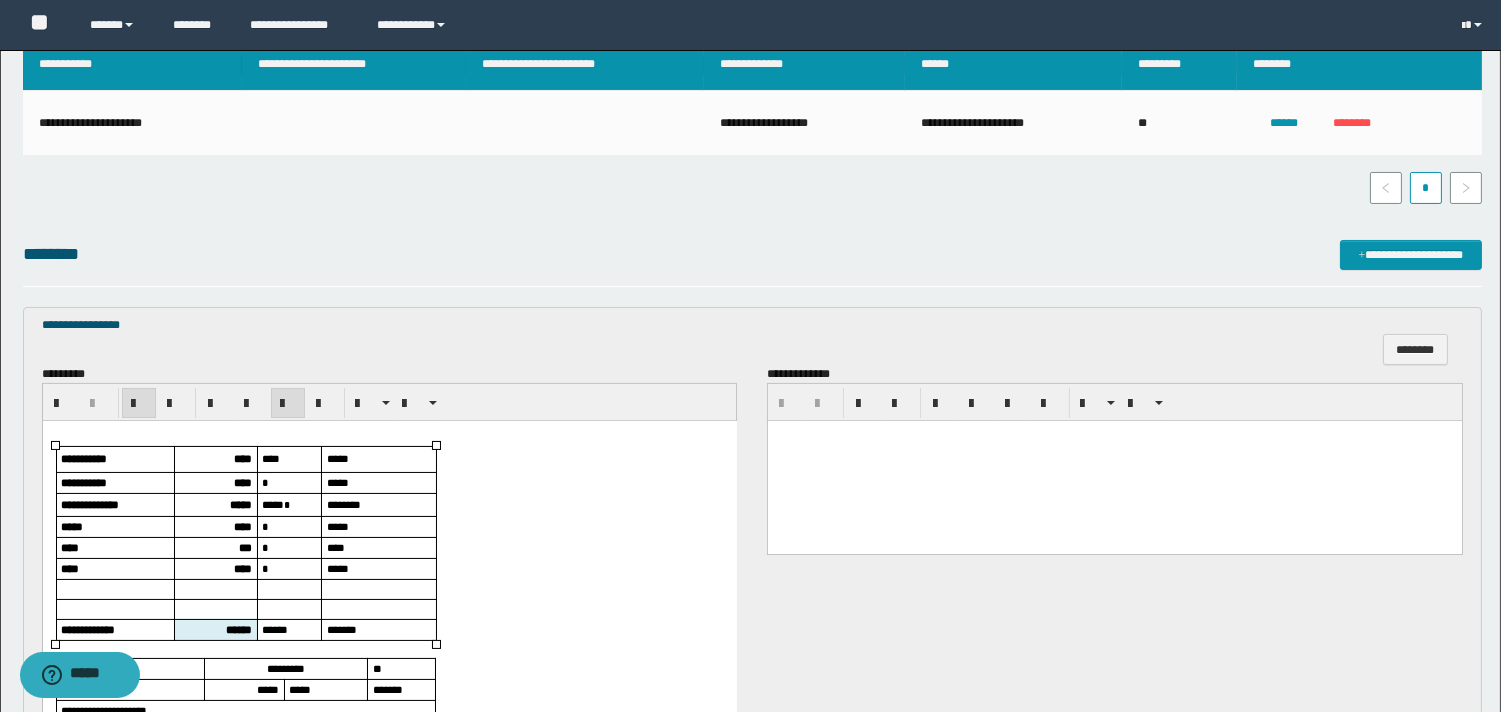 click on "******" at bounding box center (238, 629) 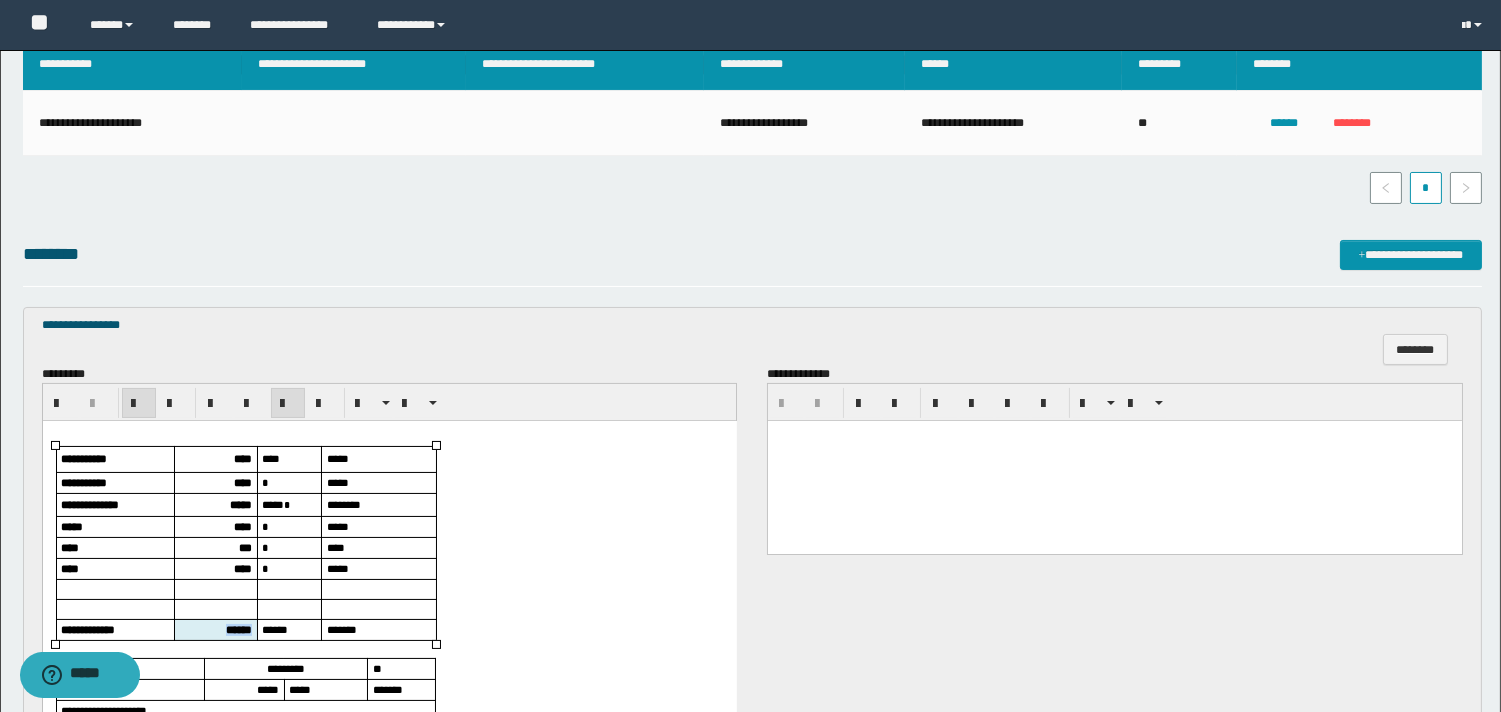 click on "******" at bounding box center [238, 629] 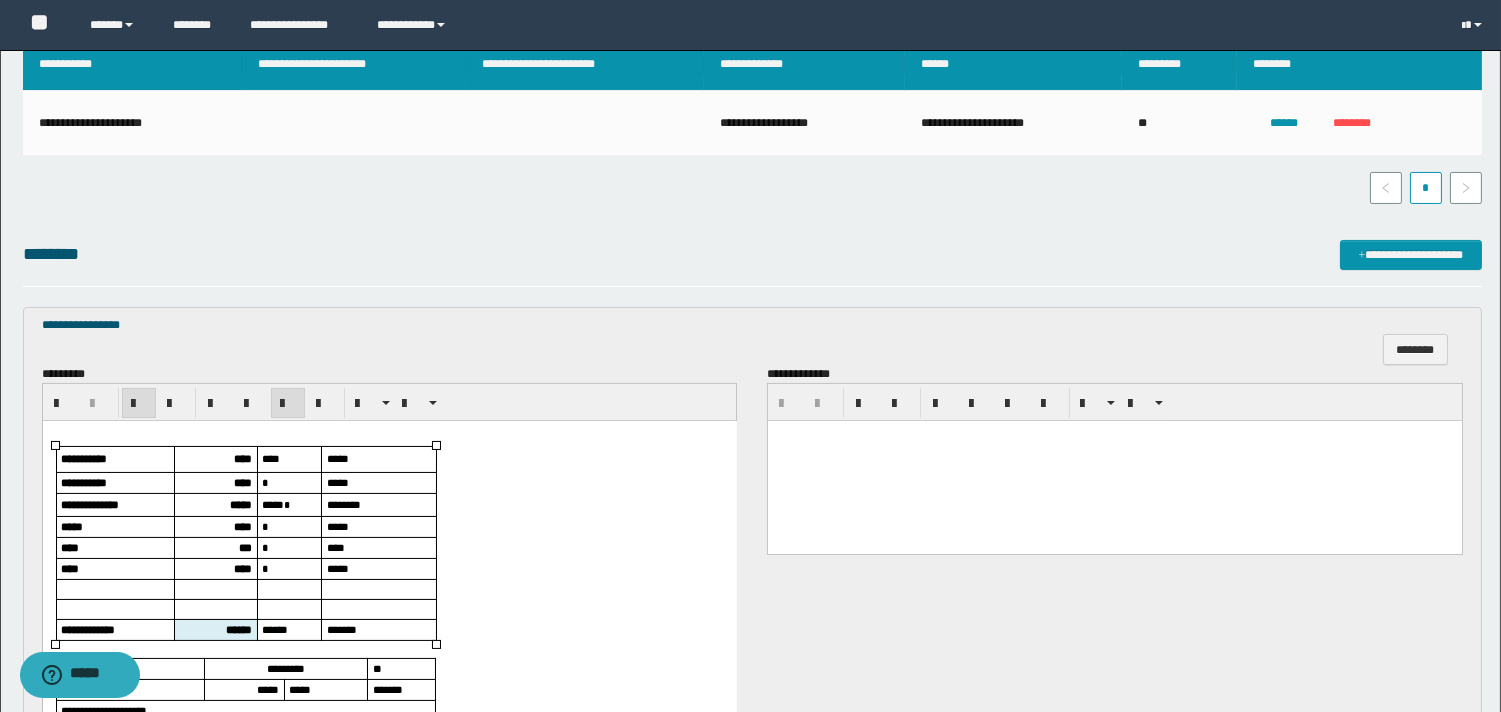 scroll, scrollTop: 666, scrollLeft: 0, axis: vertical 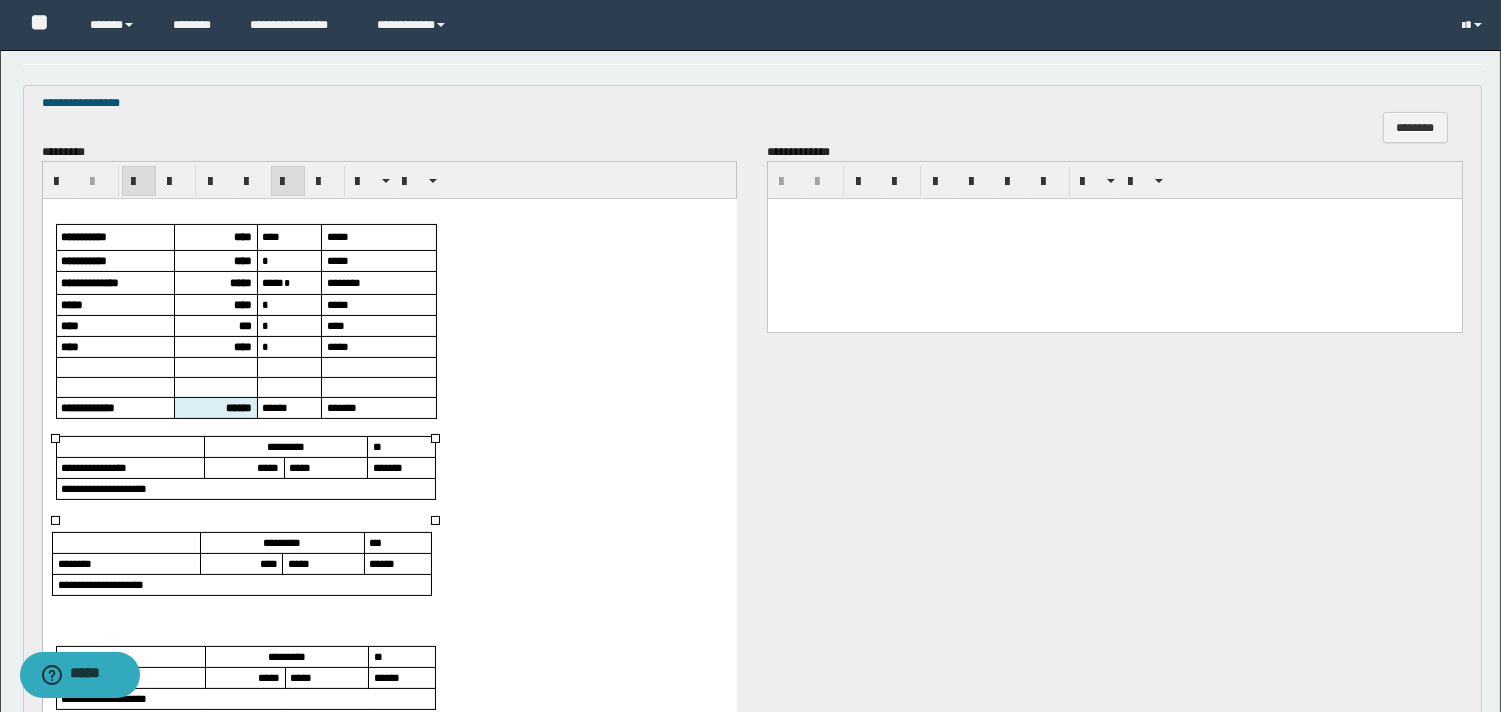 click on "*****" at bounding box center [267, 467] 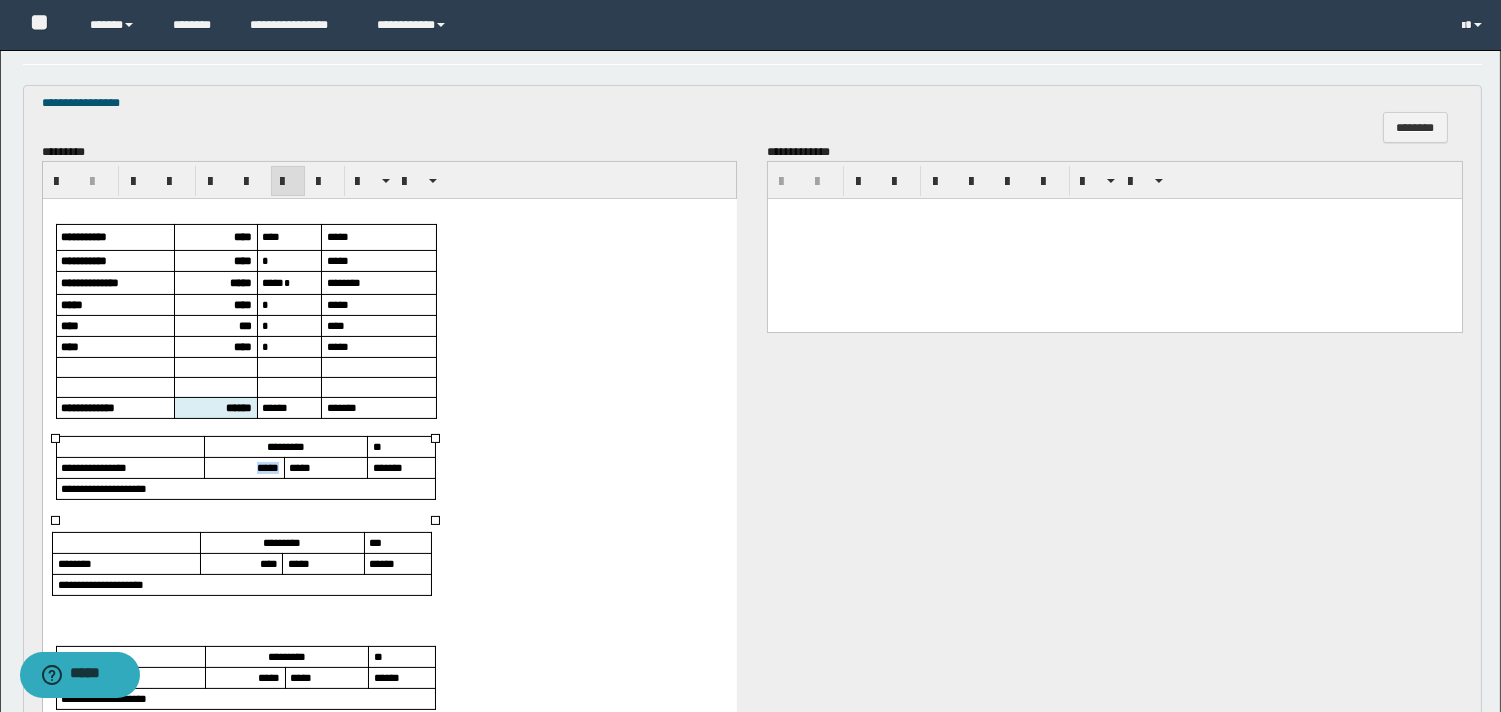 click on "*****" at bounding box center (267, 467) 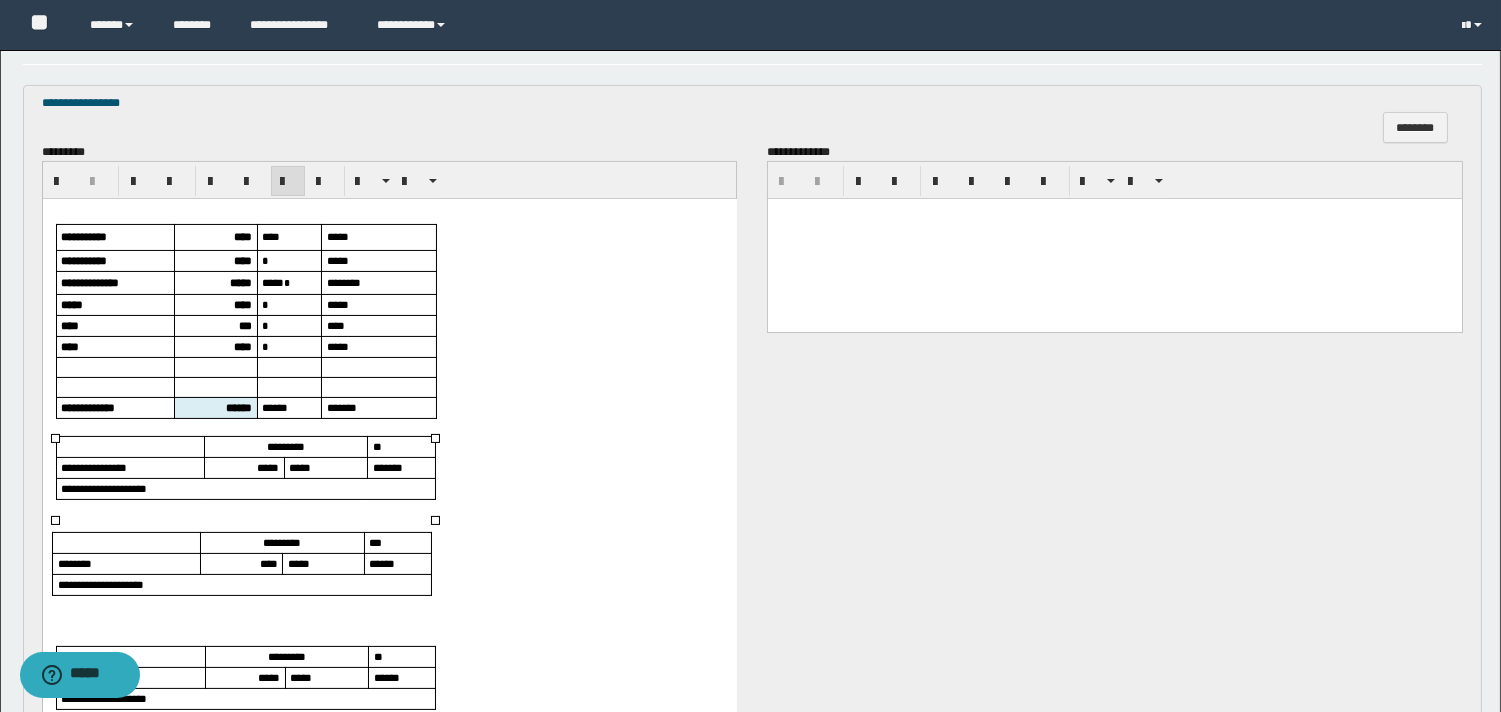 click on "****" at bounding box center [268, 563] 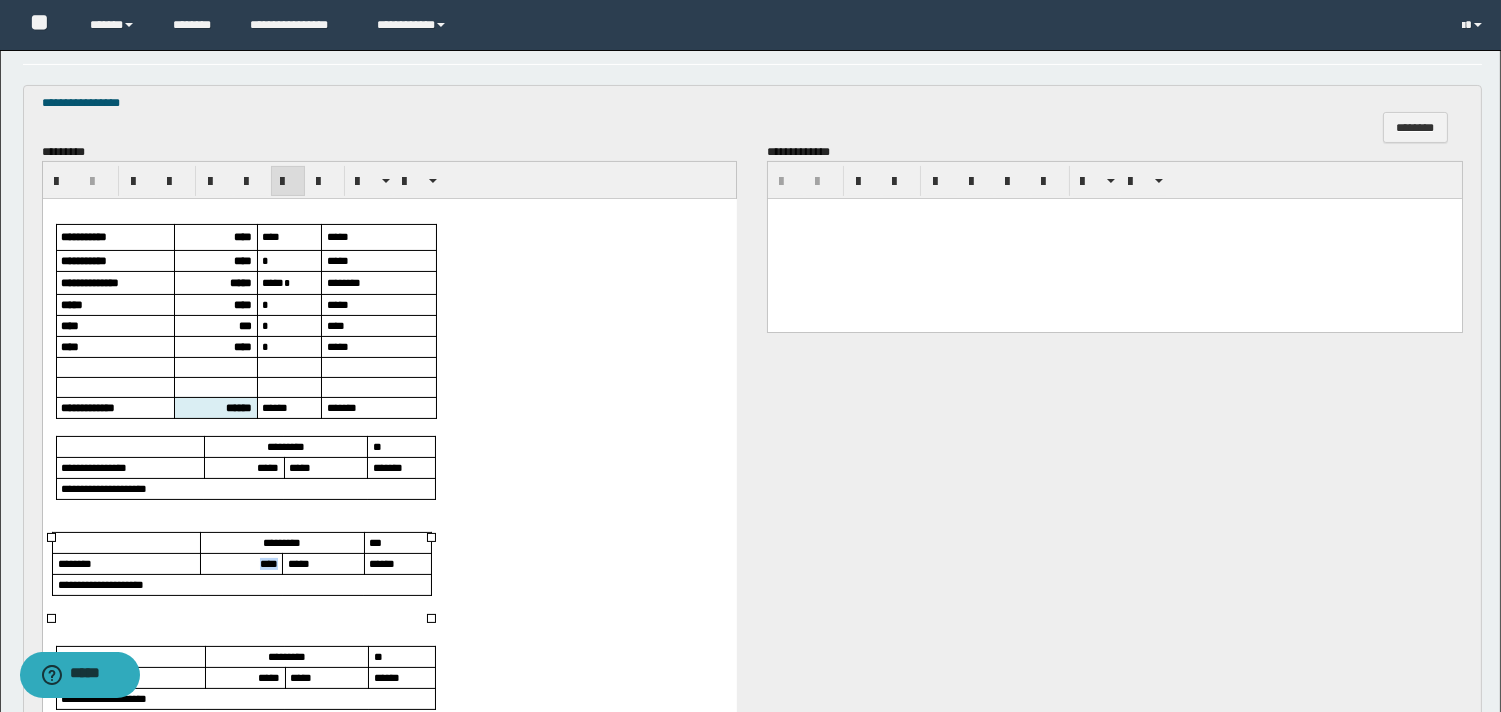 click on "****" at bounding box center (268, 563) 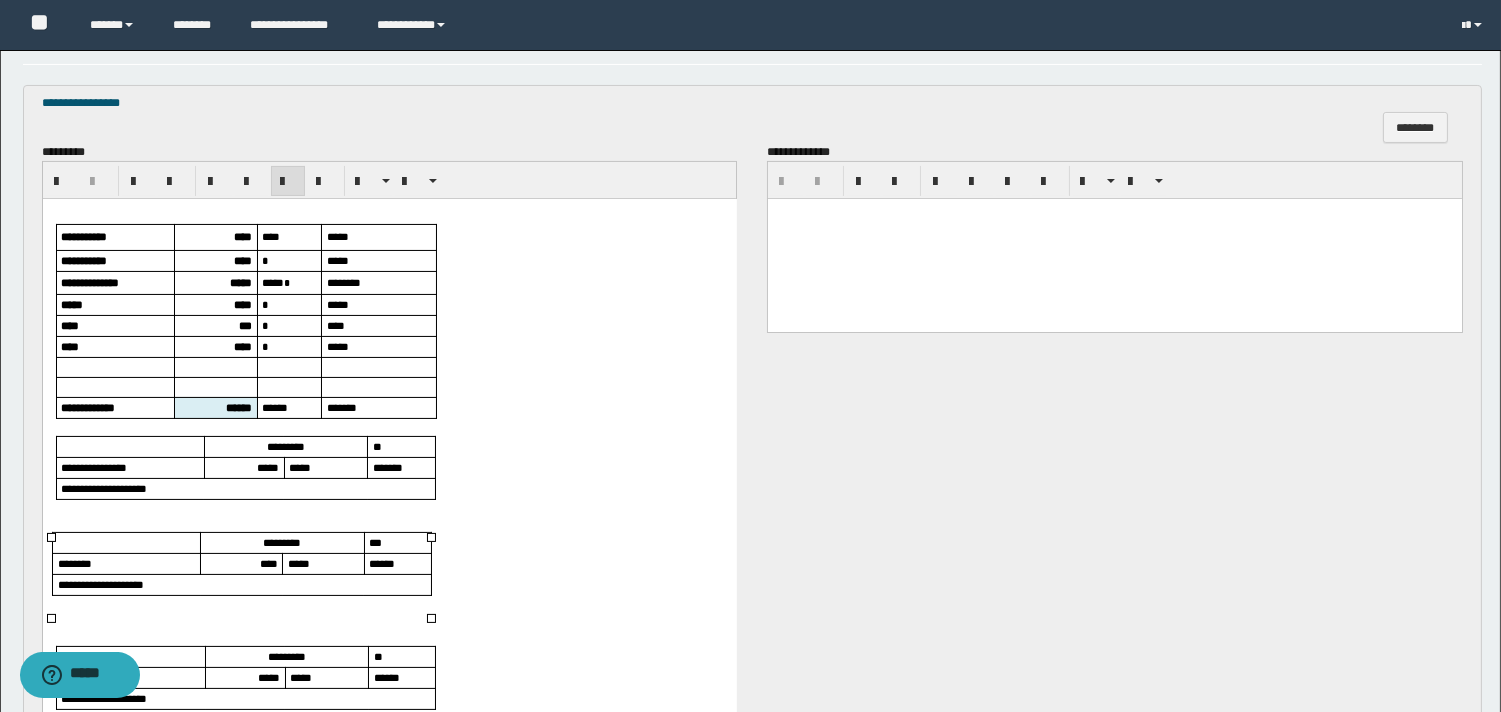 scroll, scrollTop: 888, scrollLeft: 0, axis: vertical 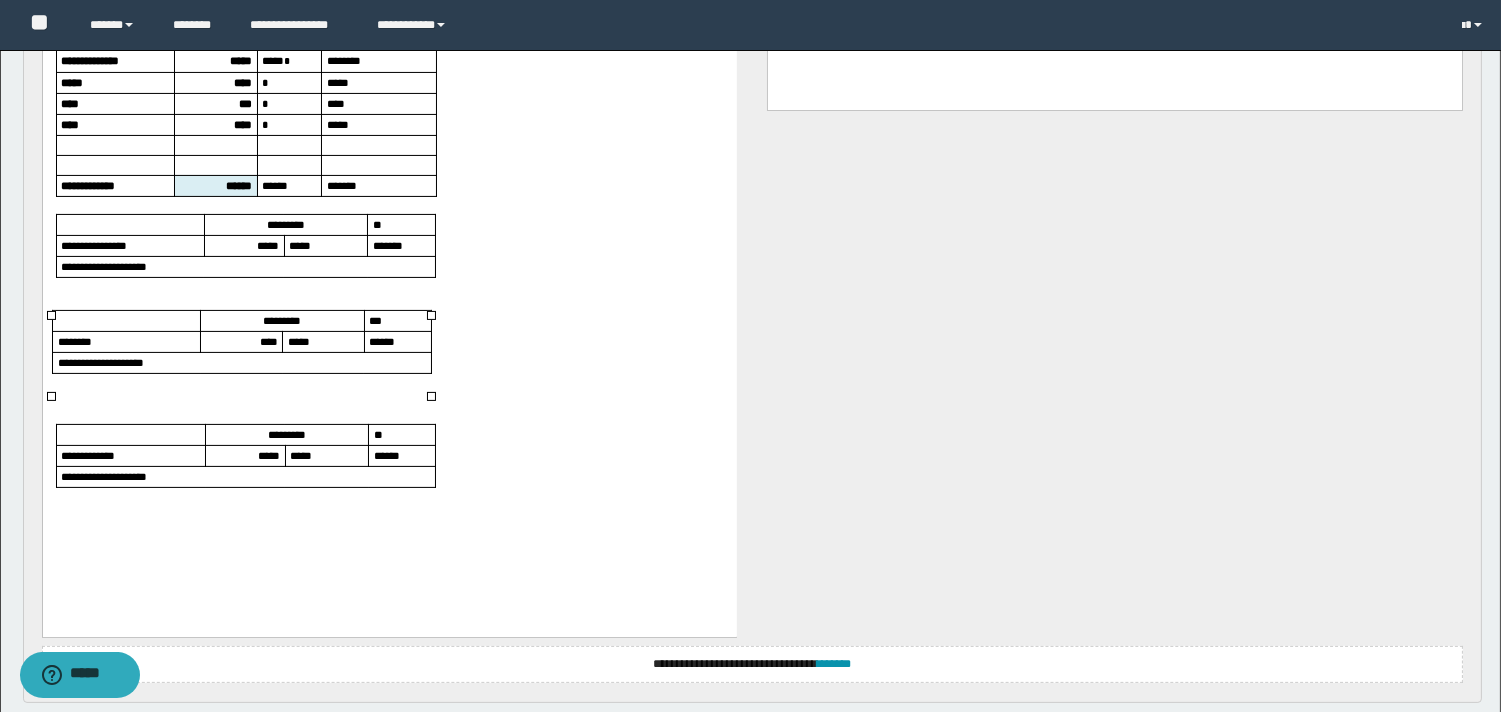 click on "*****" at bounding box center [244, 457] 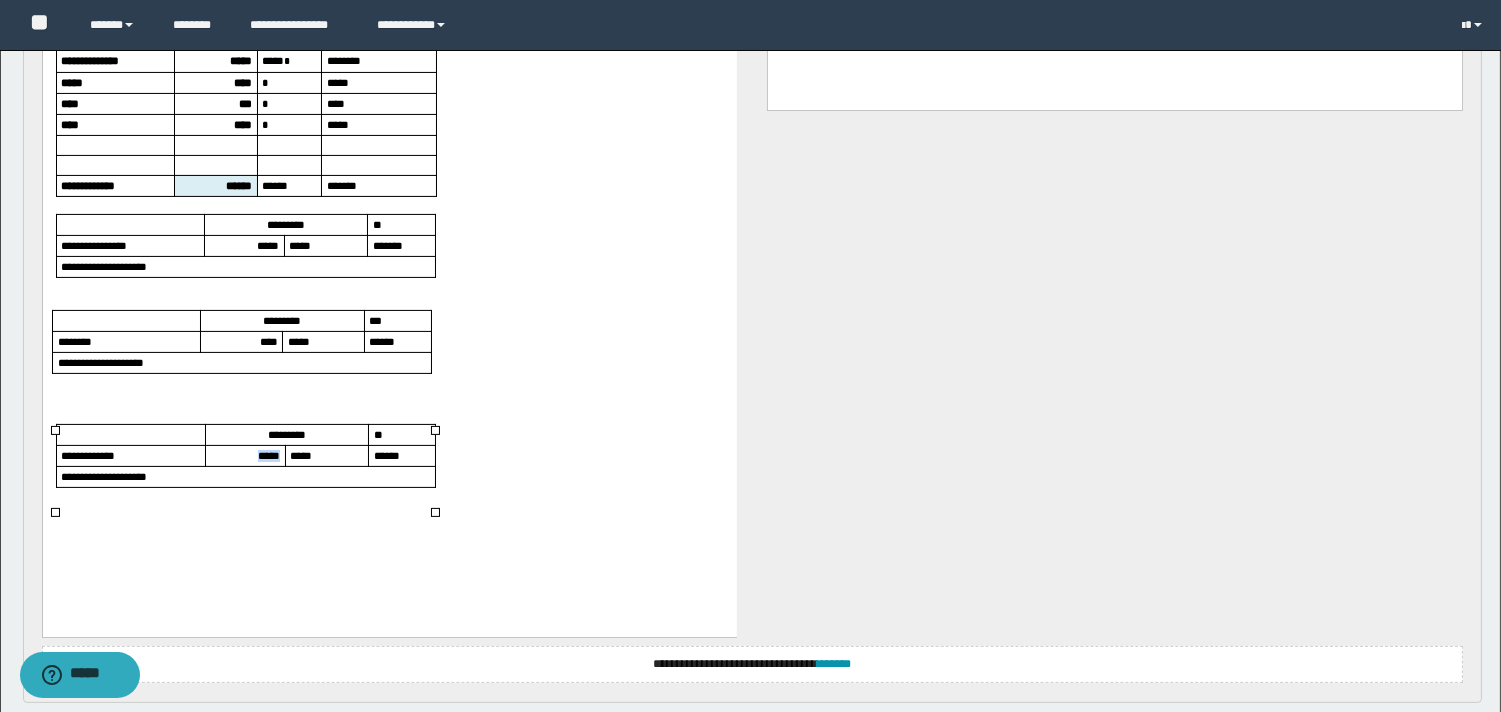 click on "*****" at bounding box center [244, 457] 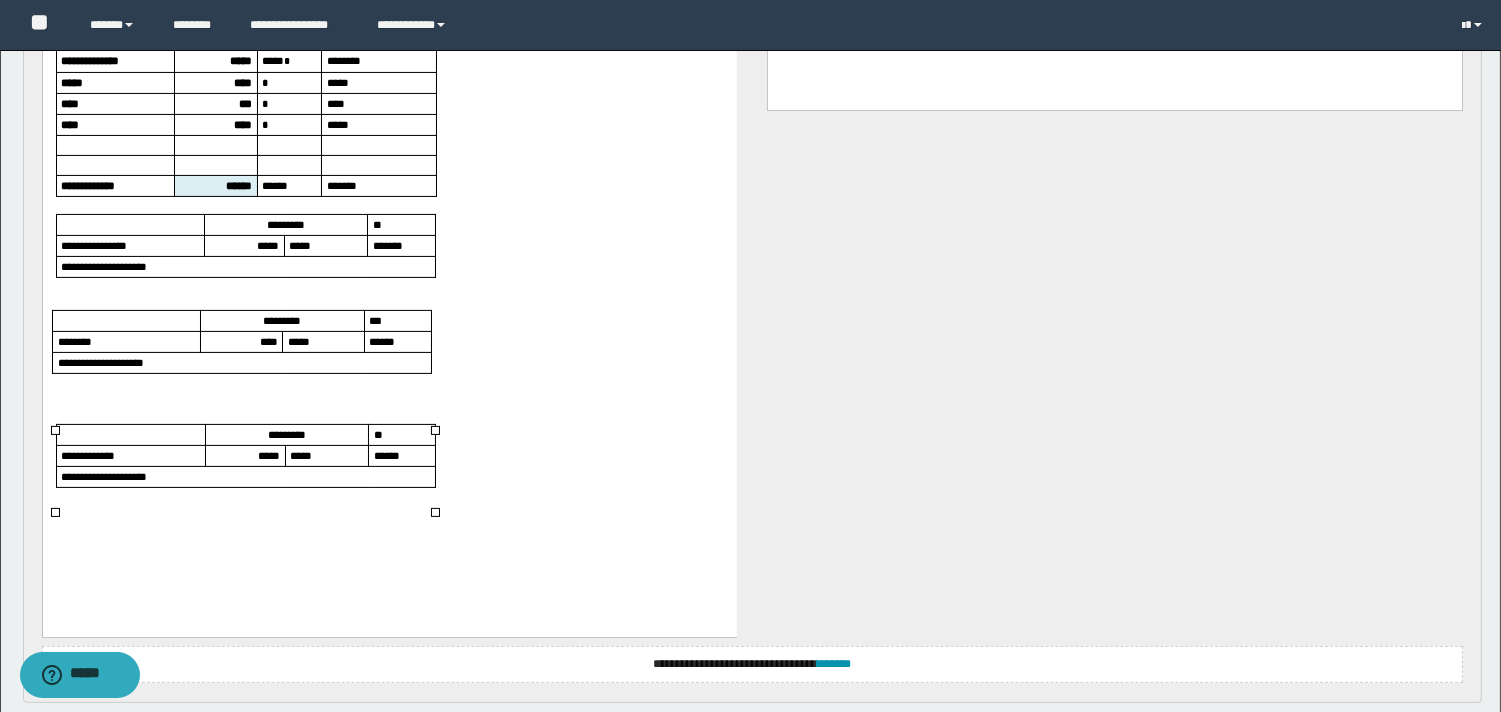 scroll, scrollTop: 666, scrollLeft: 0, axis: vertical 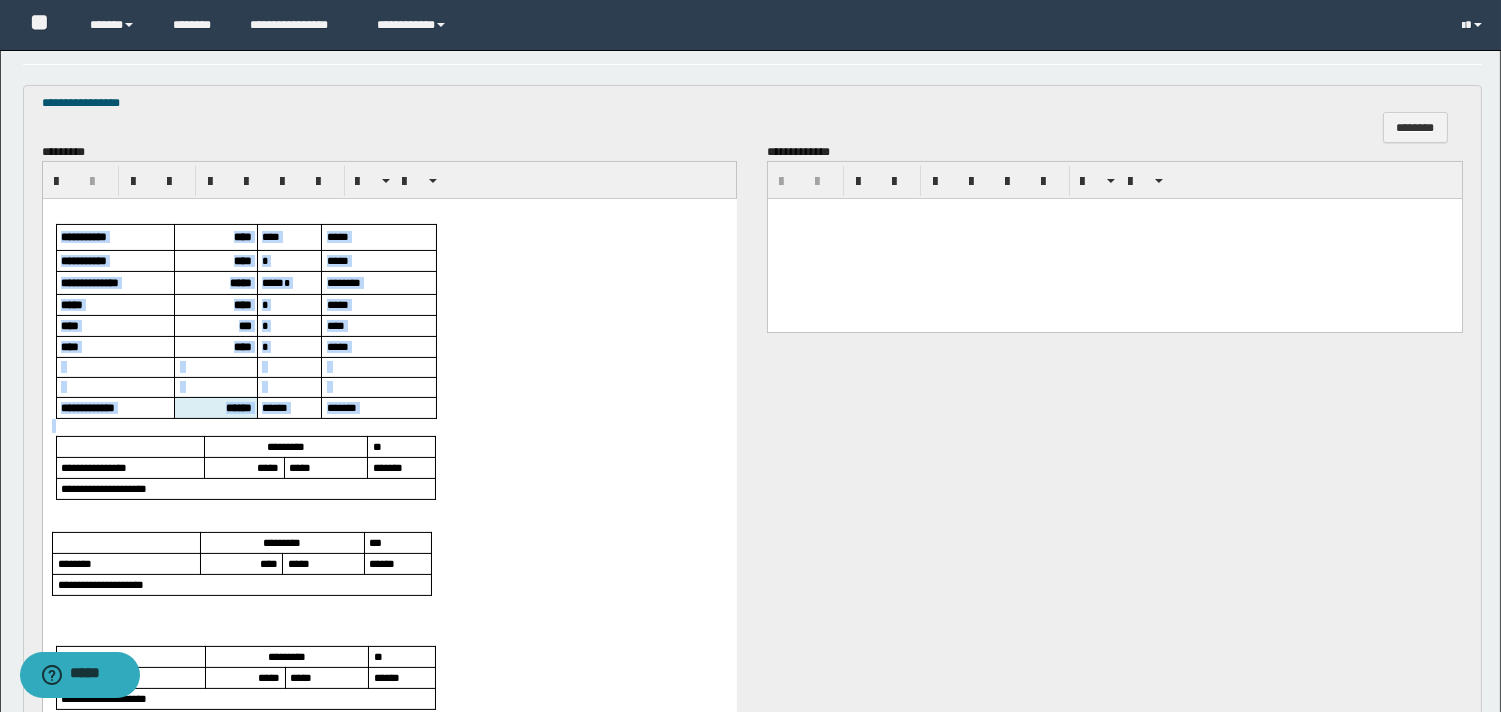 drag, startPoint x: 56, startPoint y: 213, endPoint x: 122, endPoint y: 426, distance: 222.99103 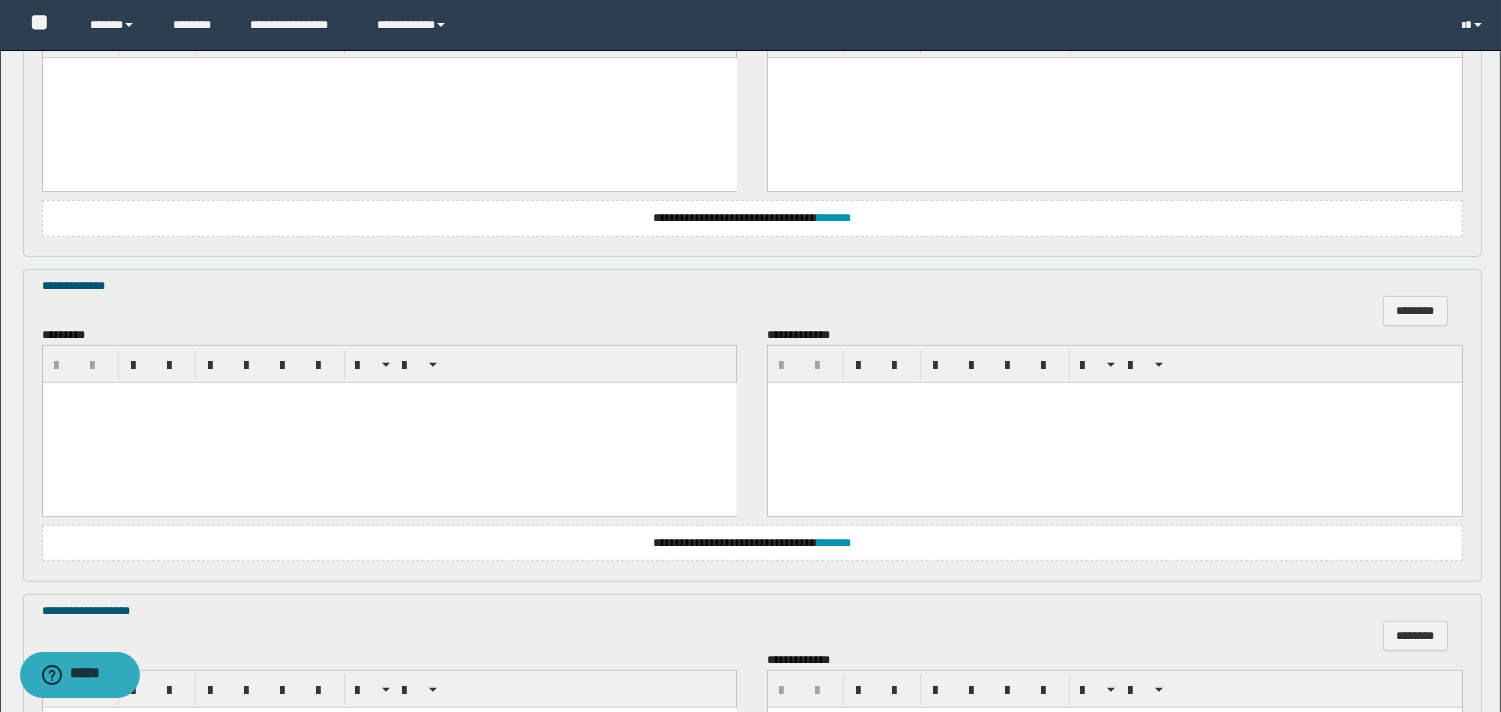 scroll, scrollTop: 1666, scrollLeft: 0, axis: vertical 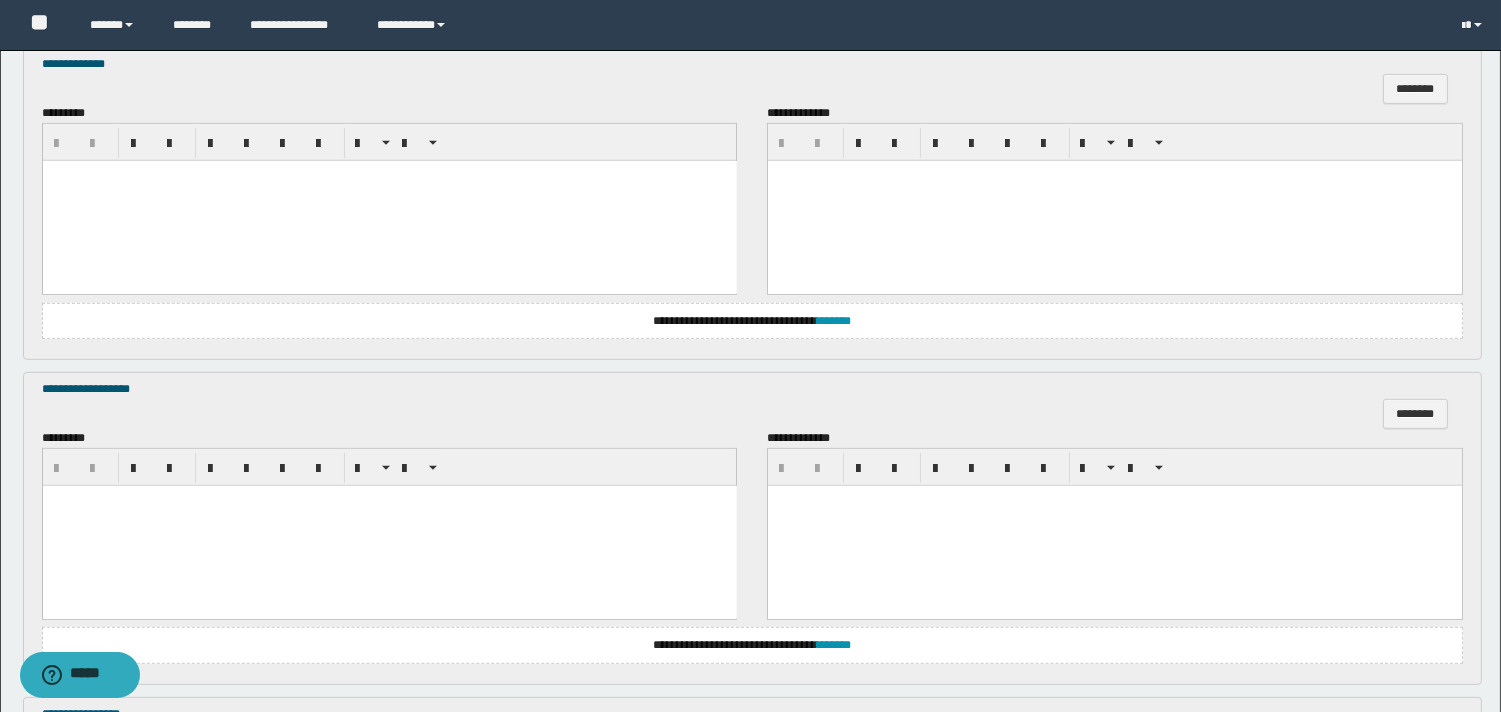 click at bounding box center [389, 500] 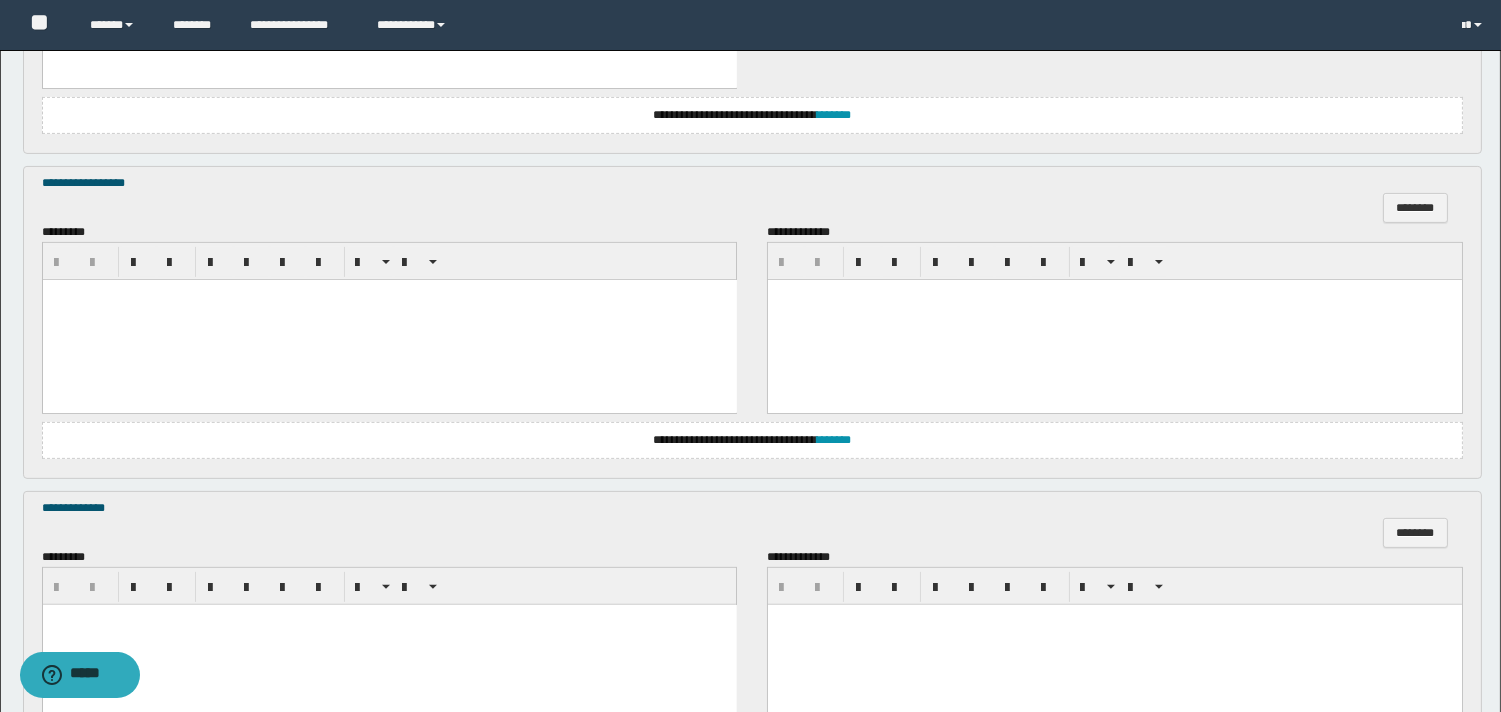 scroll, scrollTop: 777, scrollLeft: 0, axis: vertical 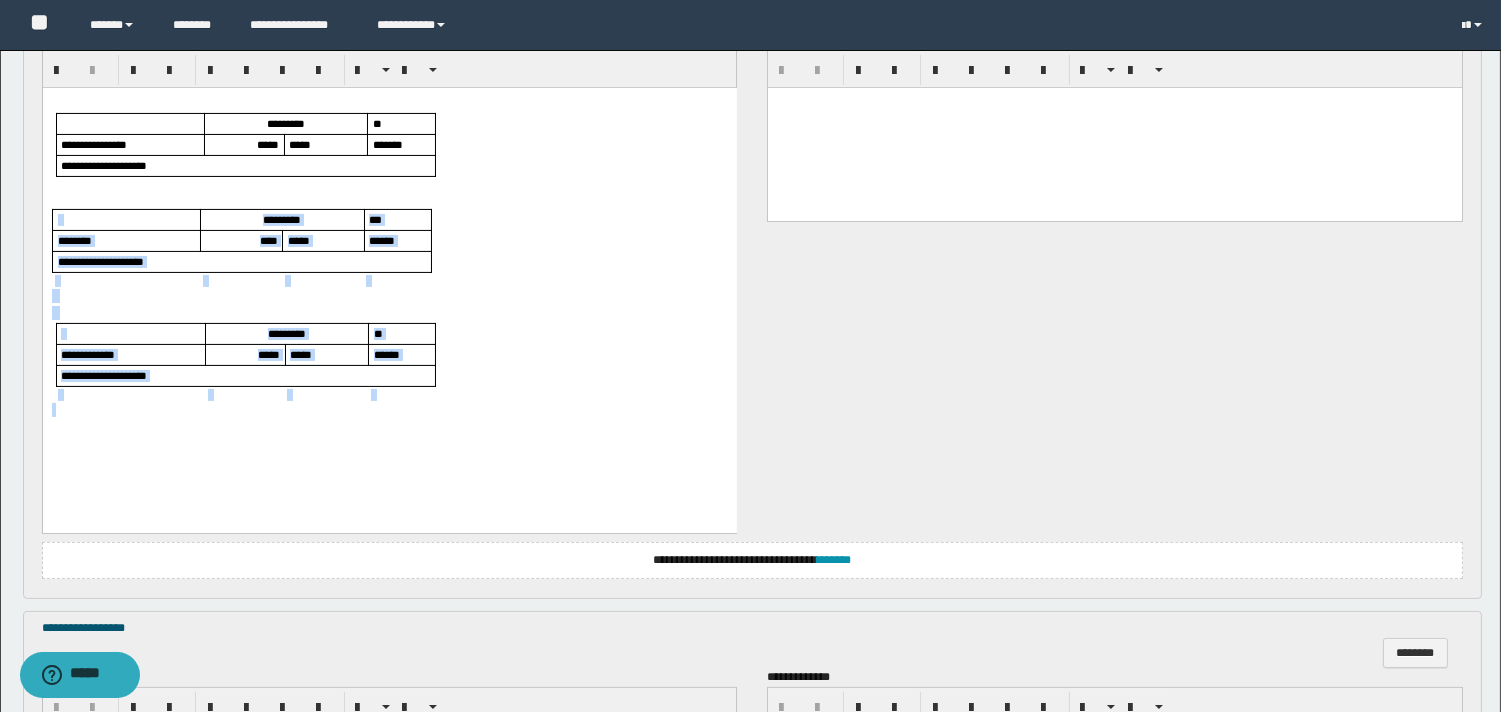 drag, startPoint x: 67, startPoint y: 202, endPoint x: 193, endPoint y: 416, distance: 248.33849 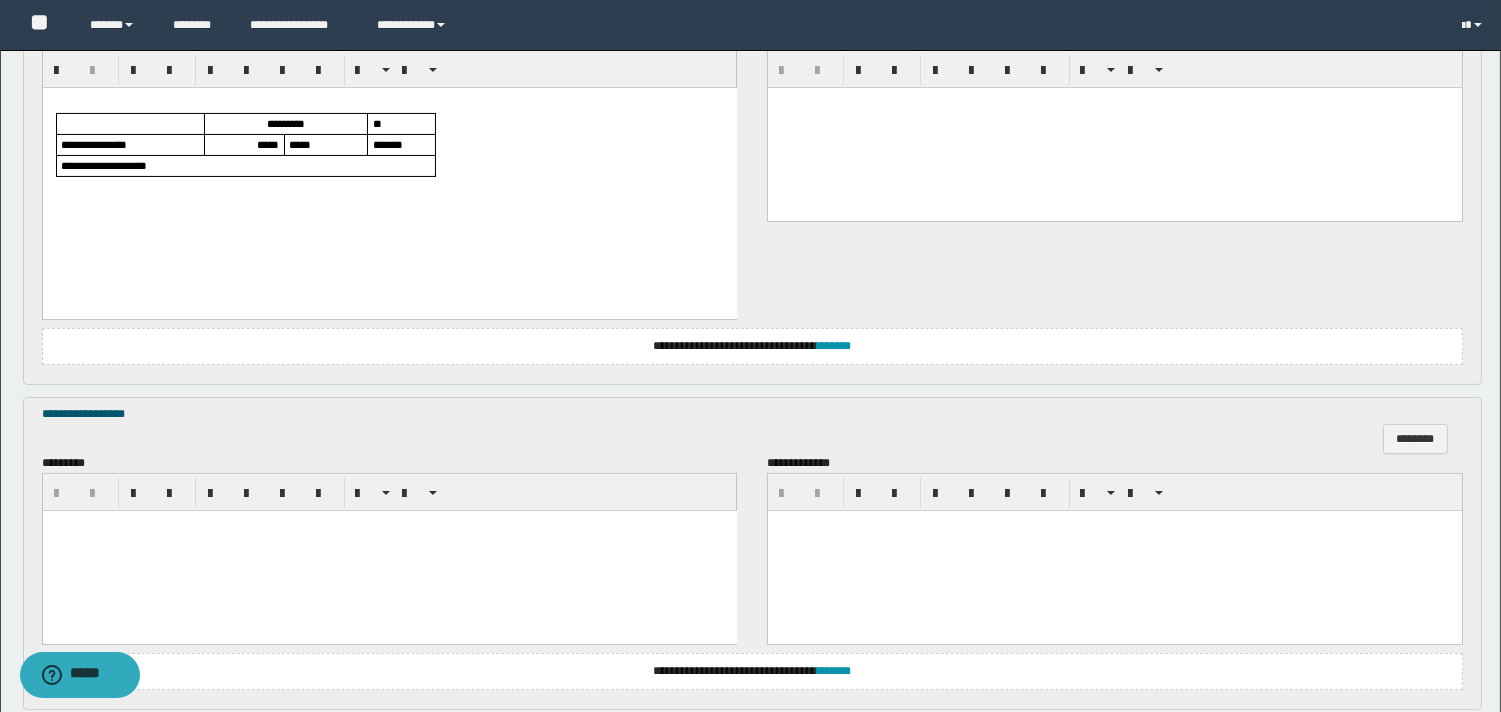 scroll, scrollTop: 1111, scrollLeft: 0, axis: vertical 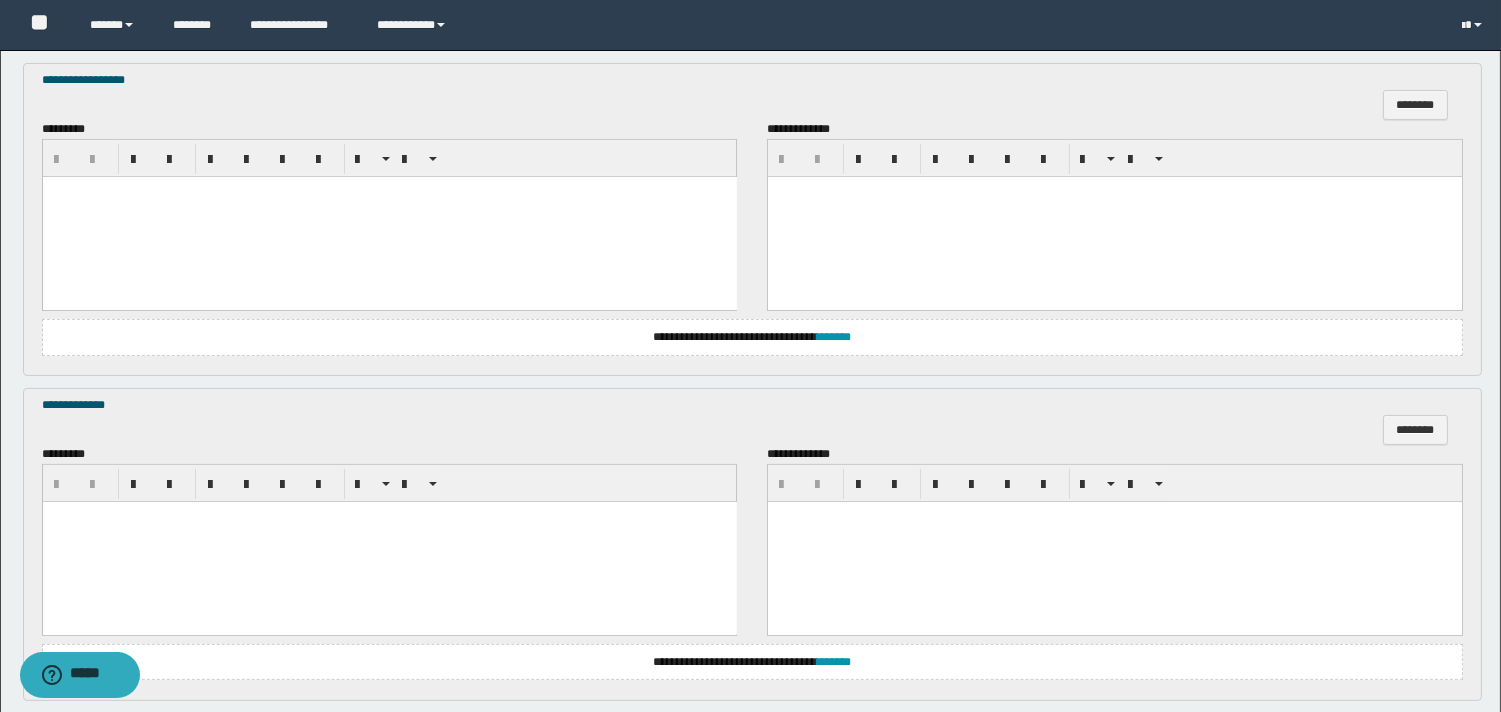 click at bounding box center (389, 217) 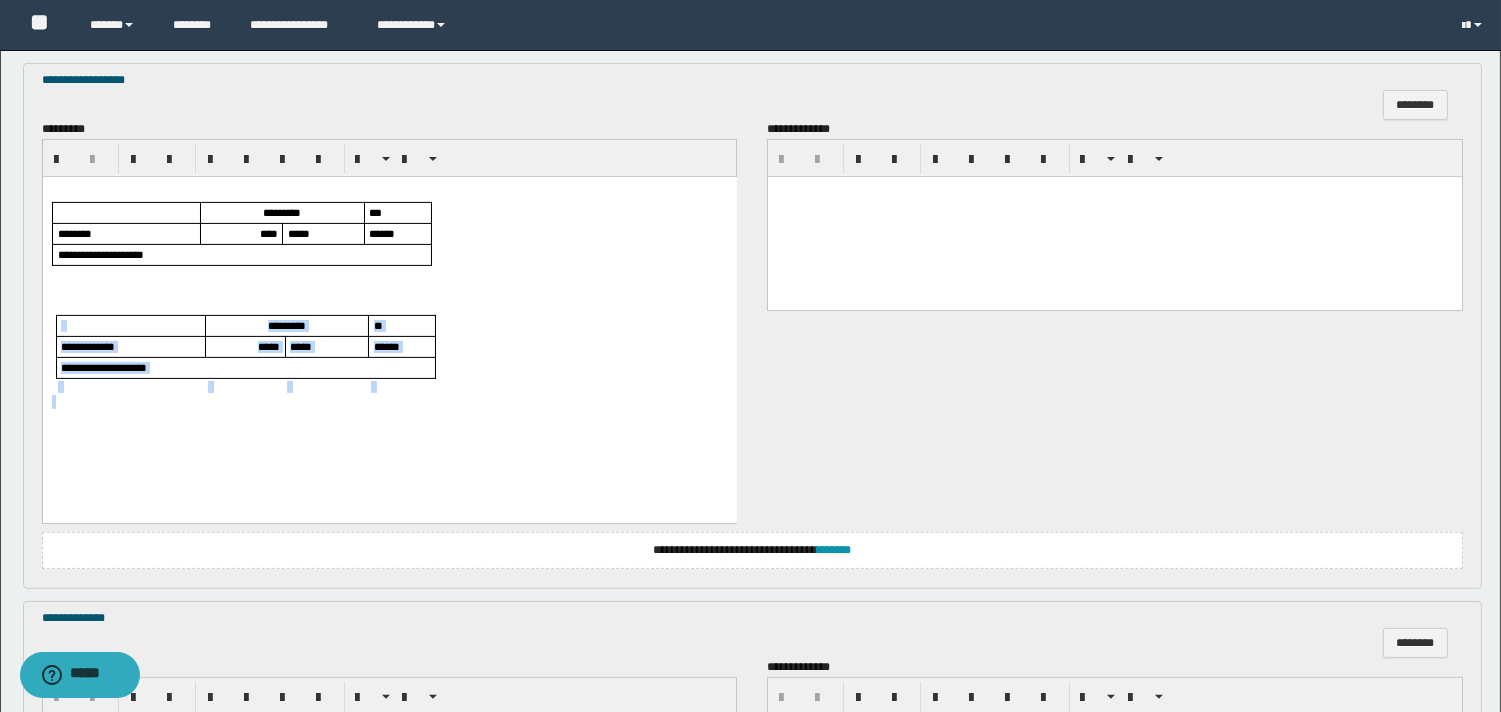 drag, startPoint x: 79, startPoint y: 310, endPoint x: 174, endPoint y: 452, distance: 170.84789 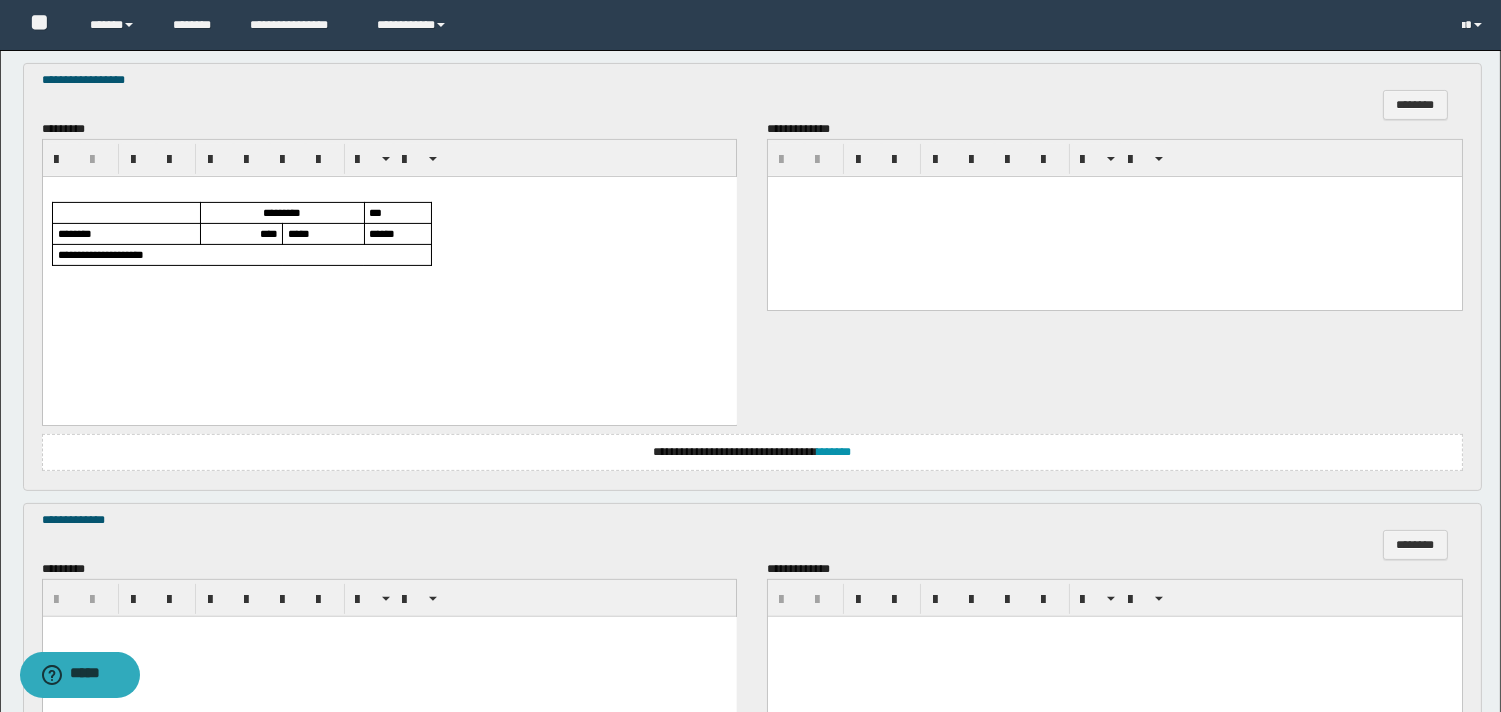 scroll, scrollTop: 1333, scrollLeft: 0, axis: vertical 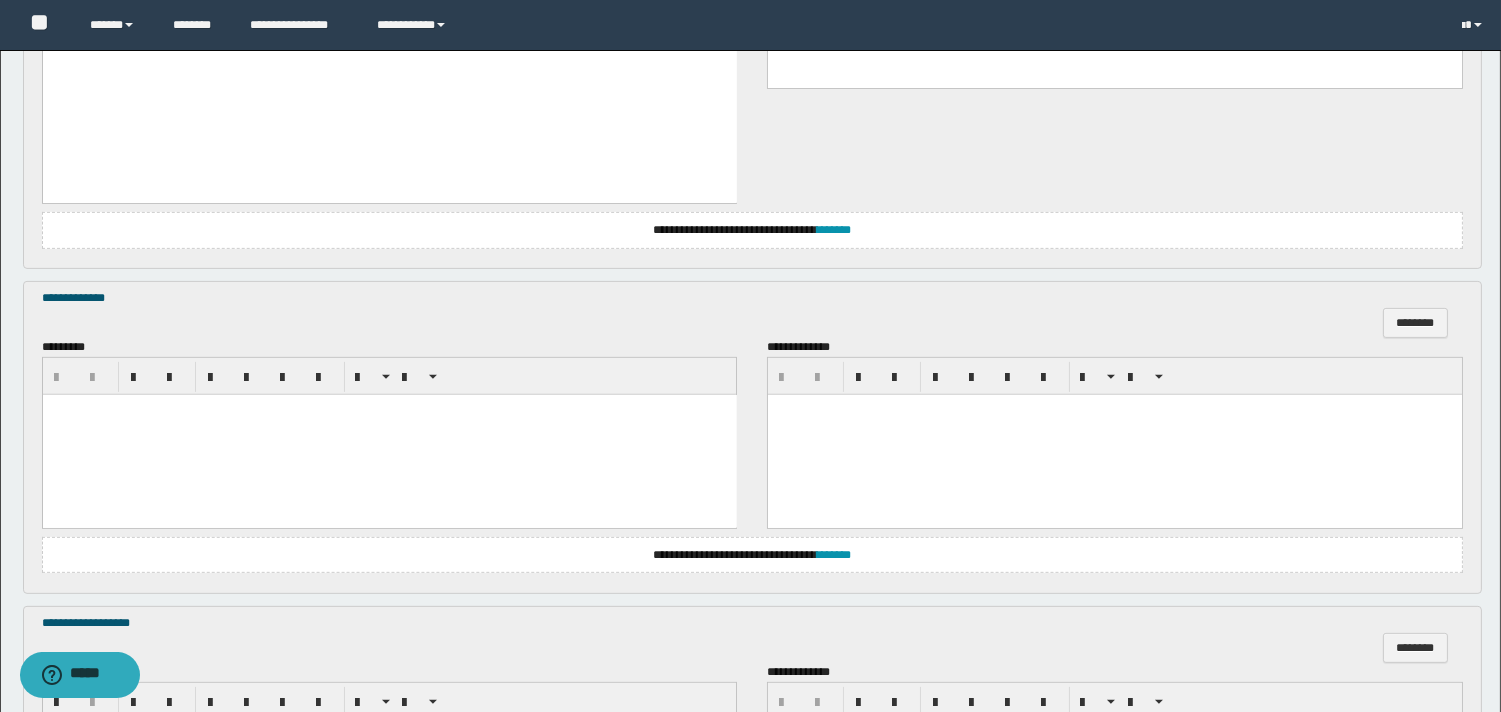 click at bounding box center (389, 435) 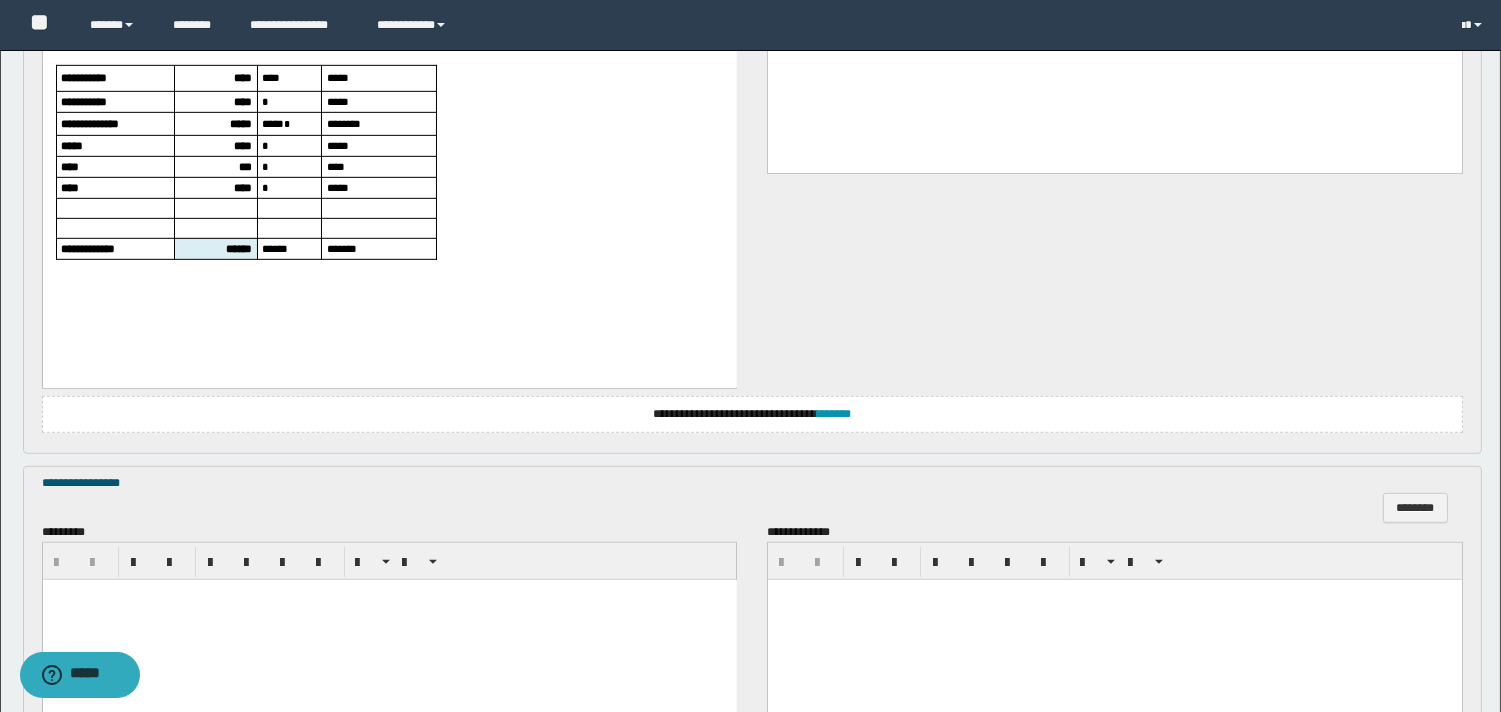scroll, scrollTop: 2328, scrollLeft: 0, axis: vertical 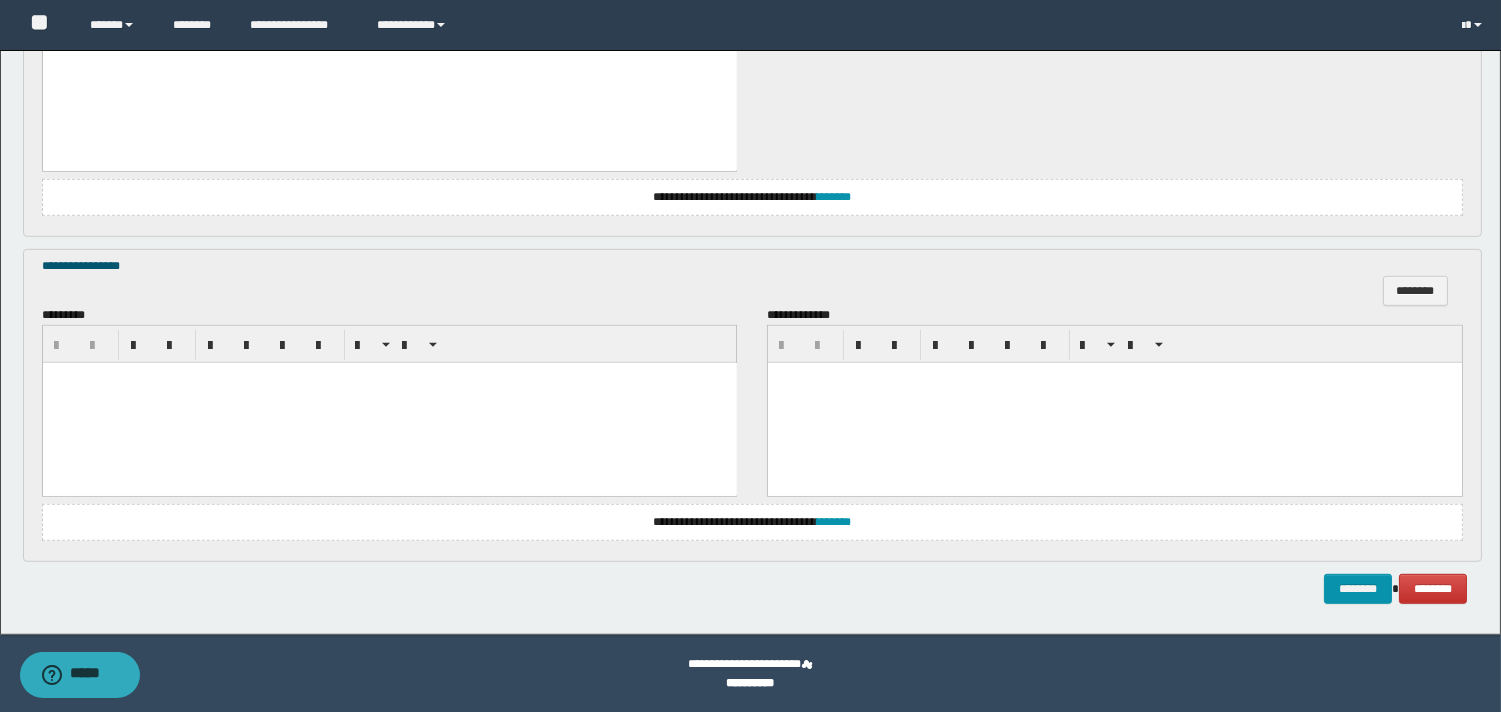 click at bounding box center [389, 402] 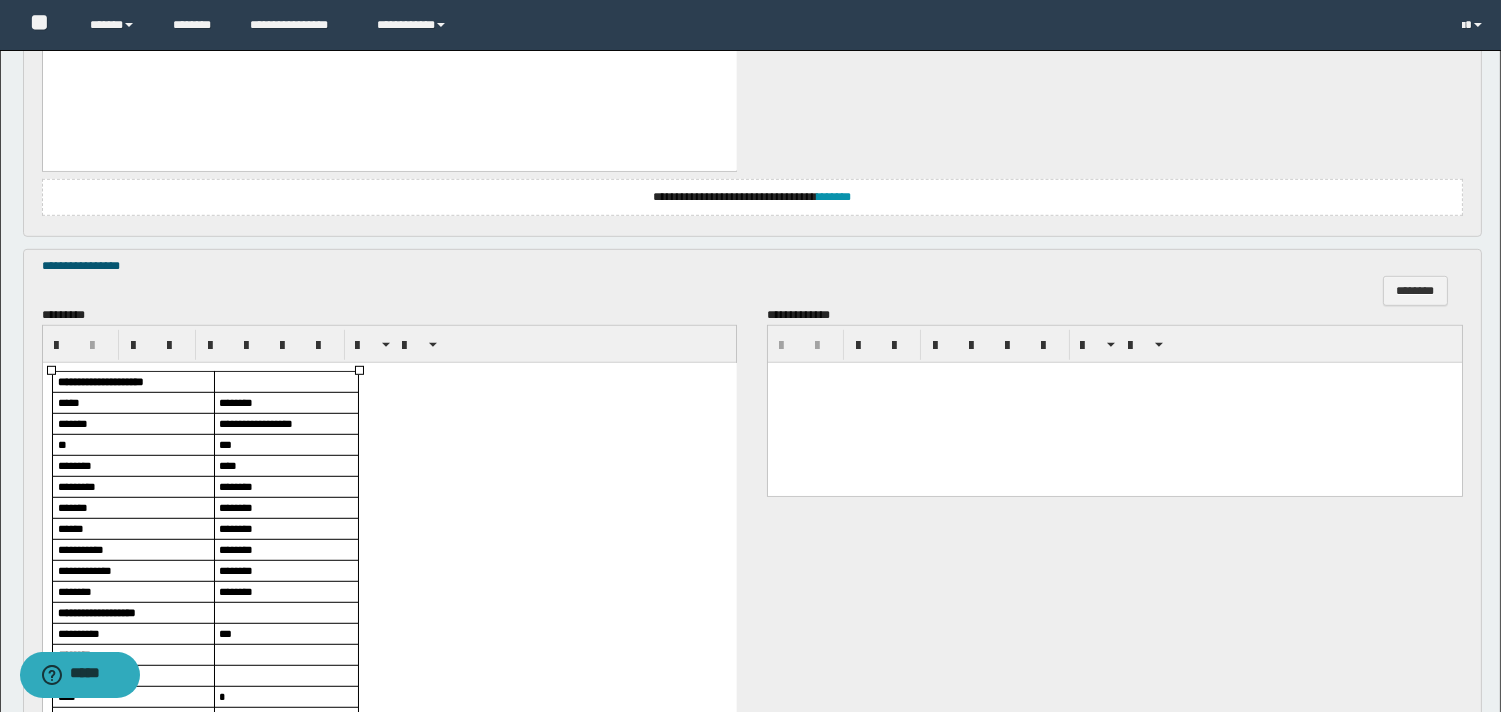 click on "***" at bounding box center [224, 443] 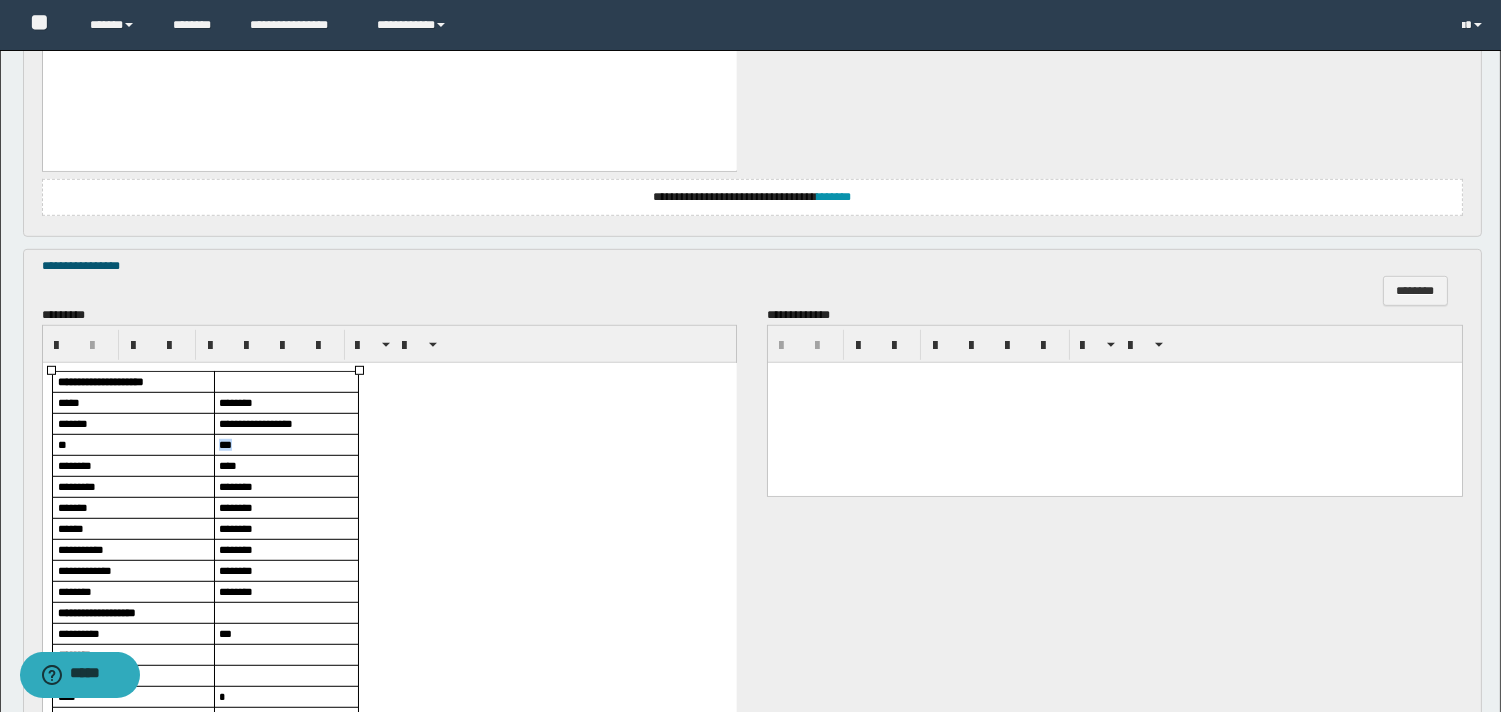 click on "***" at bounding box center (224, 443) 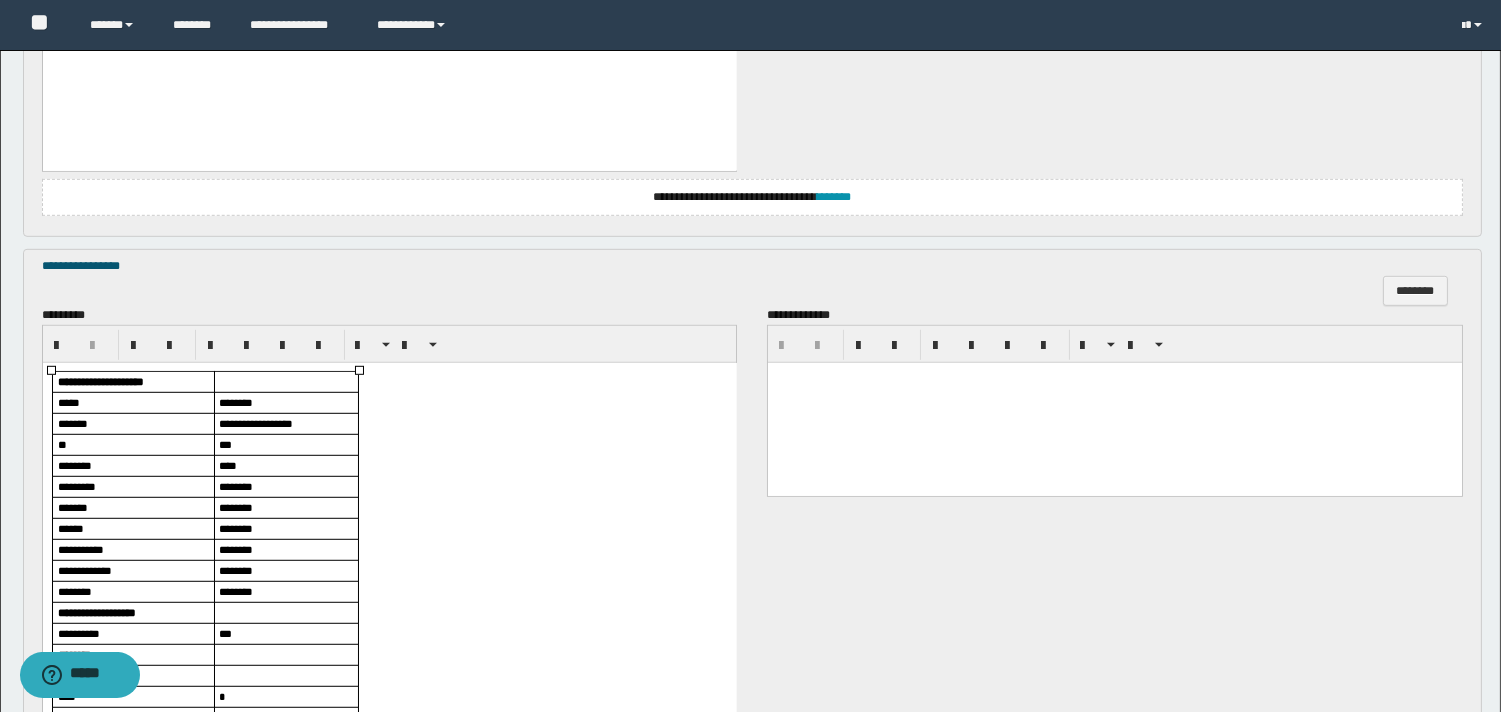 click on "****" at bounding box center [227, 464] 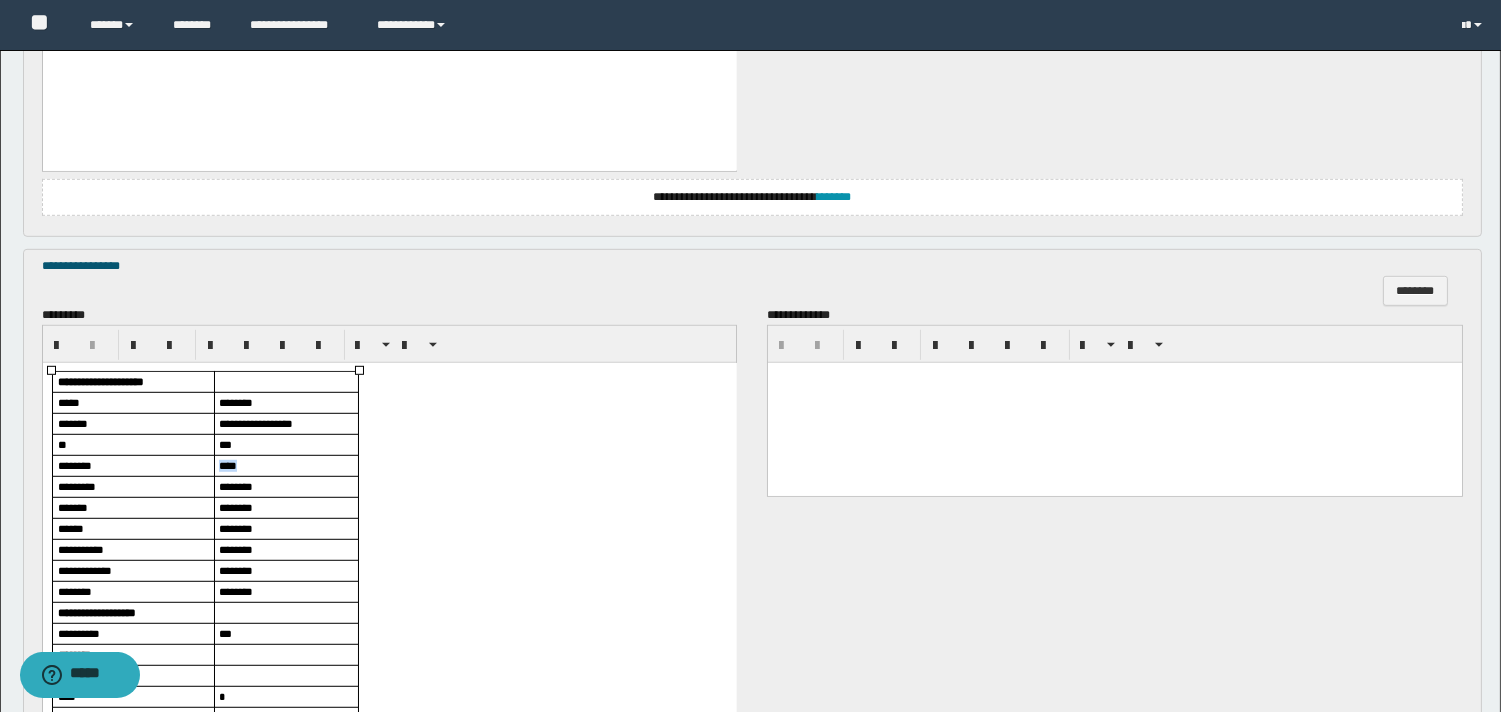 click on "****" at bounding box center (227, 464) 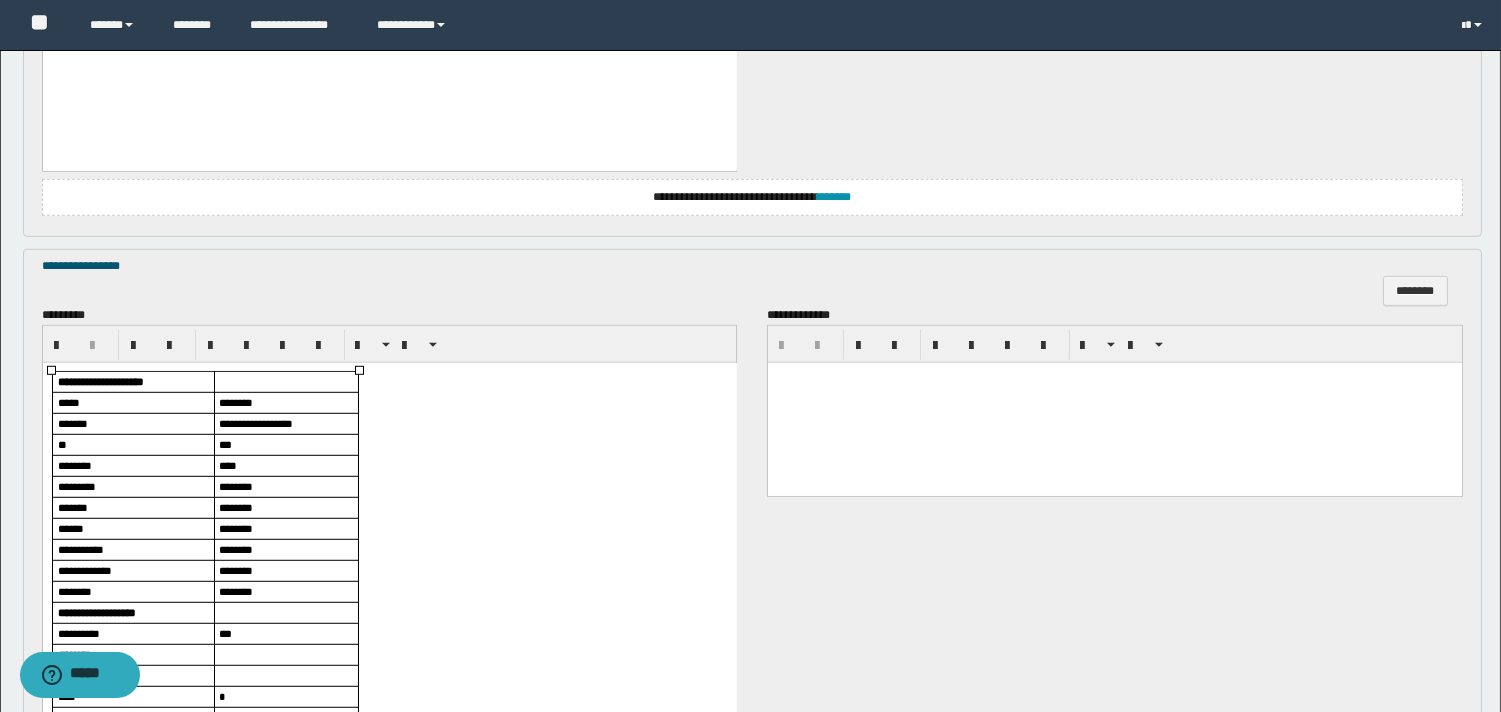 scroll, scrollTop: 2551, scrollLeft: 0, axis: vertical 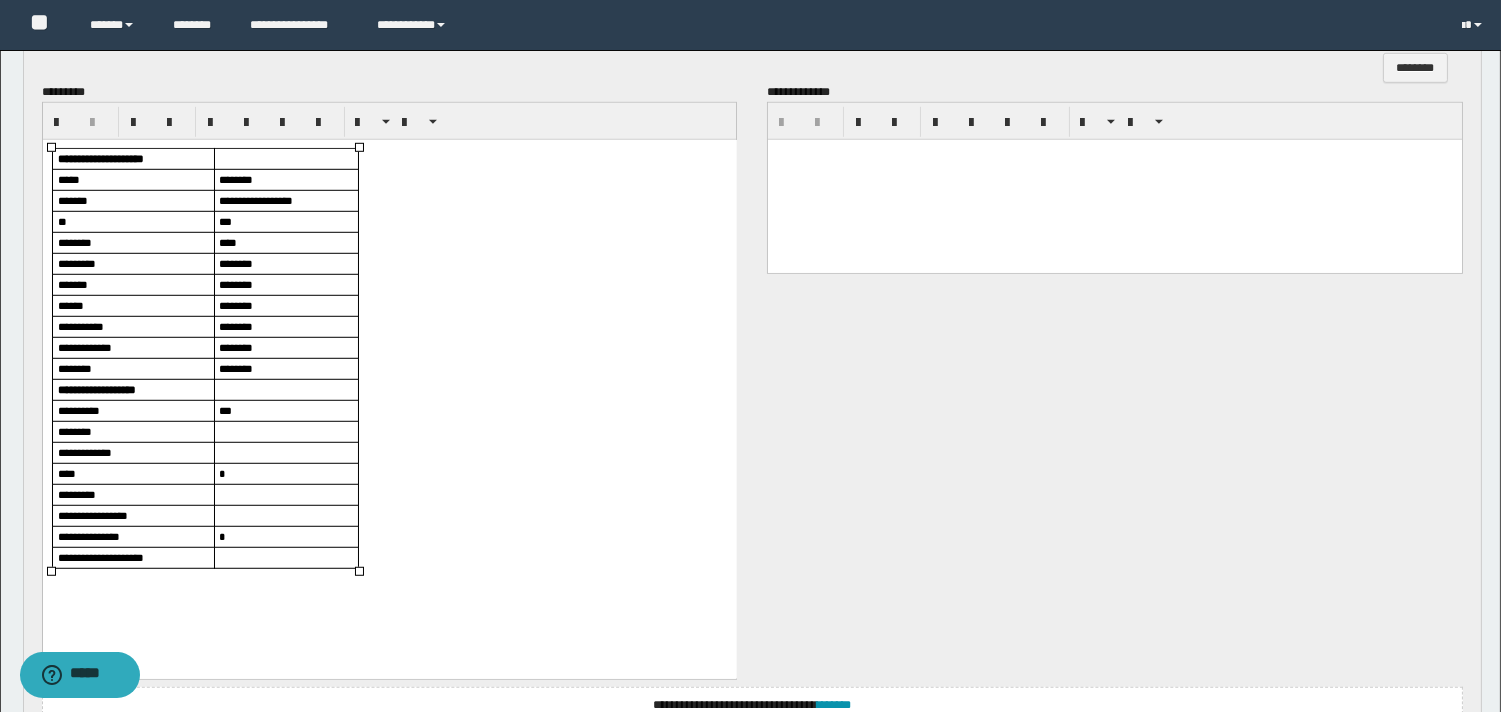 click on "***" at bounding box center (224, 409) 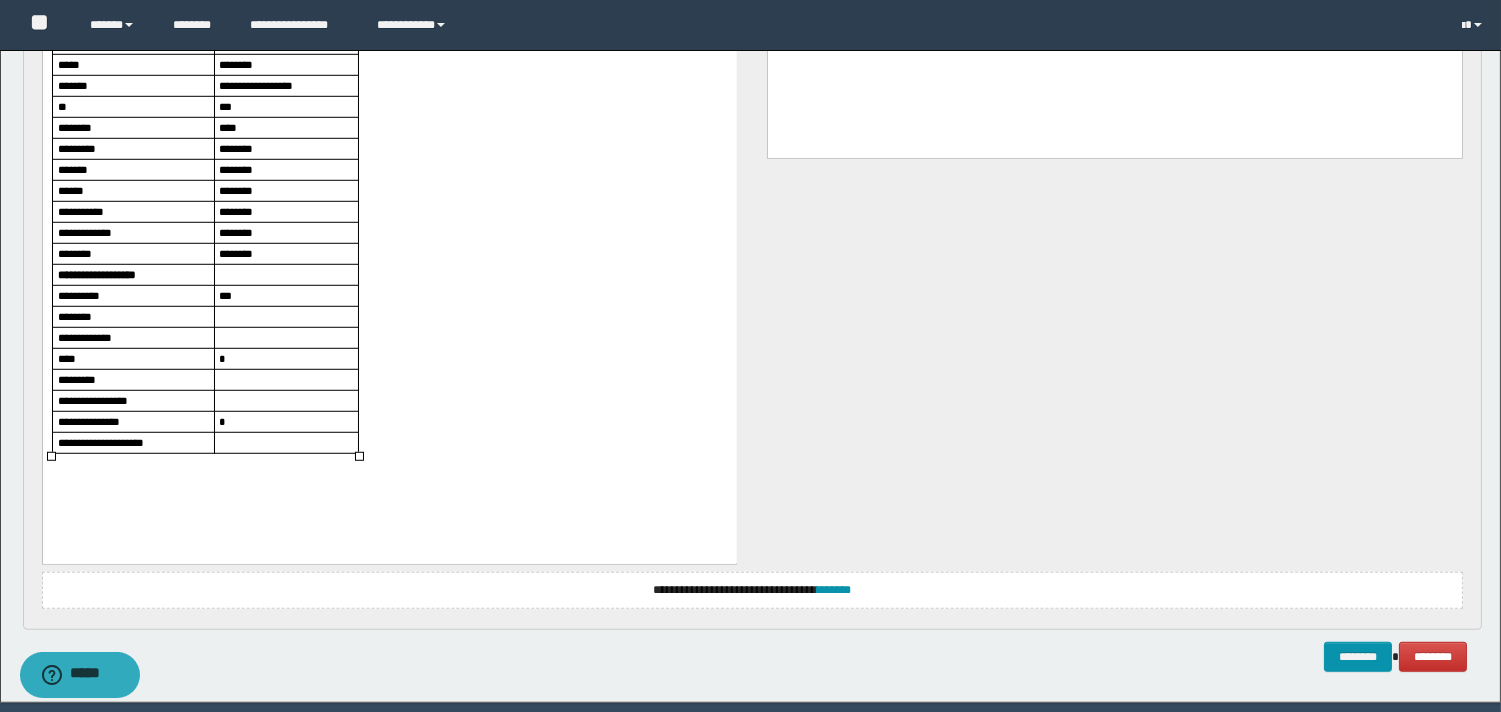 scroll, scrollTop: 2734, scrollLeft: 0, axis: vertical 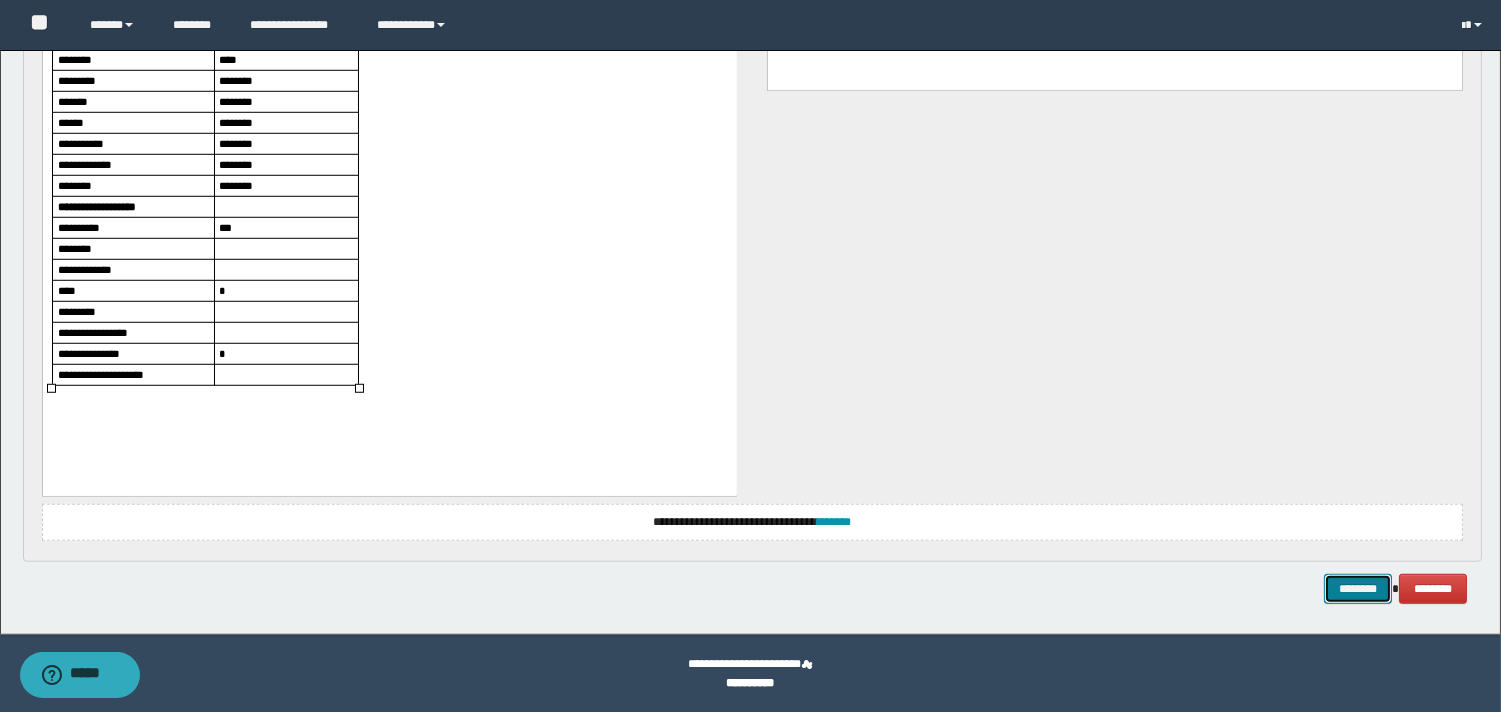 click on "********" at bounding box center (1358, 589) 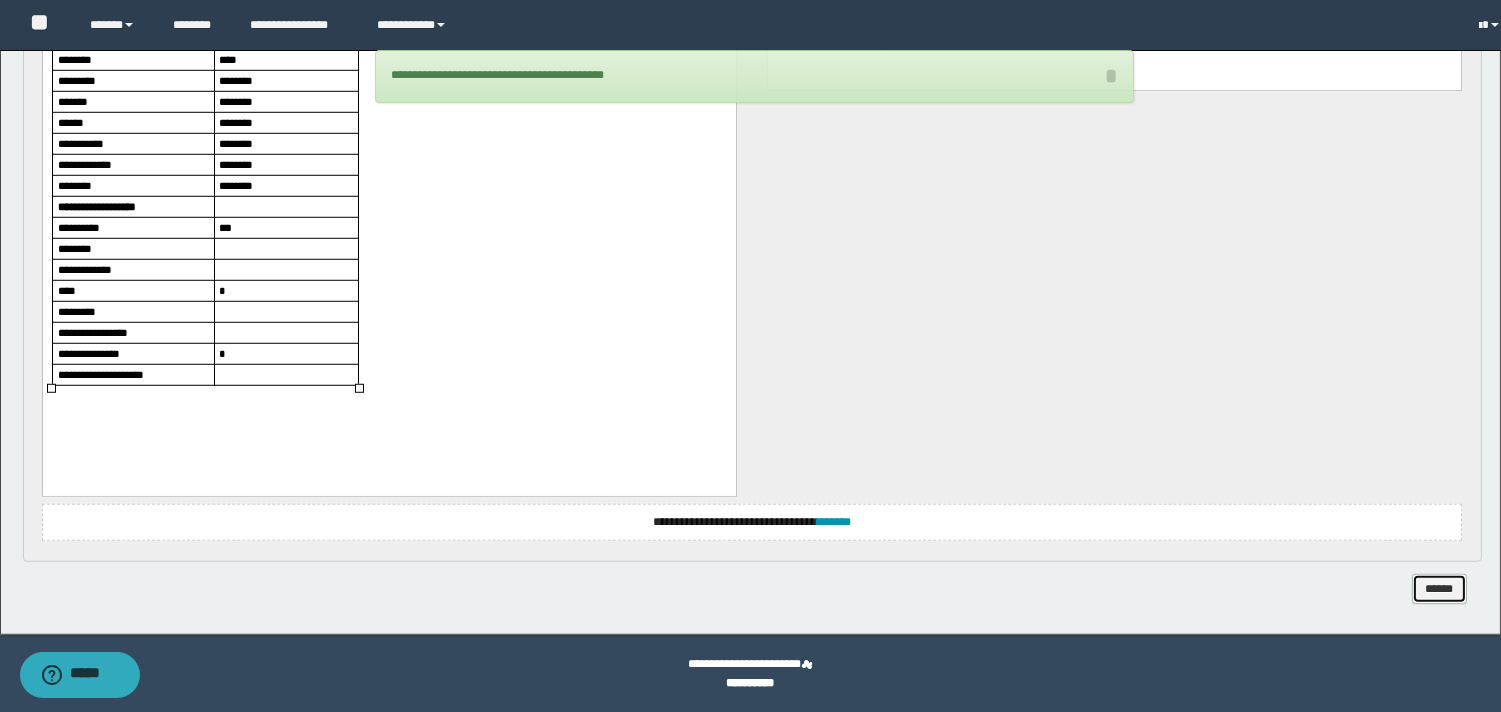 click on "******" at bounding box center (1439, 589) 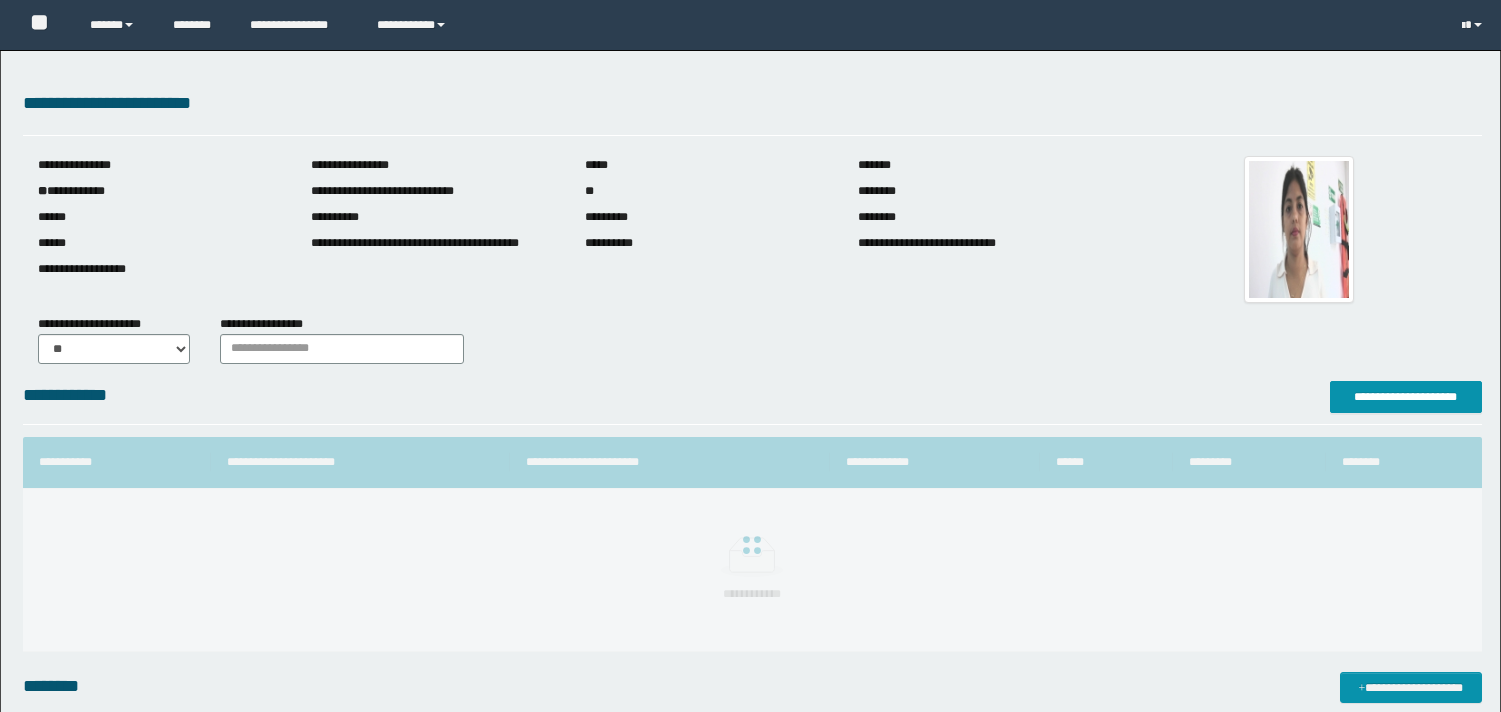 scroll, scrollTop: 0, scrollLeft: 0, axis: both 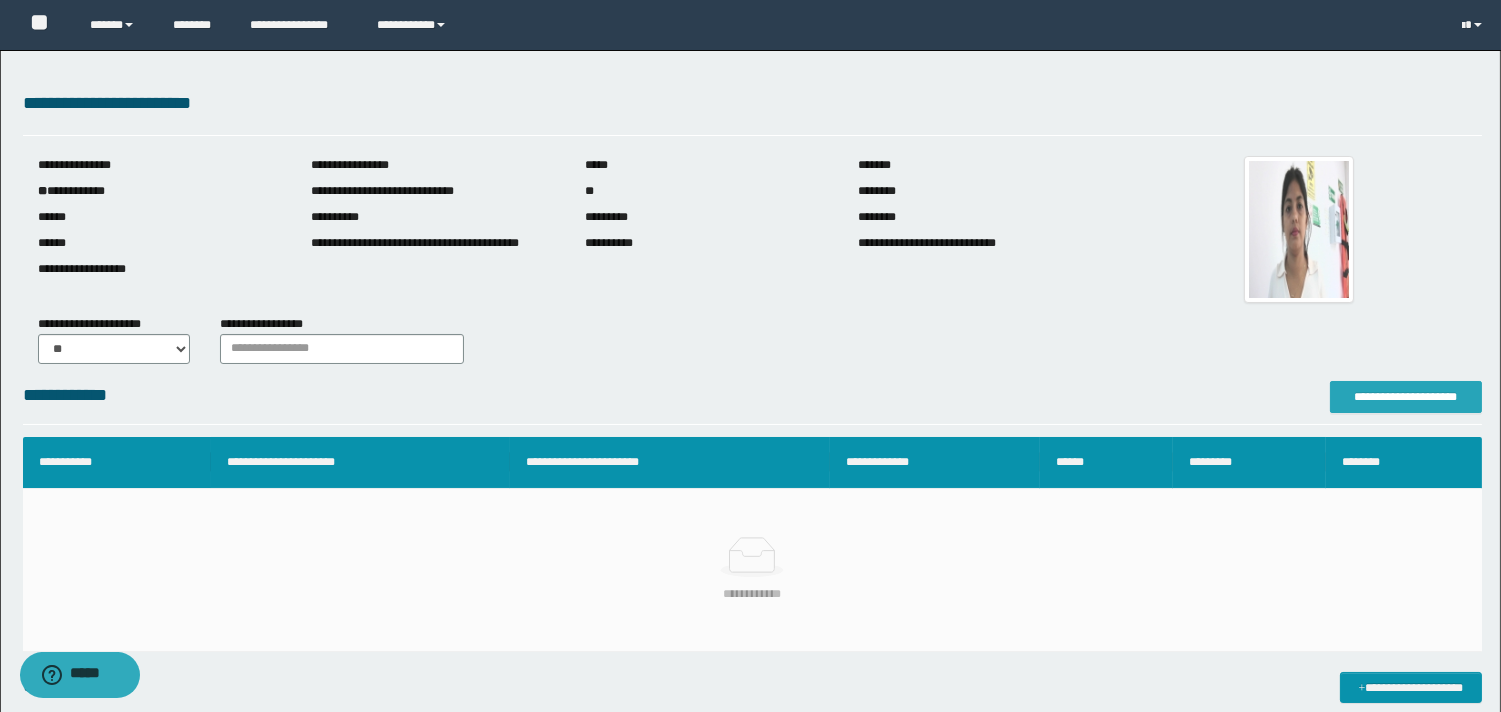 click on "**********" at bounding box center (1406, 397) 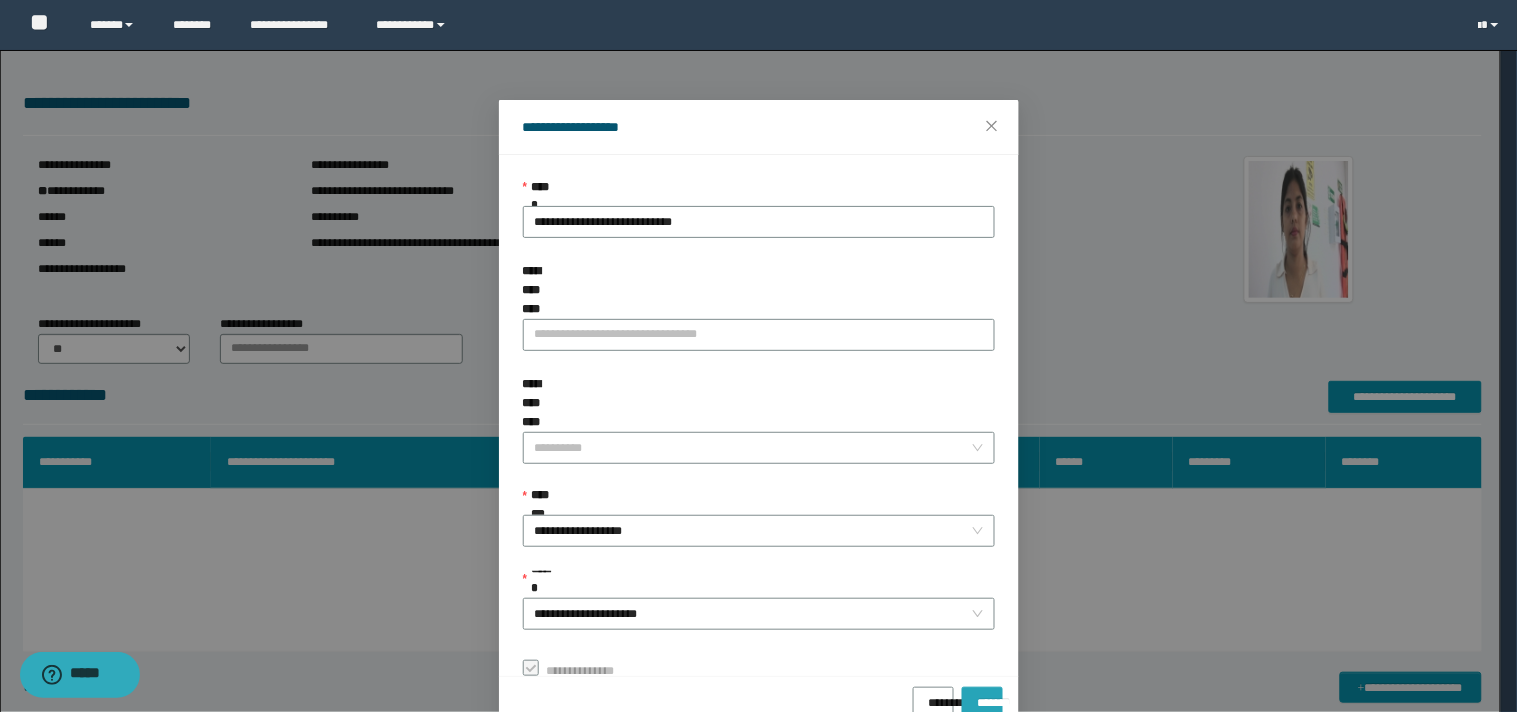 click on "*******" at bounding box center [982, 696] 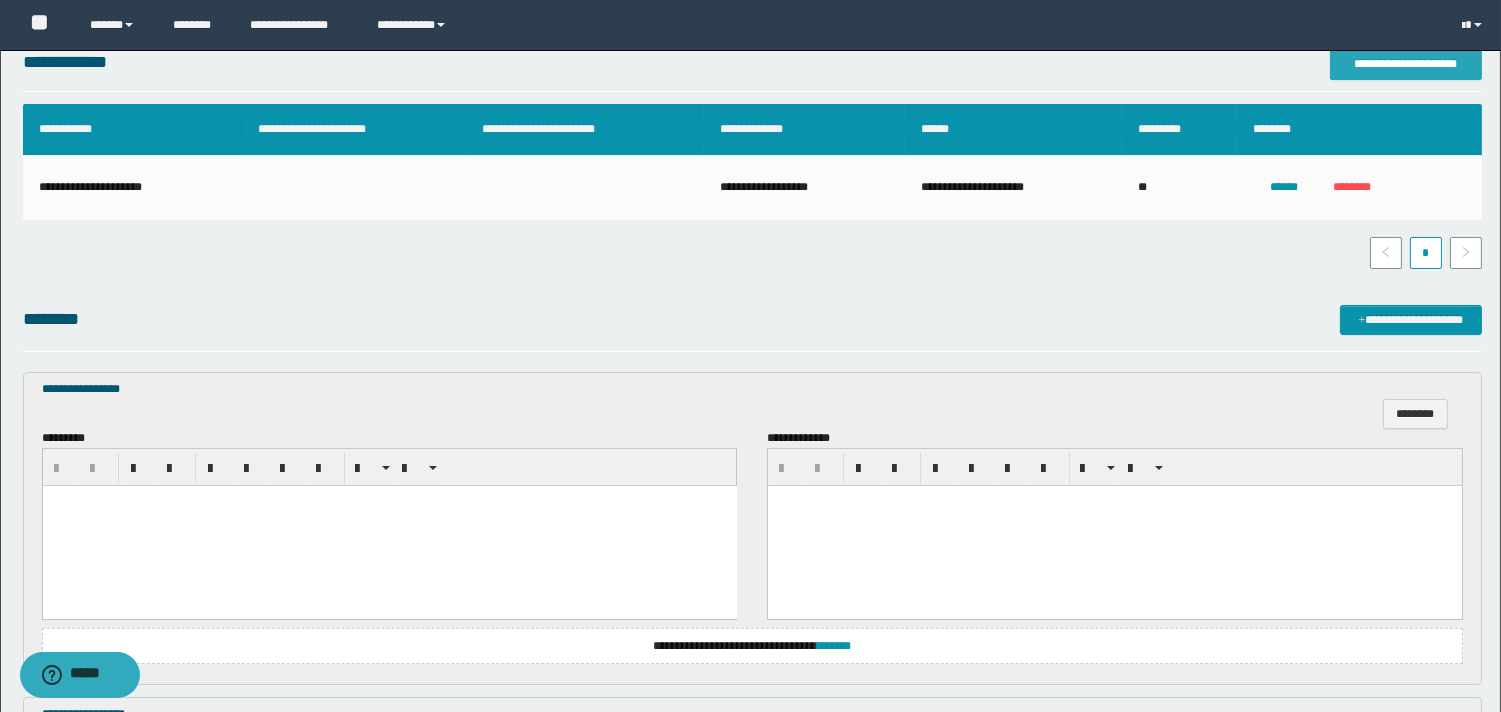 scroll, scrollTop: 555, scrollLeft: 0, axis: vertical 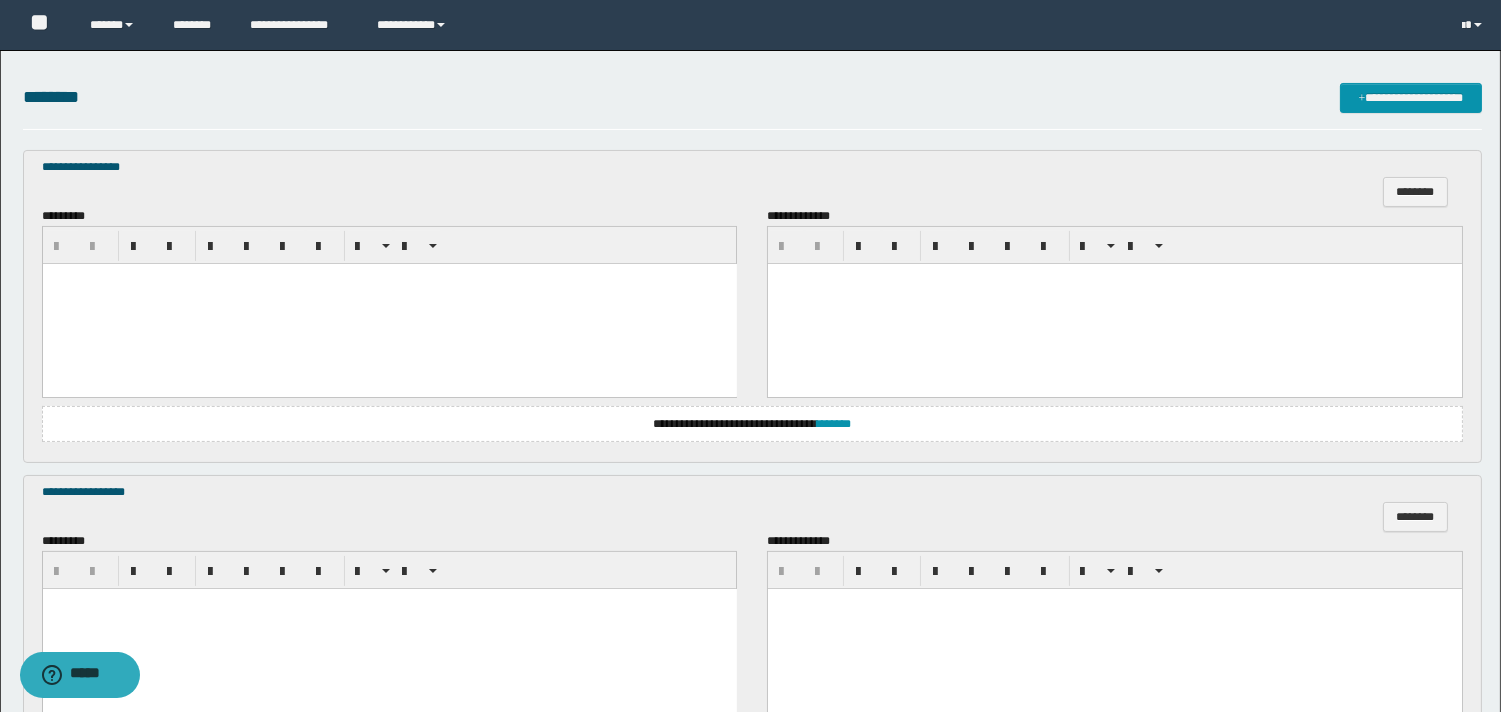 click at bounding box center (389, 279) 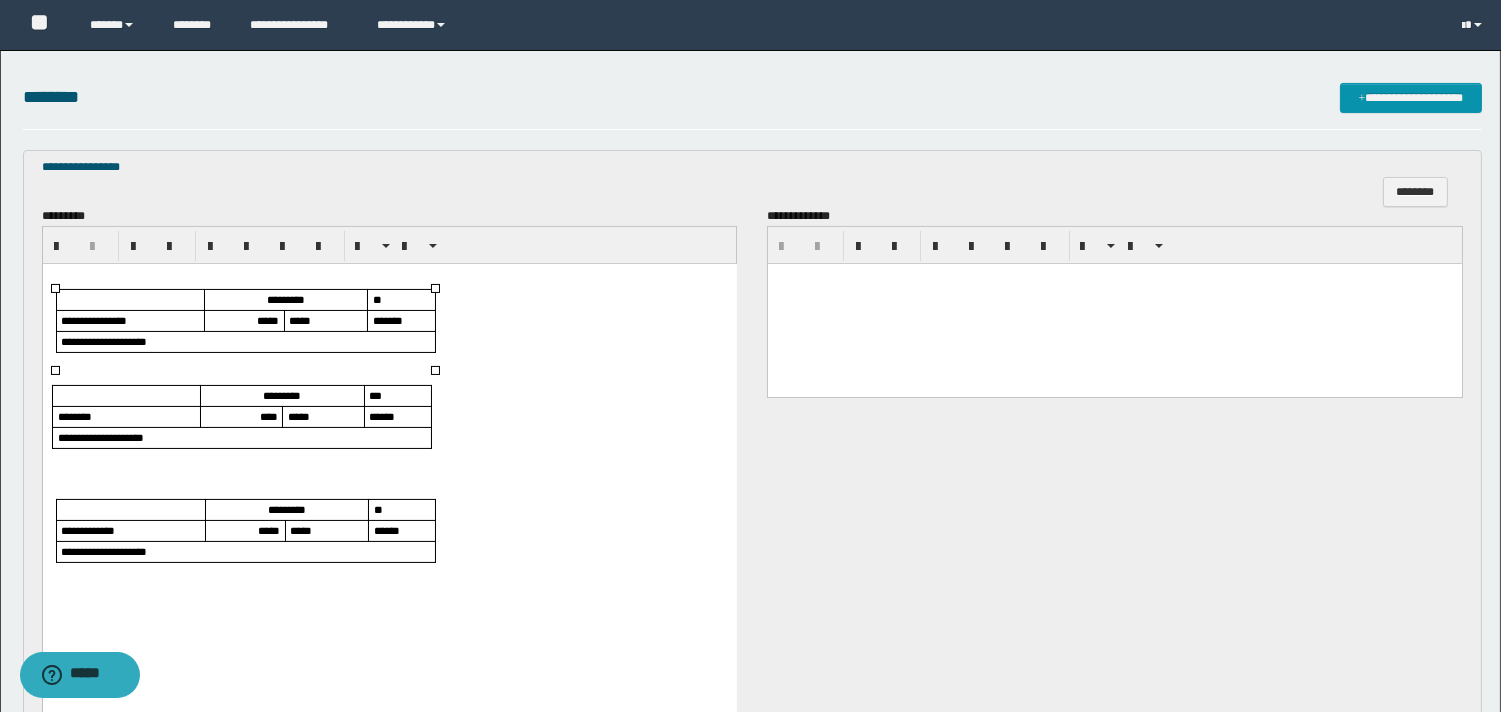 click on "*****" at bounding box center [267, 320] 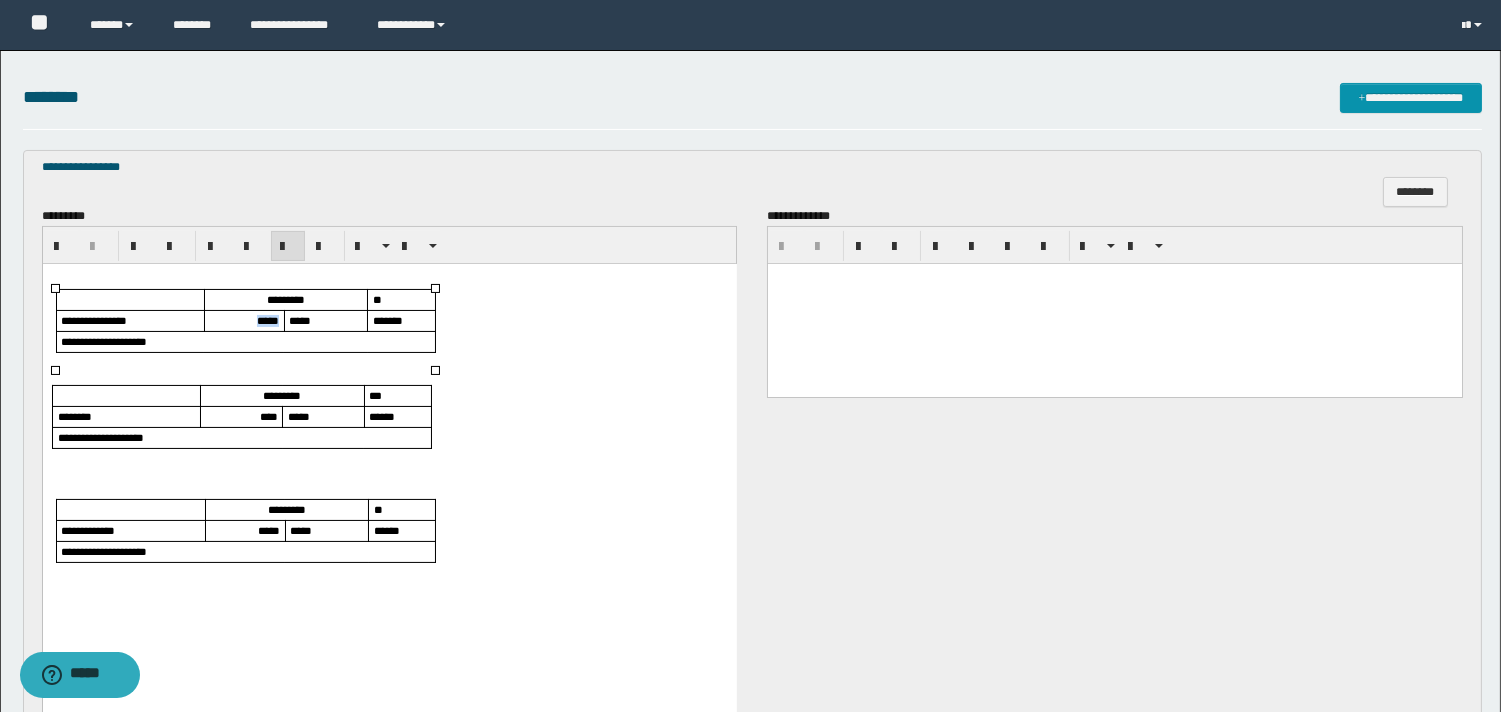 click on "*****" at bounding box center [267, 320] 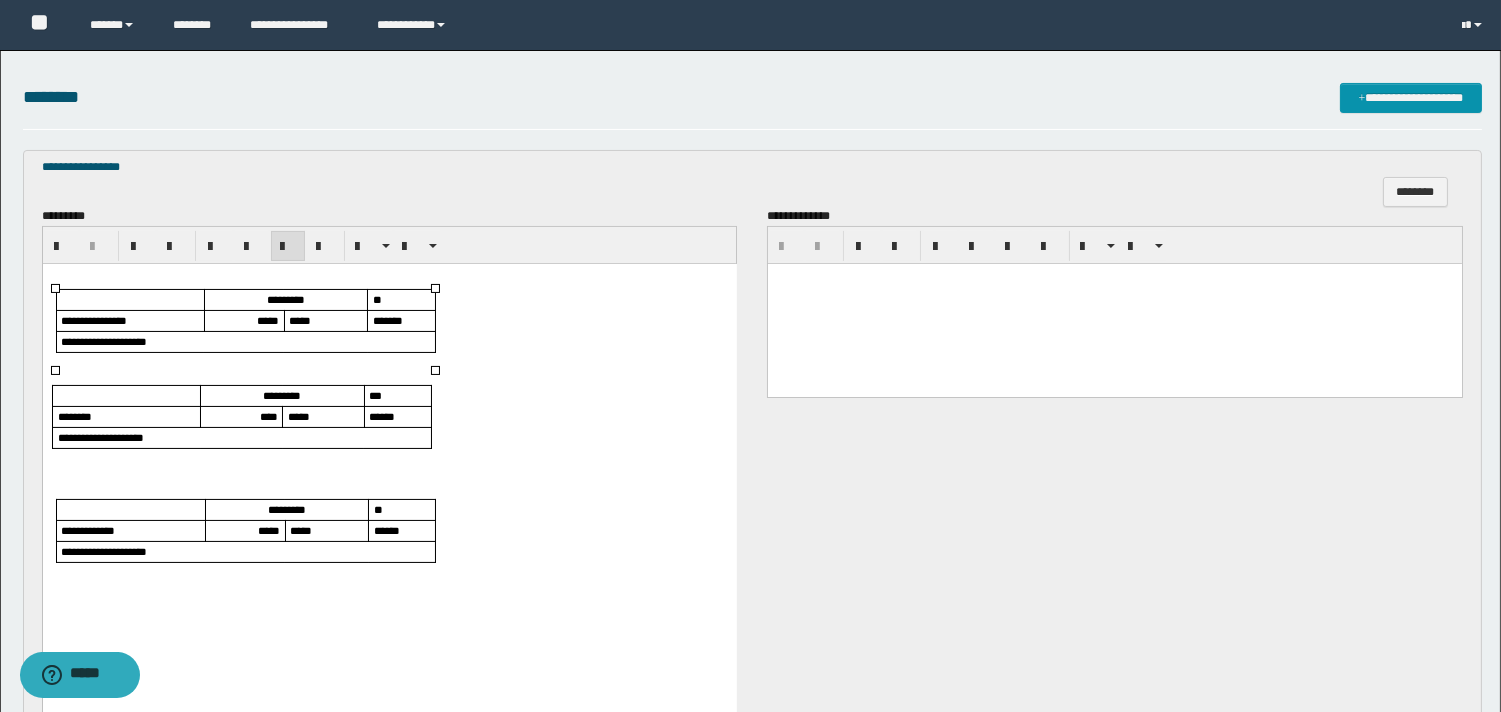click on "****" at bounding box center (268, 416) 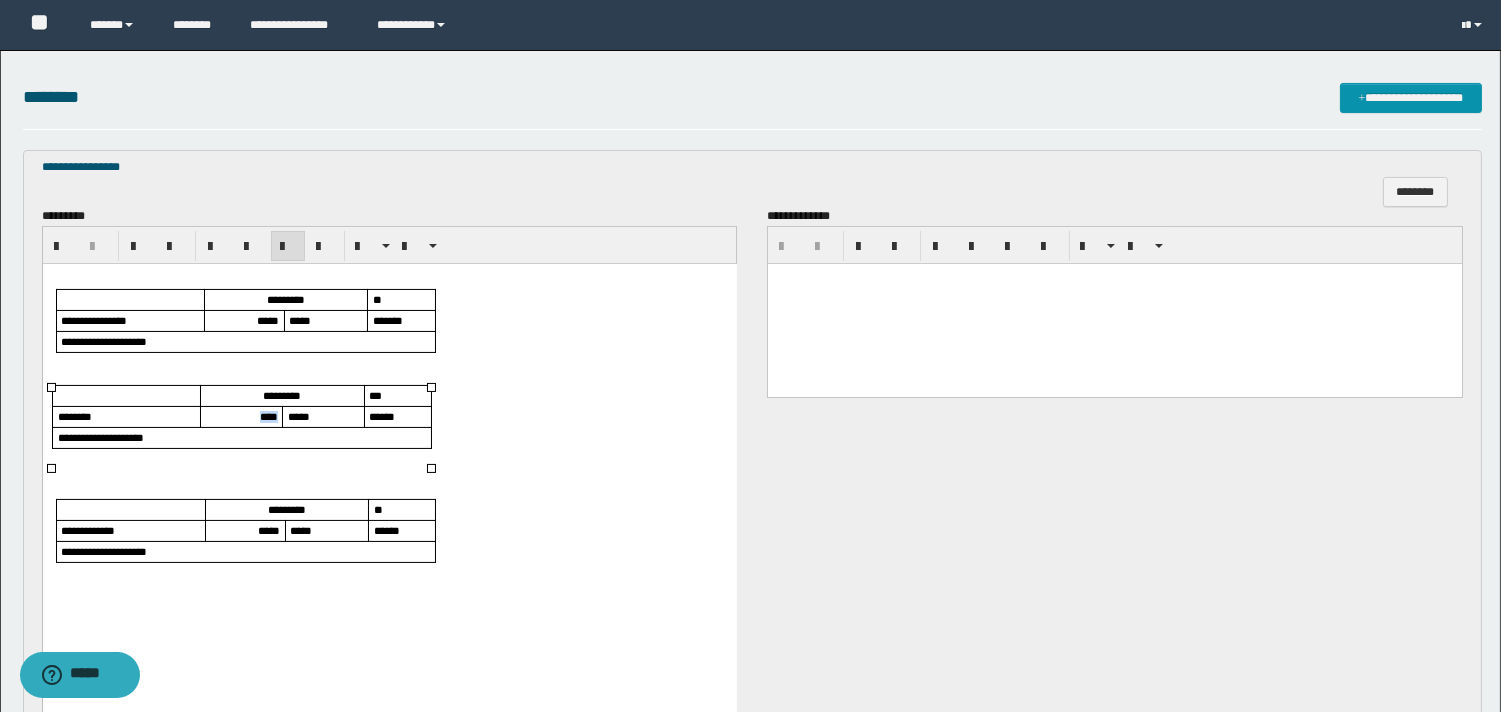 click on "****" at bounding box center (268, 416) 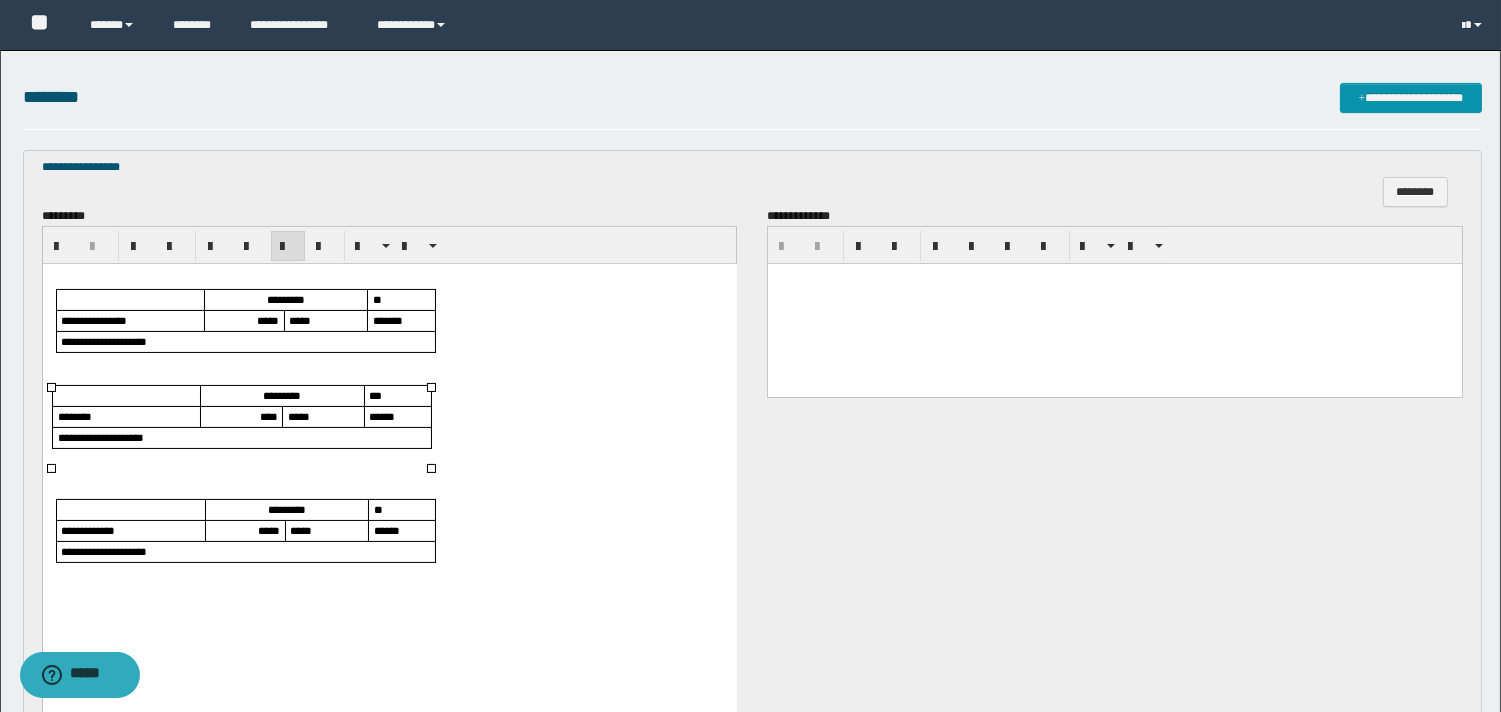 click on "*****" at bounding box center (268, 530) 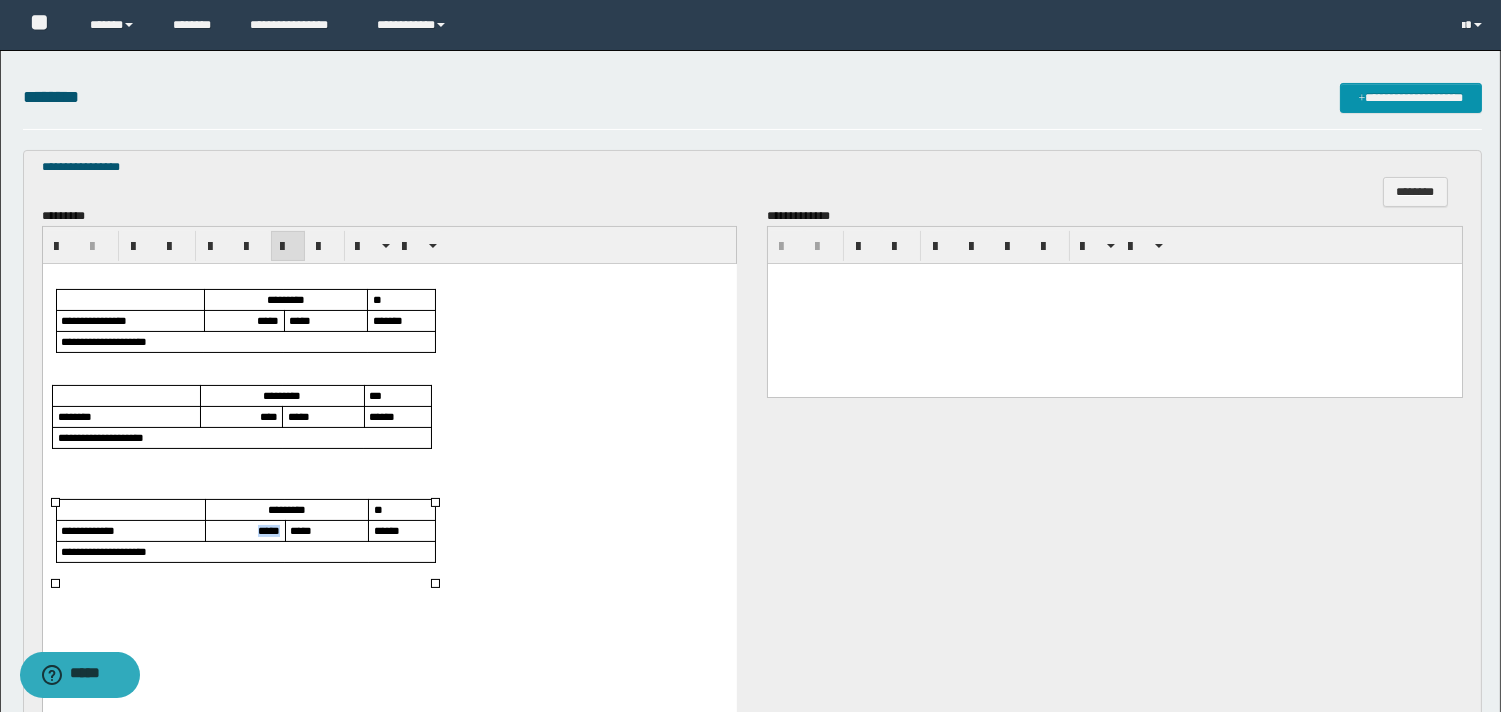 click on "*****" at bounding box center (268, 530) 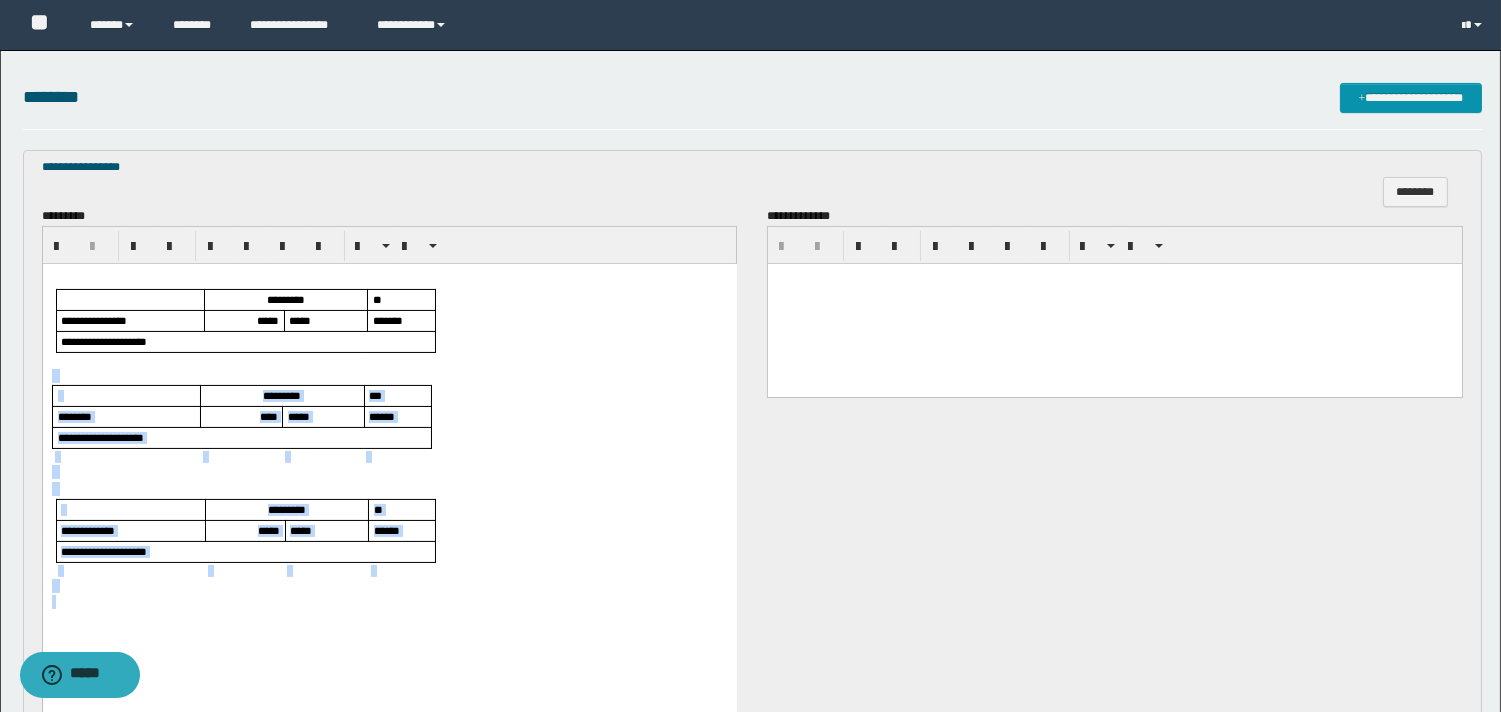 drag, startPoint x: 52, startPoint y: 380, endPoint x: 156, endPoint y: 614, distance: 256.0703 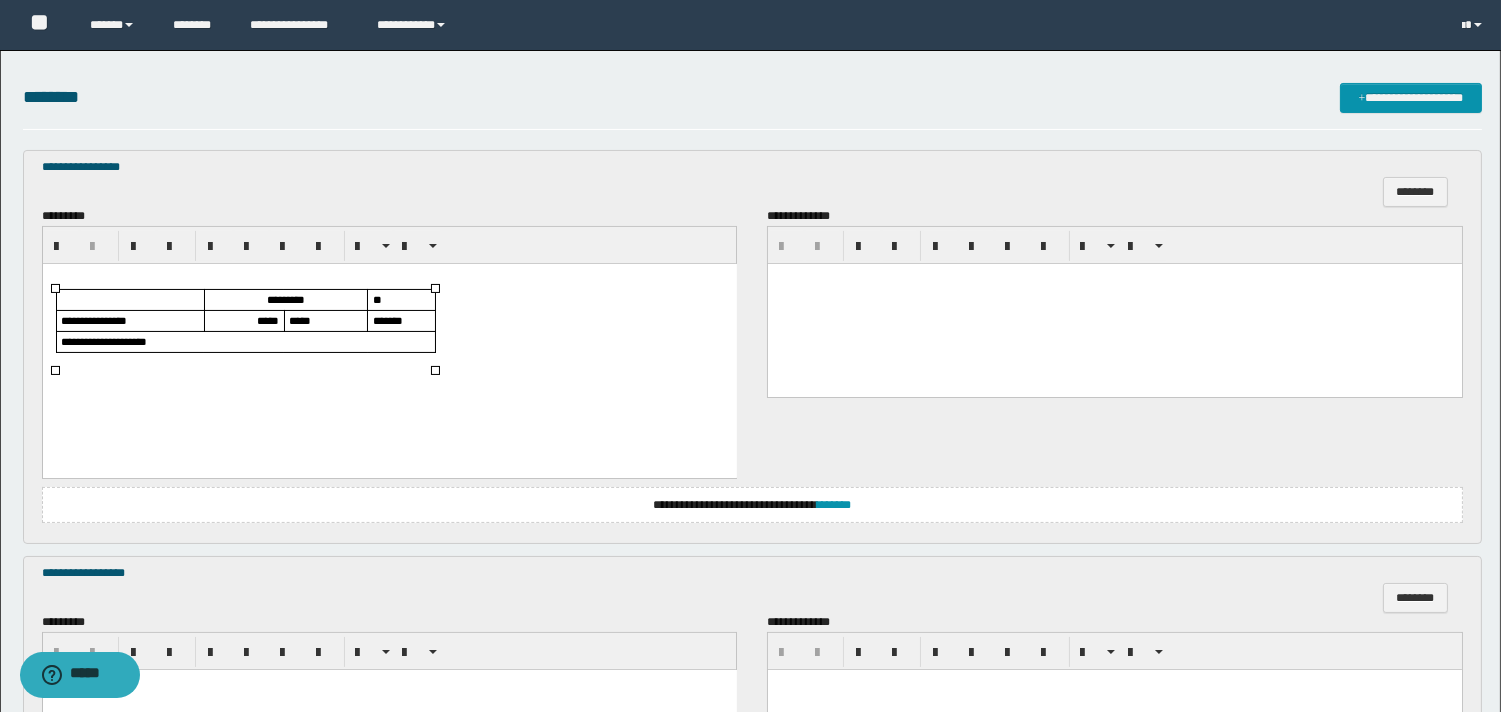 scroll, scrollTop: 666, scrollLeft: 0, axis: vertical 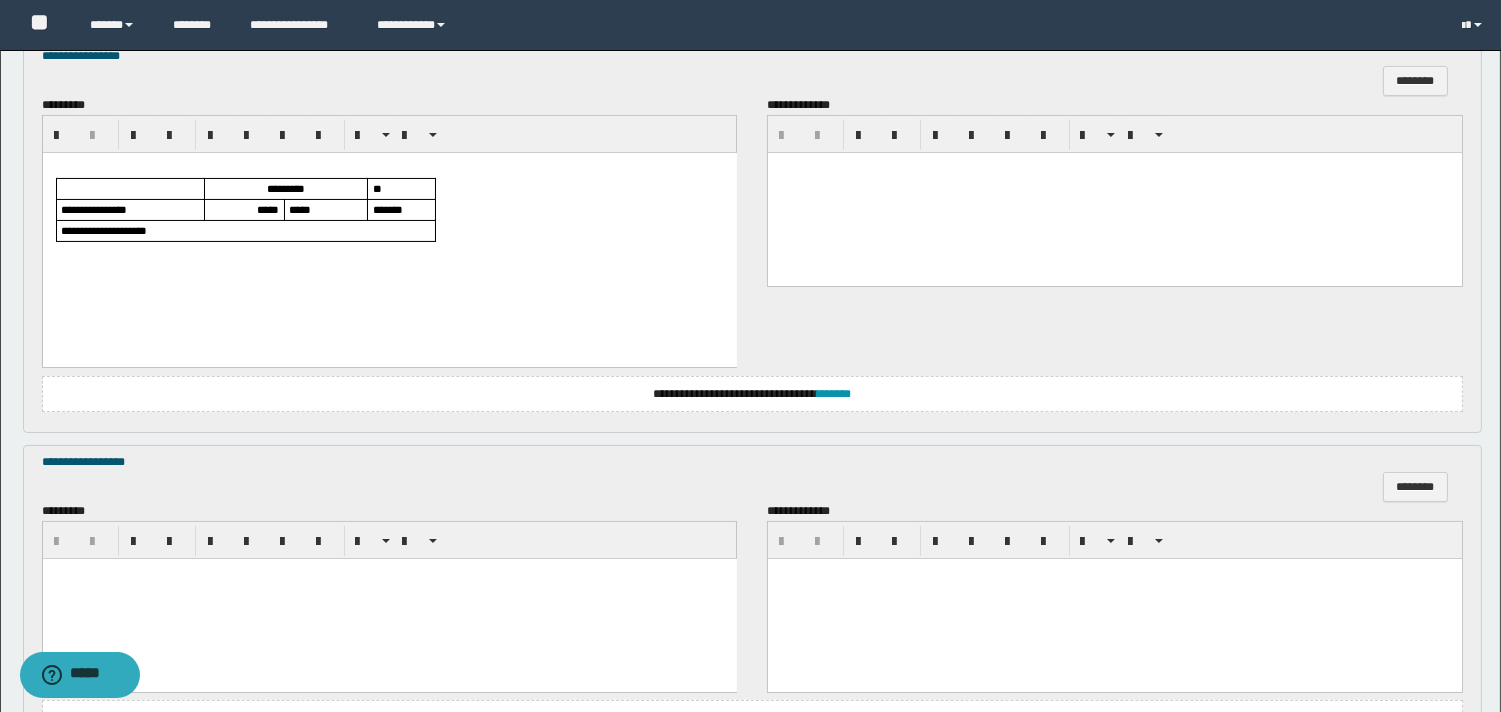 click at bounding box center (389, 598) 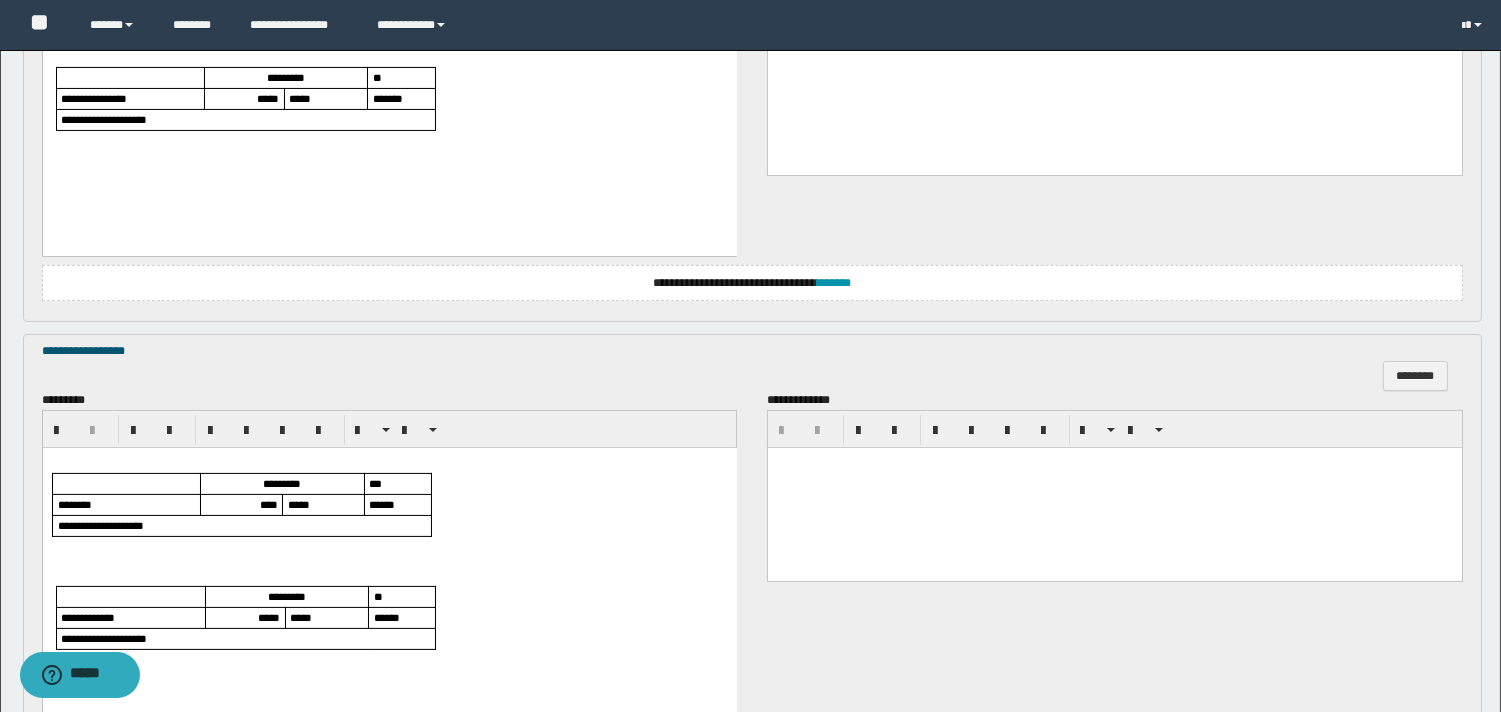 scroll, scrollTop: 1000, scrollLeft: 0, axis: vertical 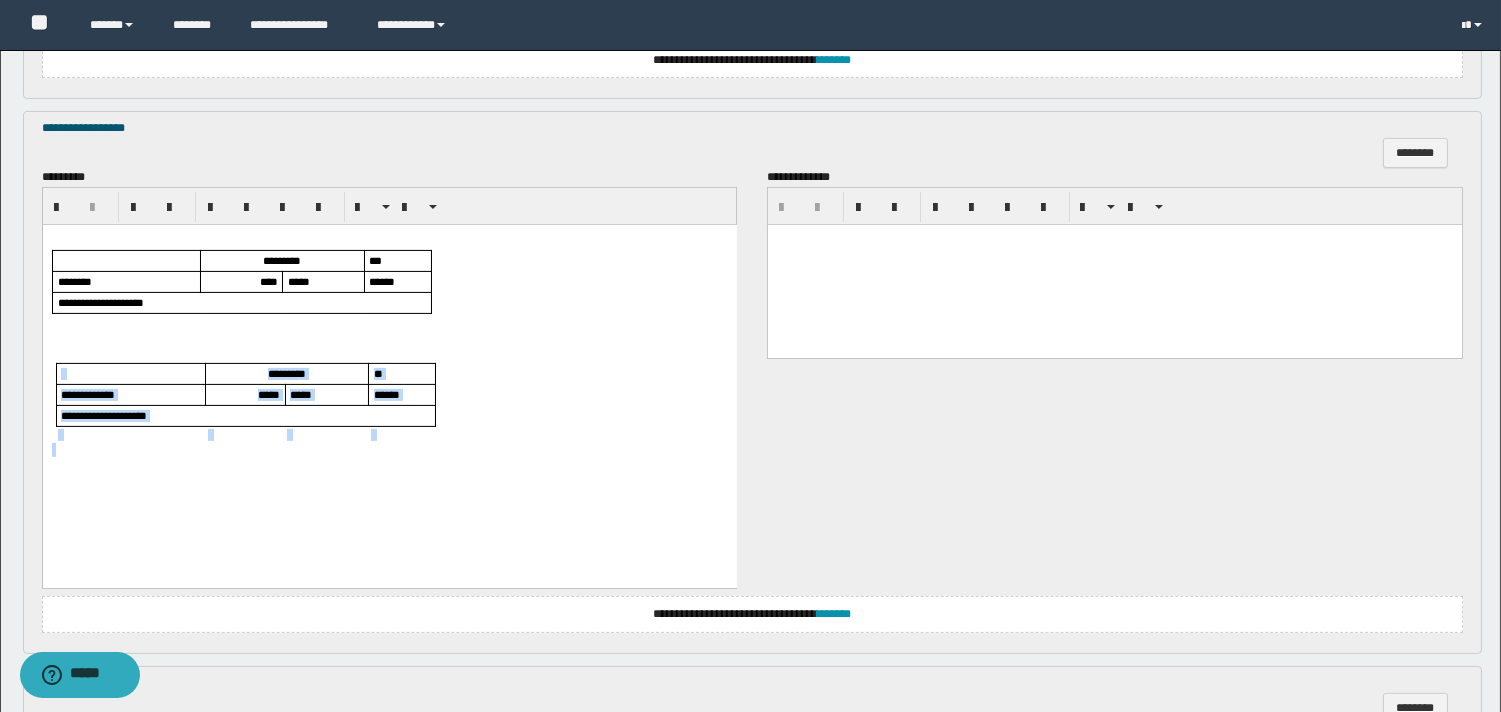 drag, startPoint x: 123, startPoint y: 352, endPoint x: 190, endPoint y: 444, distance: 113.81125 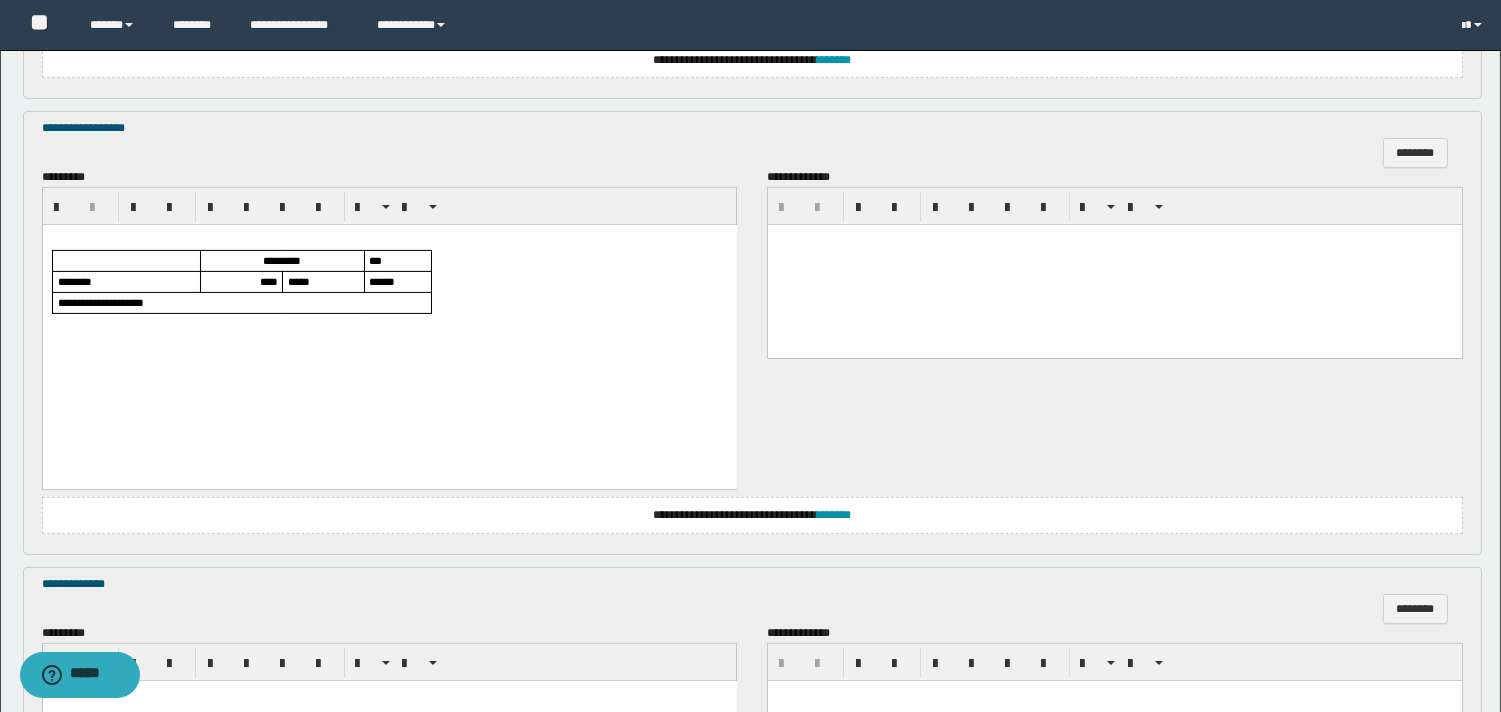 scroll, scrollTop: 1318, scrollLeft: 0, axis: vertical 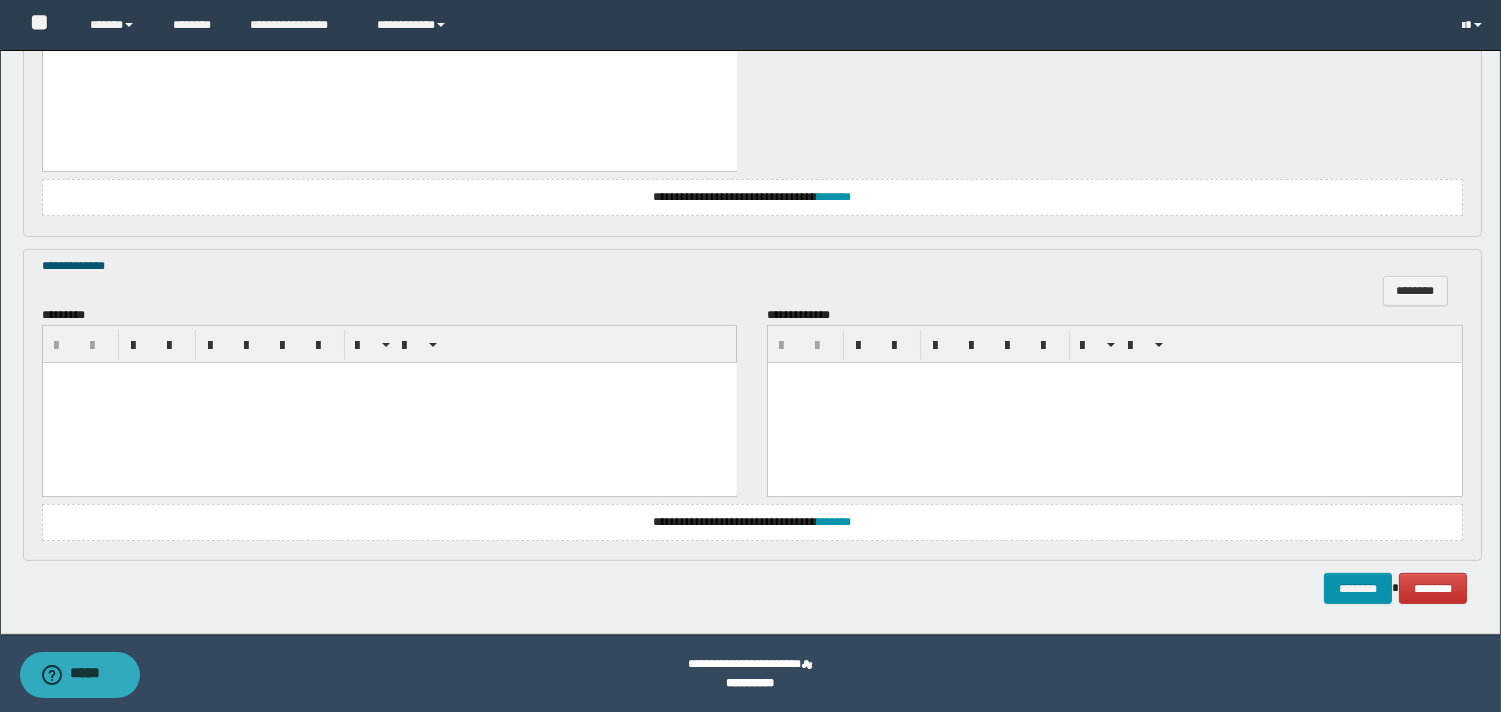 click at bounding box center (389, 402) 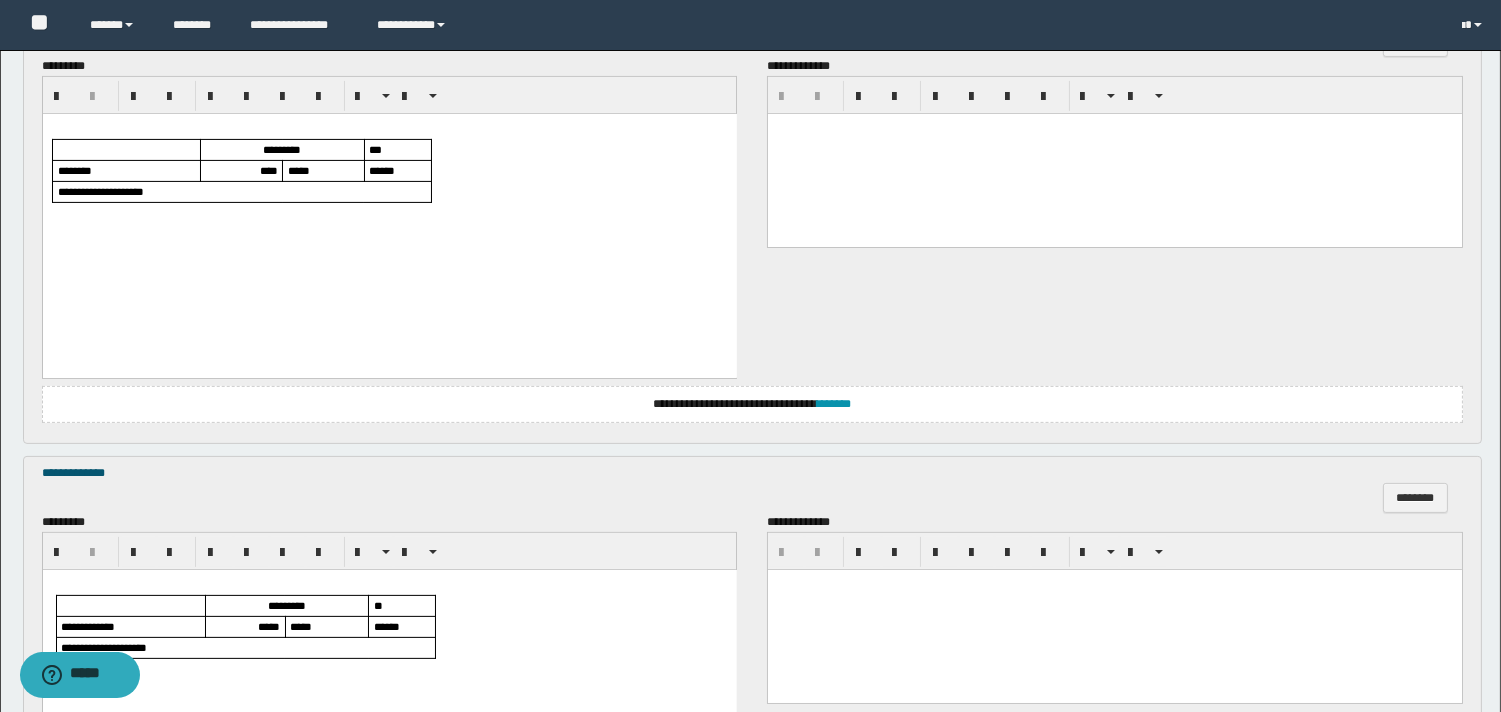 scroll, scrollTop: 1416, scrollLeft: 0, axis: vertical 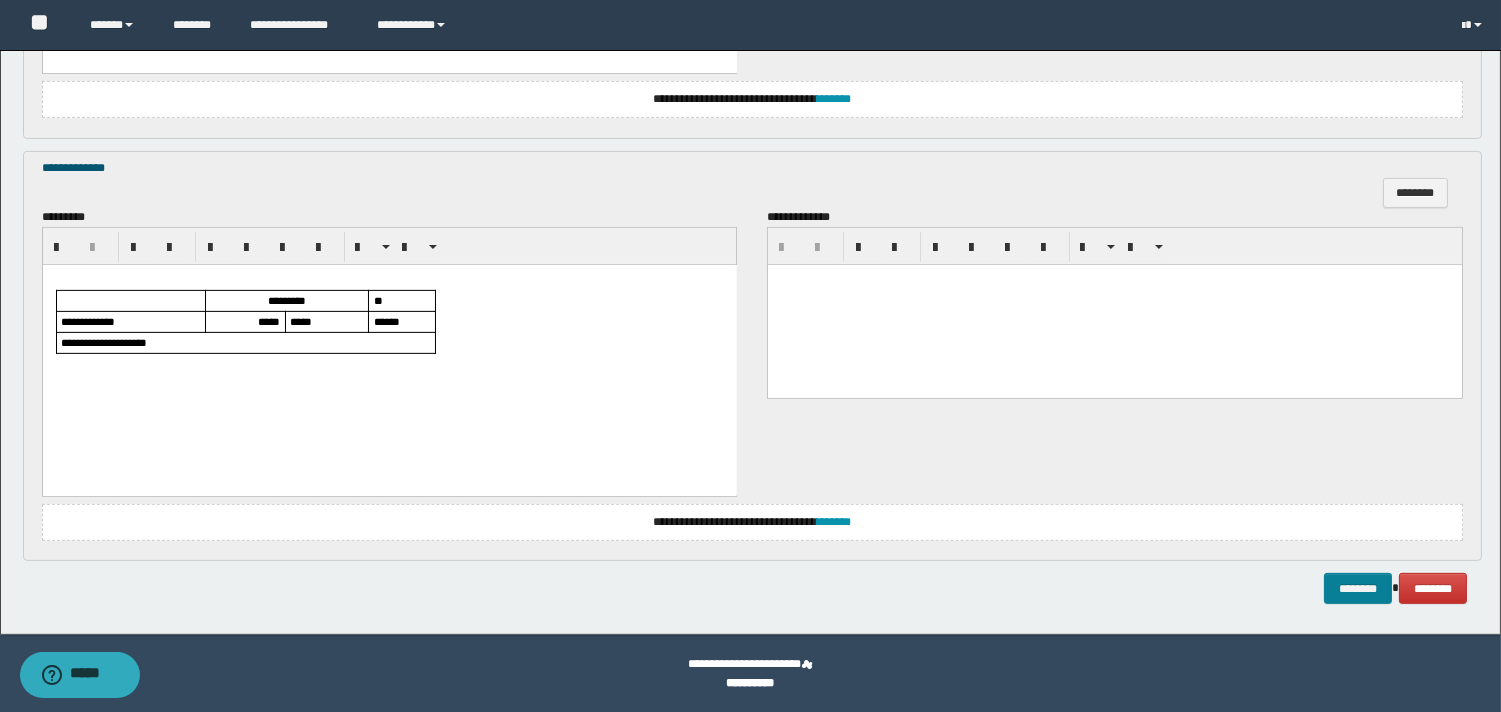 click on "********" at bounding box center (1358, 588) 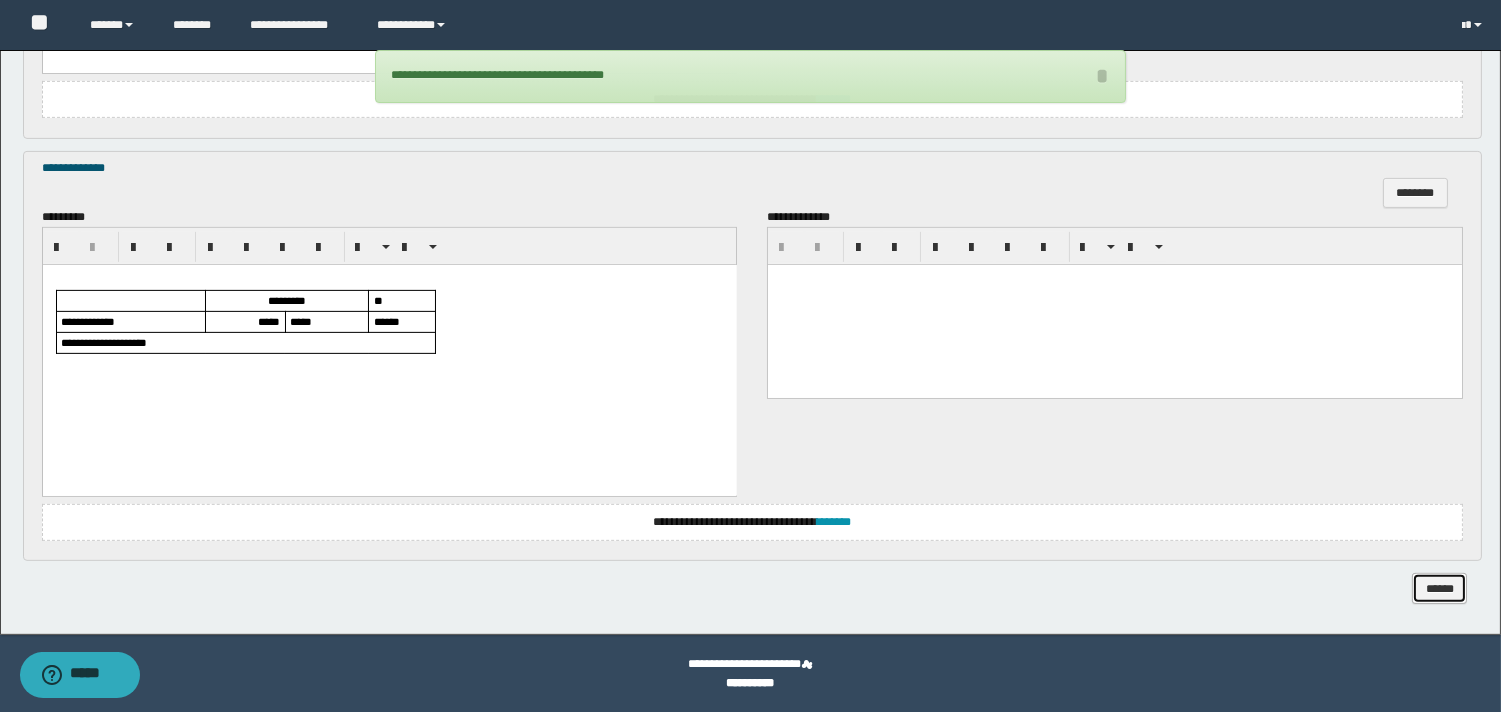 click on "******" at bounding box center (1439, 588) 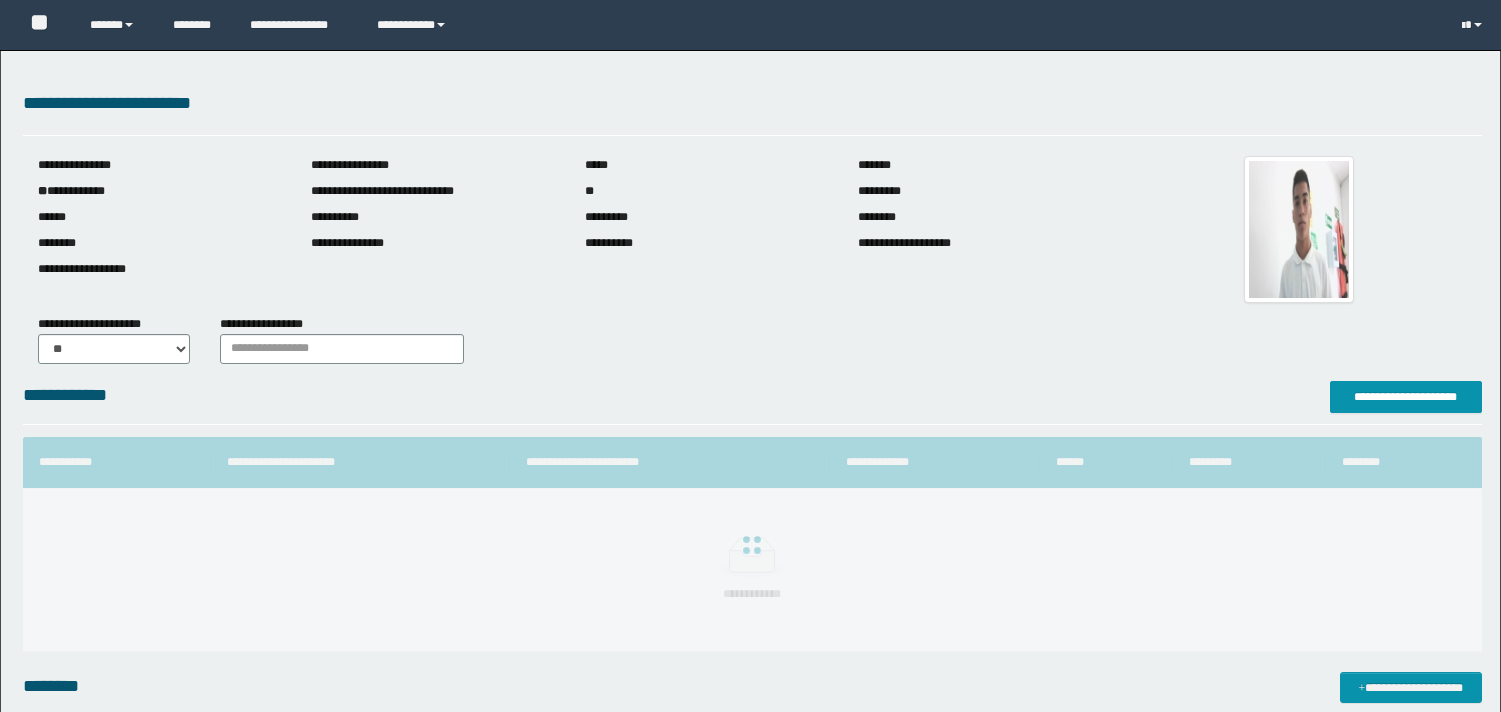 scroll, scrollTop: 0, scrollLeft: 0, axis: both 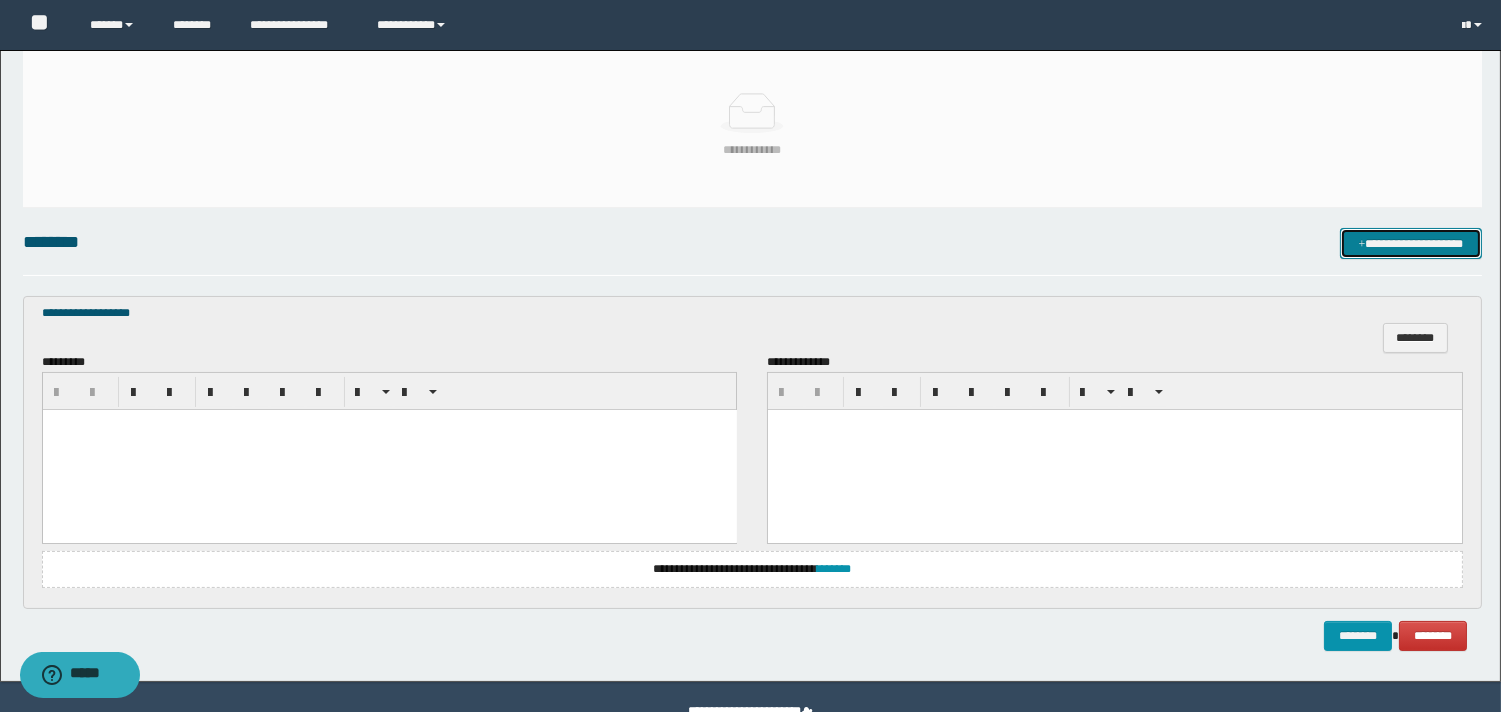 click on "**********" at bounding box center (1411, 243) 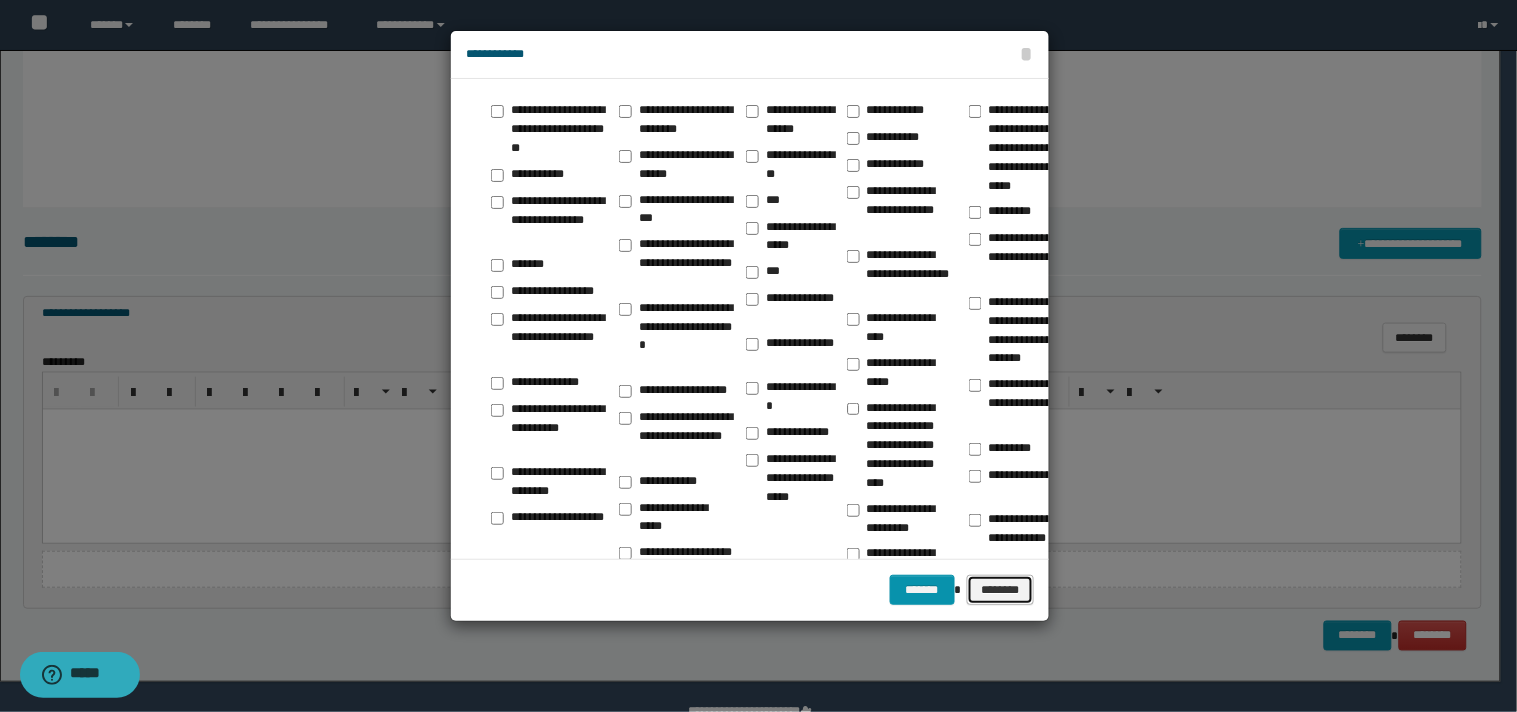 click on "********" at bounding box center (1001, 590) 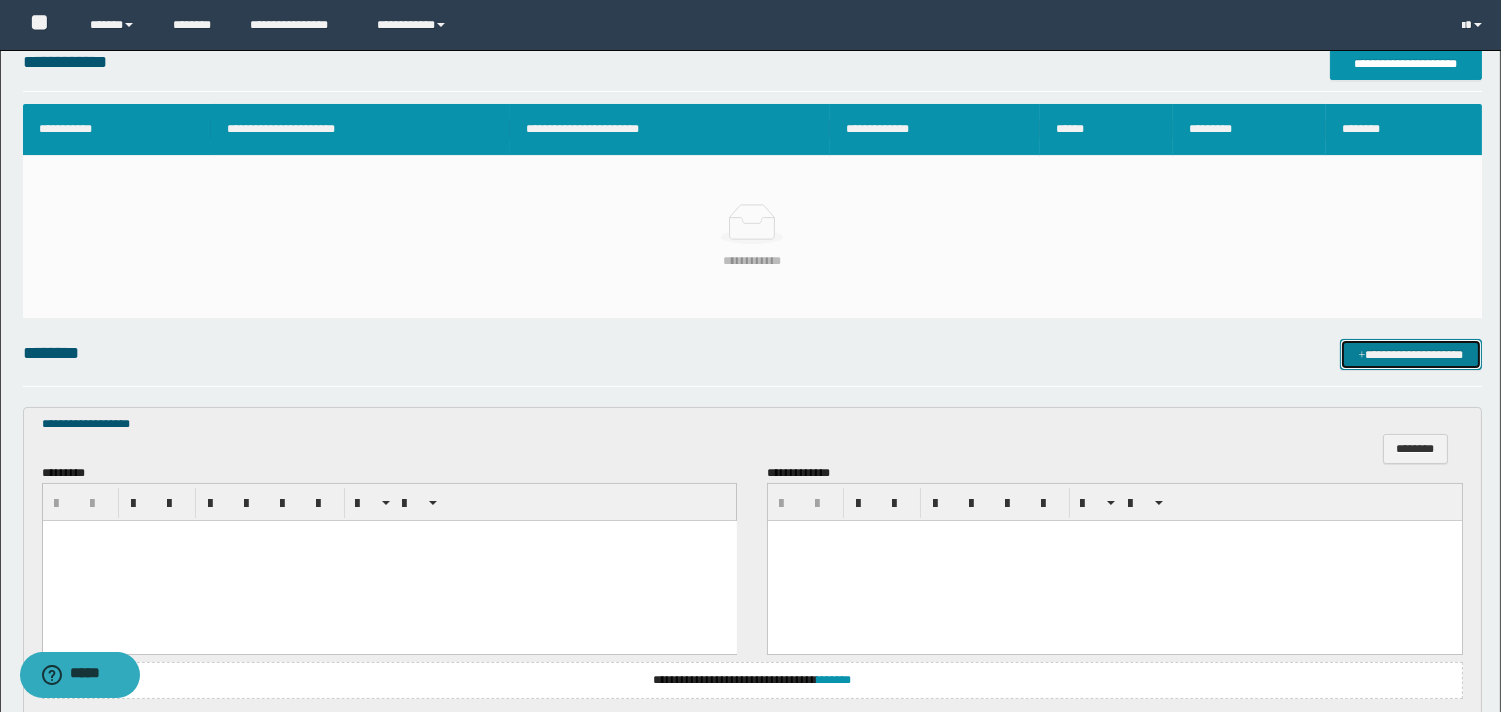 scroll, scrollTop: 0, scrollLeft: 0, axis: both 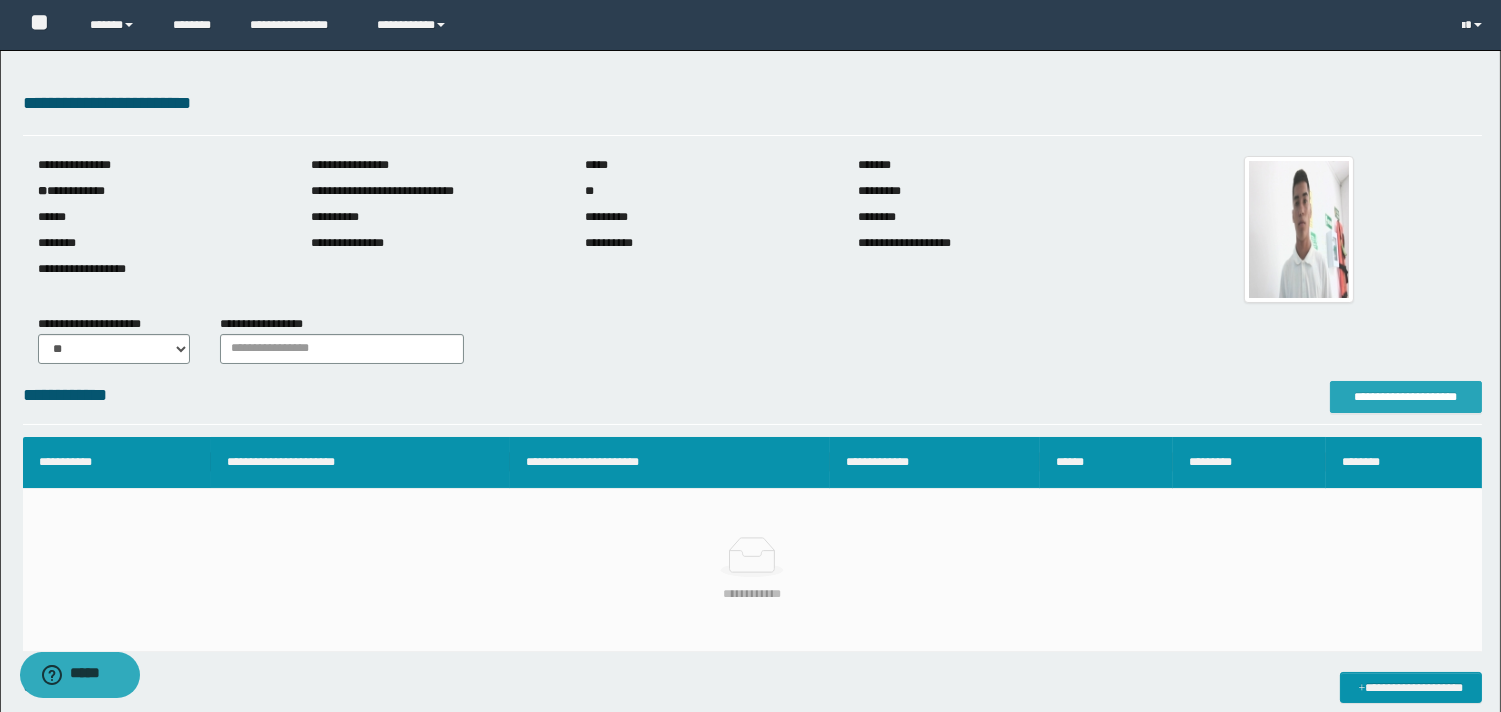 click on "**********" at bounding box center (1406, 397) 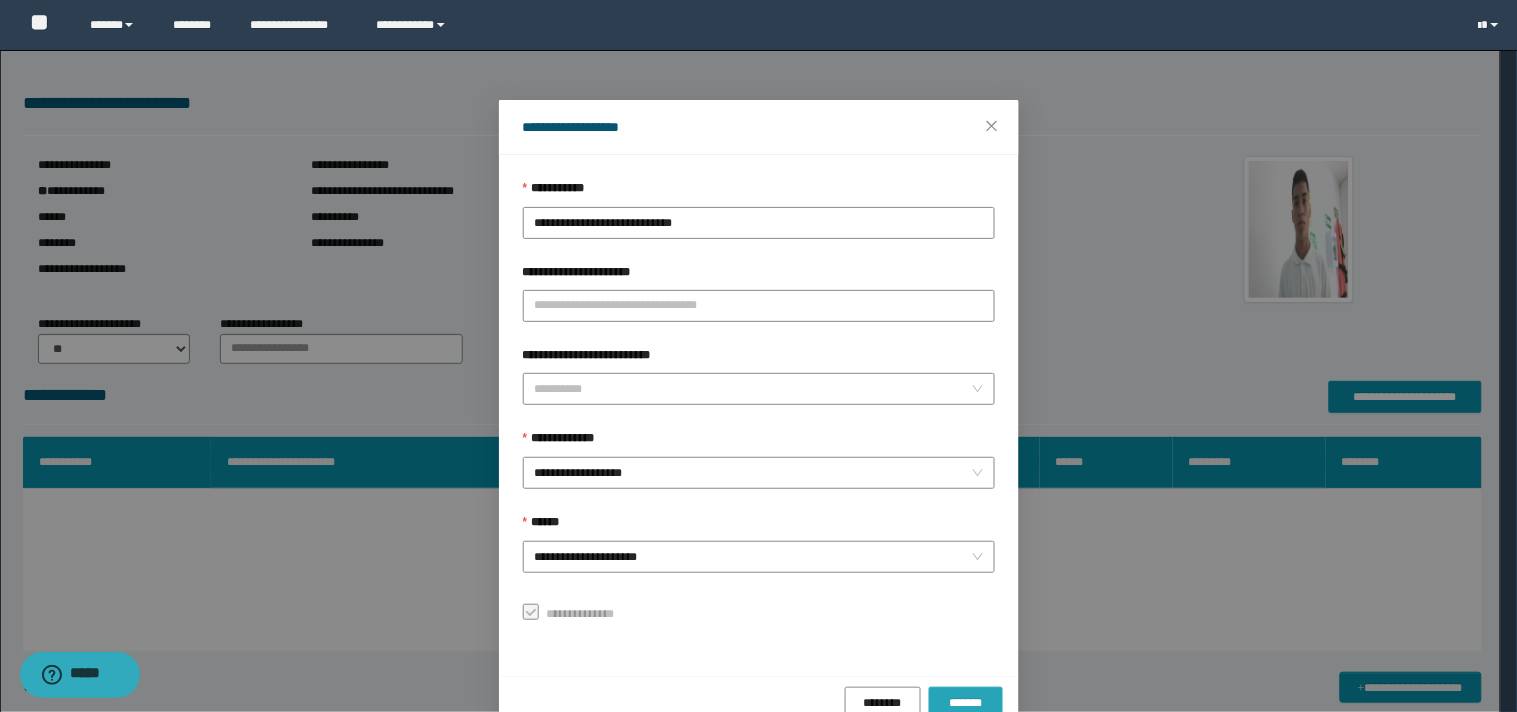 click on "*******" at bounding box center (966, 703) 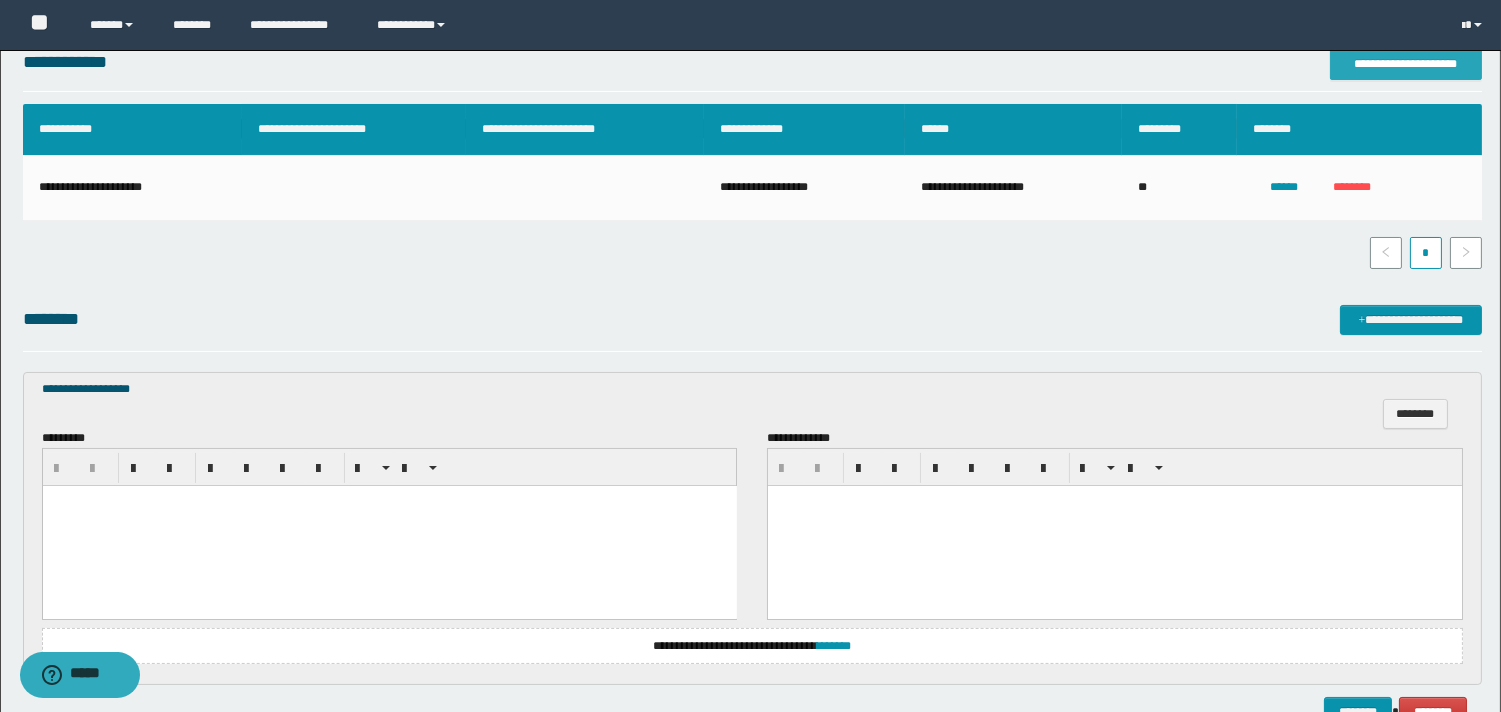 scroll, scrollTop: 444, scrollLeft: 0, axis: vertical 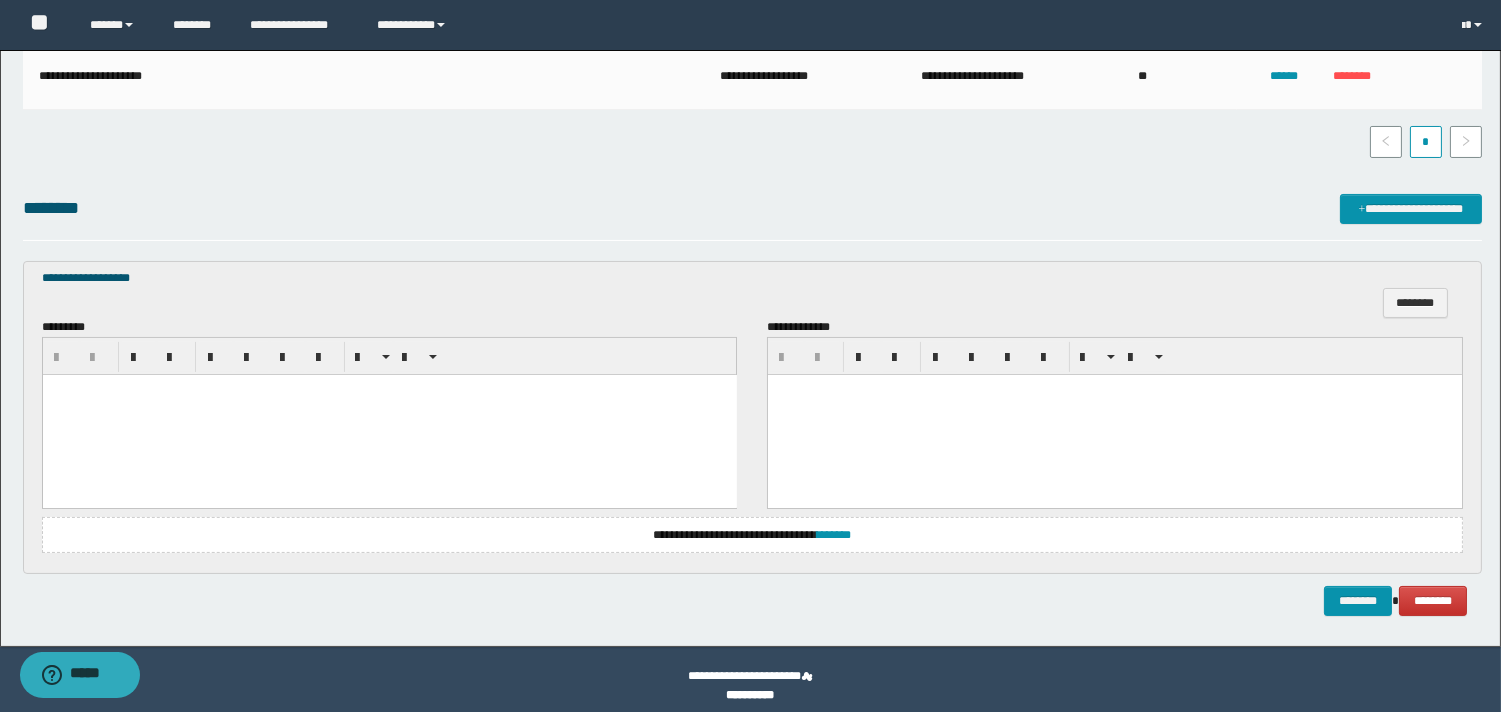 click at bounding box center (389, 415) 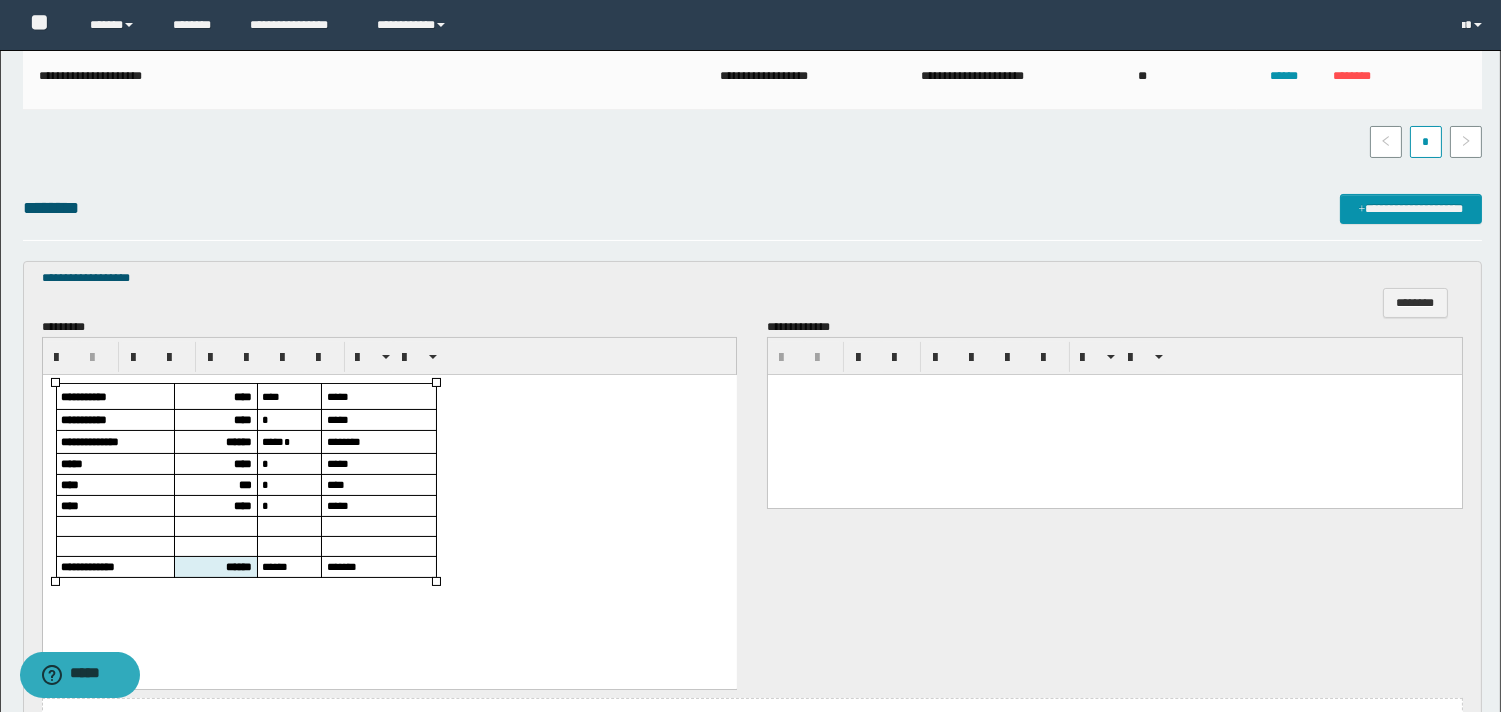 click on "****" at bounding box center (242, 396) 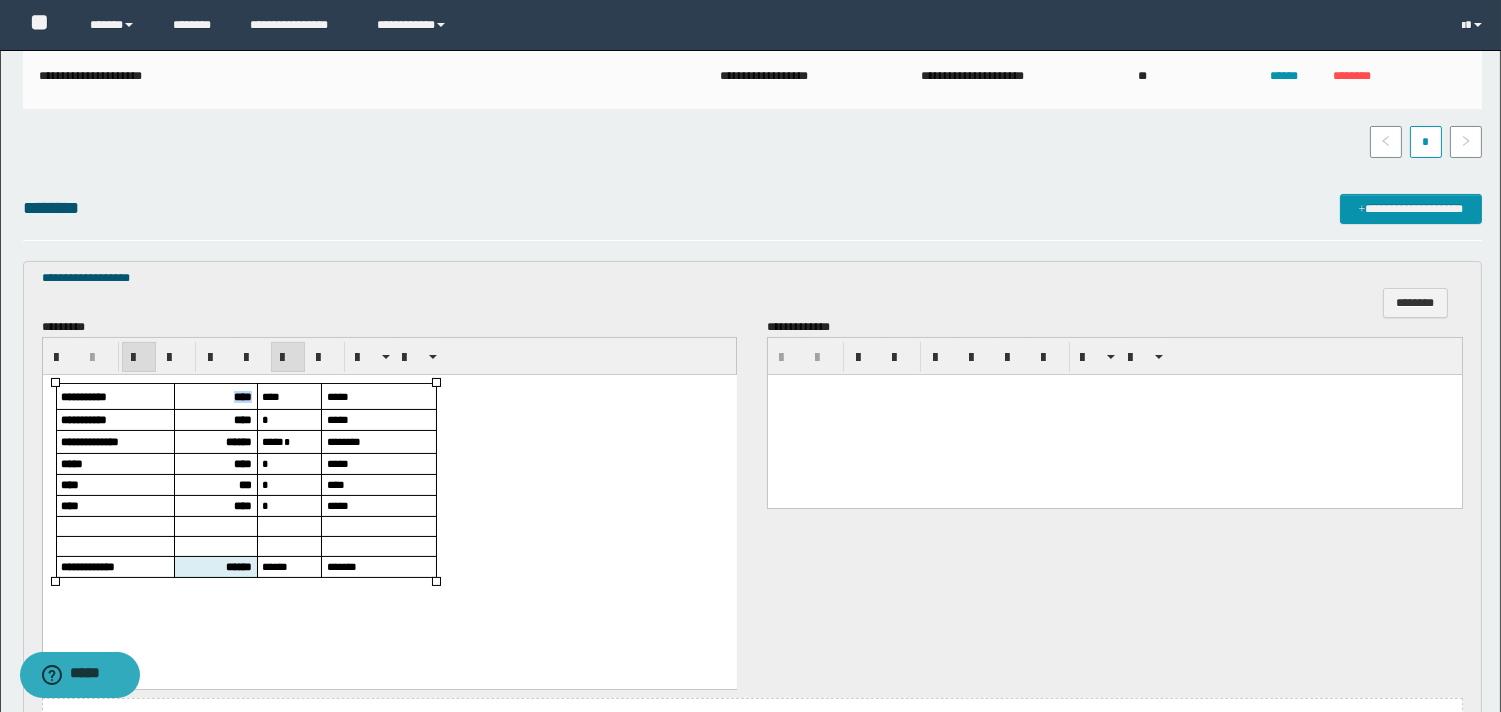 click on "****" at bounding box center [242, 396] 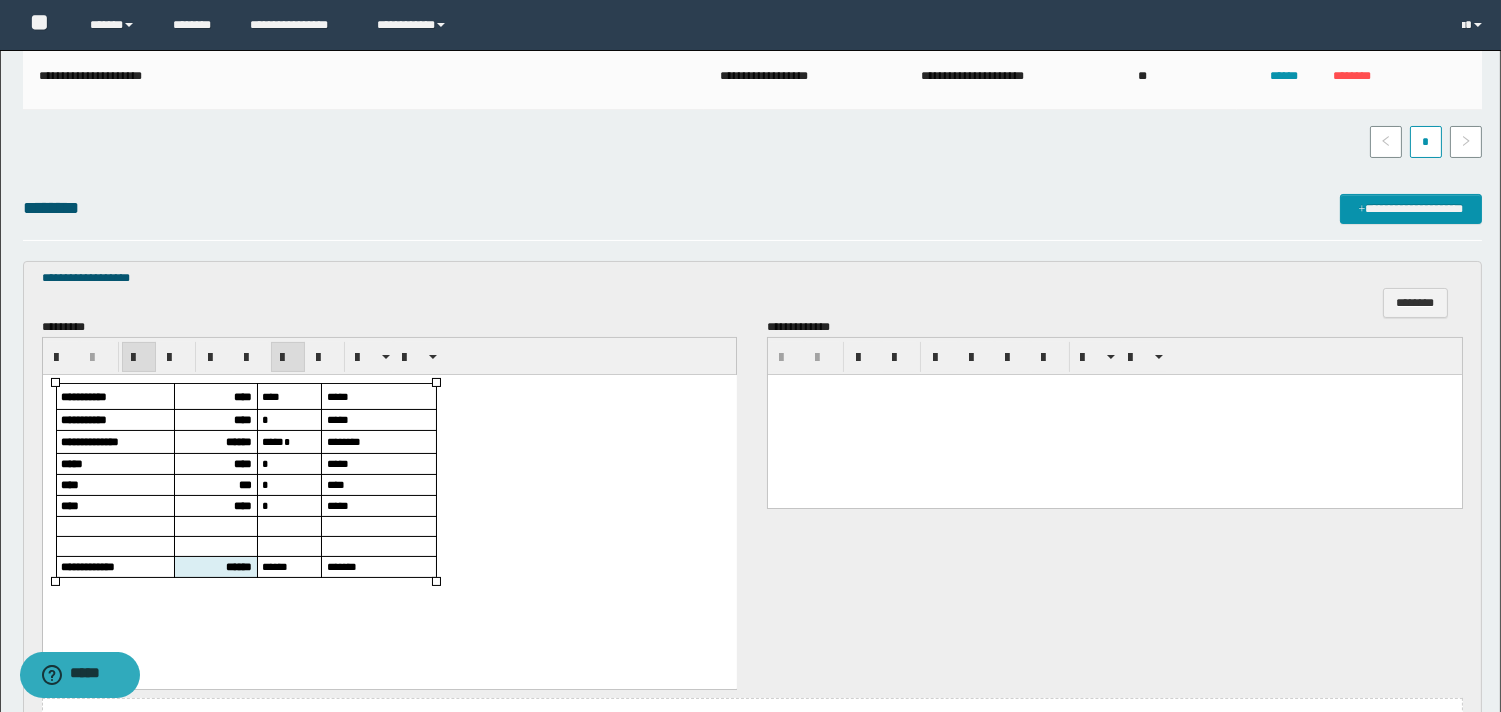 click on "****" at bounding box center (242, 419) 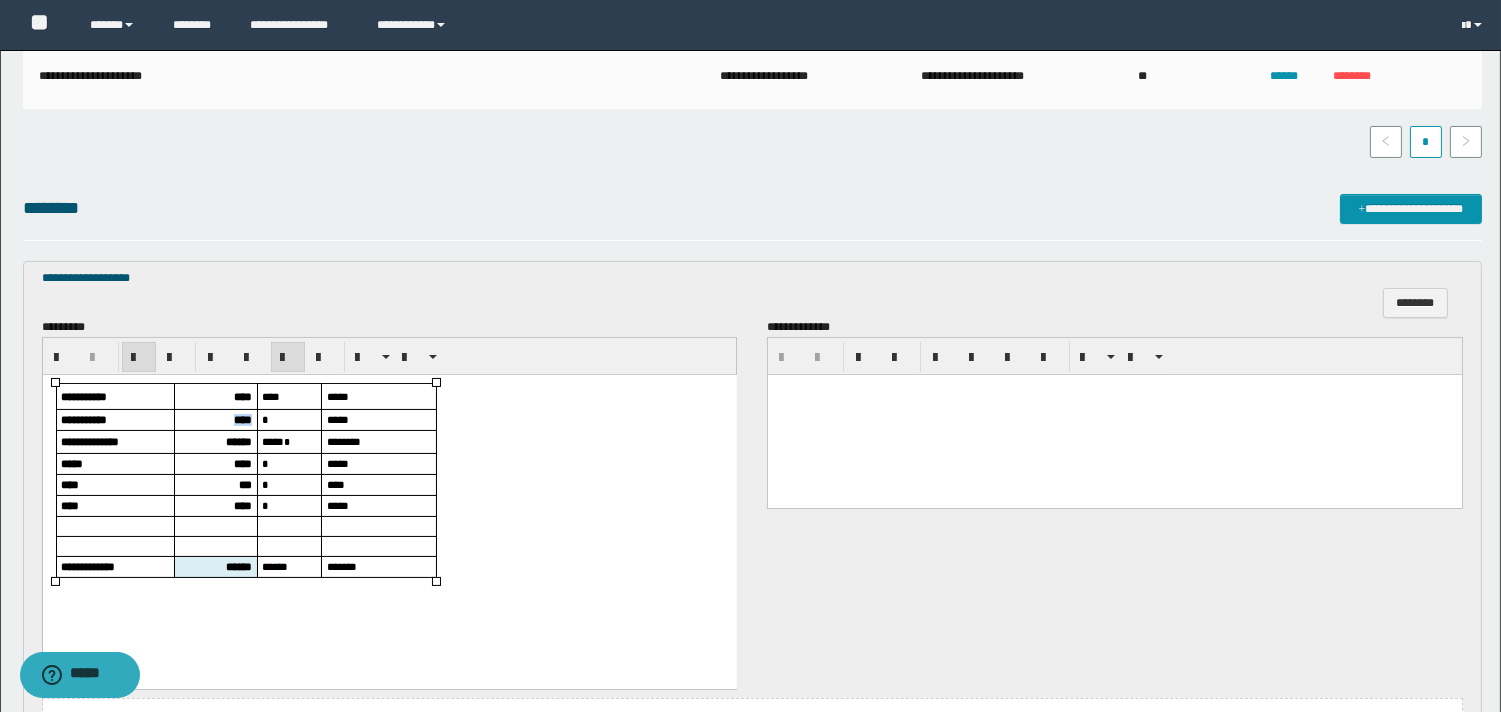 click on "****" at bounding box center [242, 419] 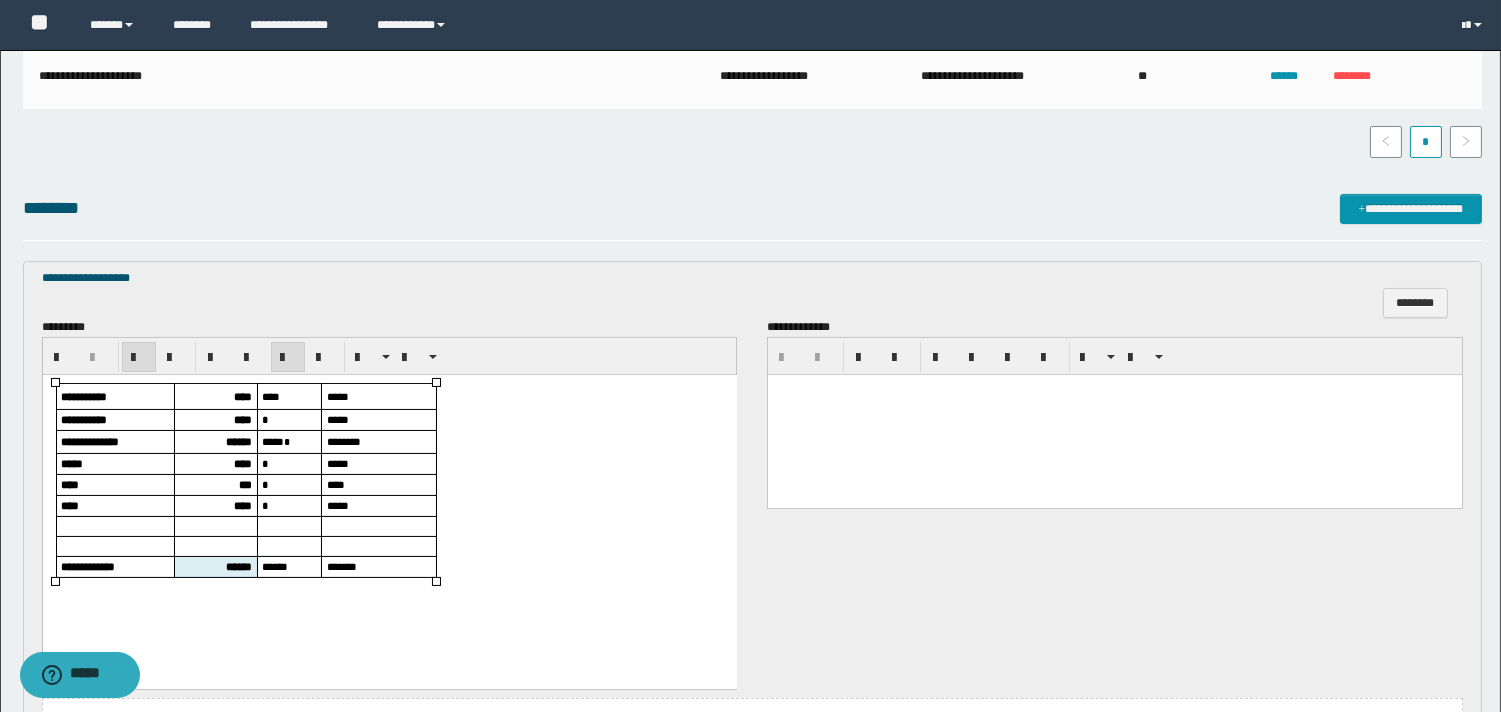 click on "******" at bounding box center (238, 441) 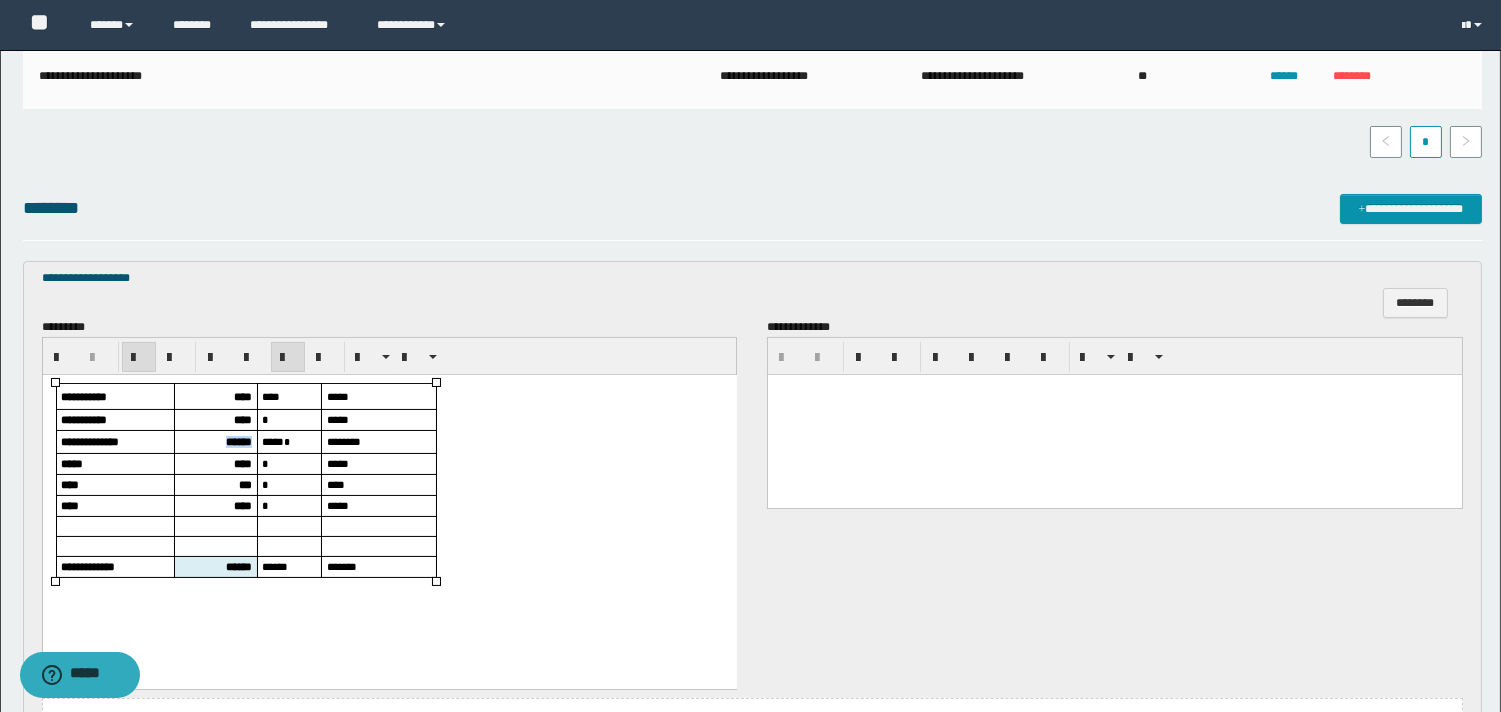 click on "******" at bounding box center [238, 441] 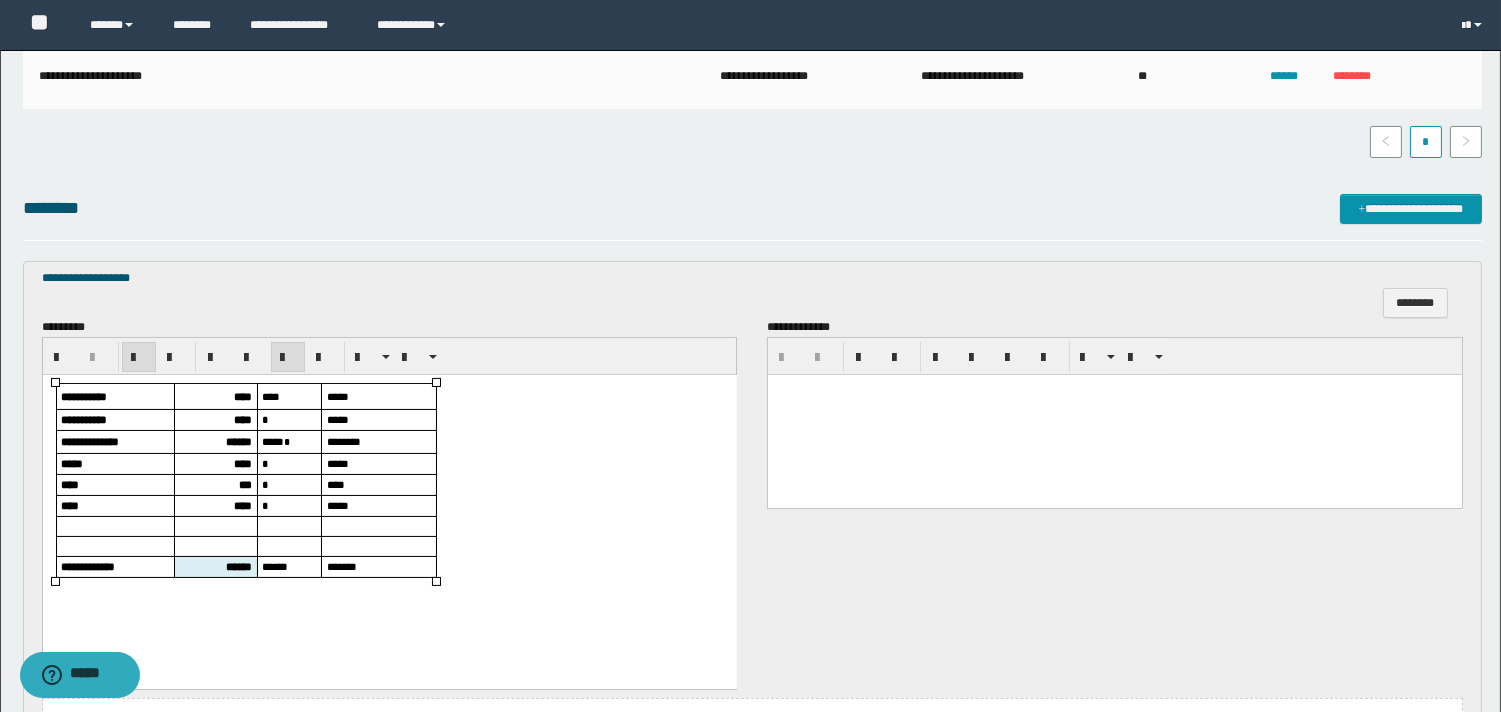 click on "****" at bounding box center [242, 463] 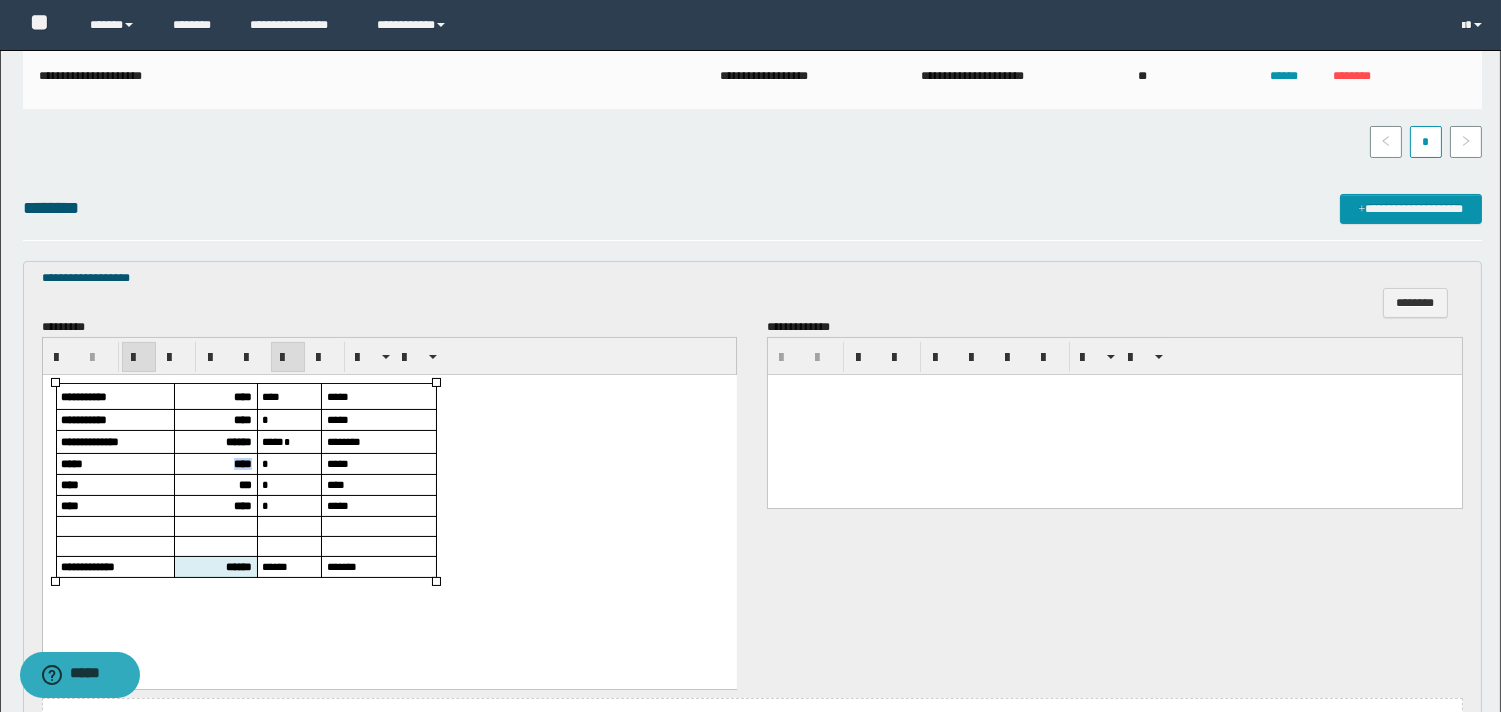 click on "****" at bounding box center [242, 463] 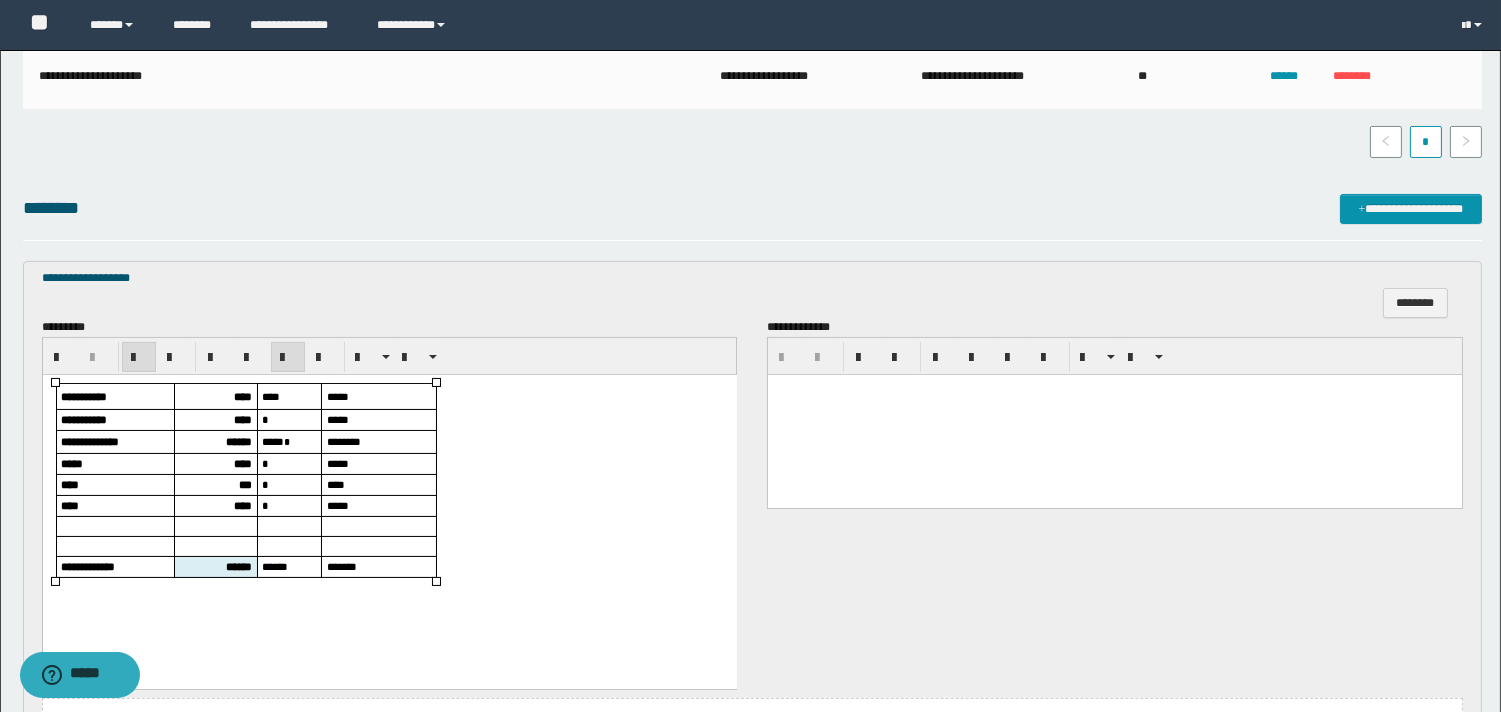 click on "***" at bounding box center (244, 484) 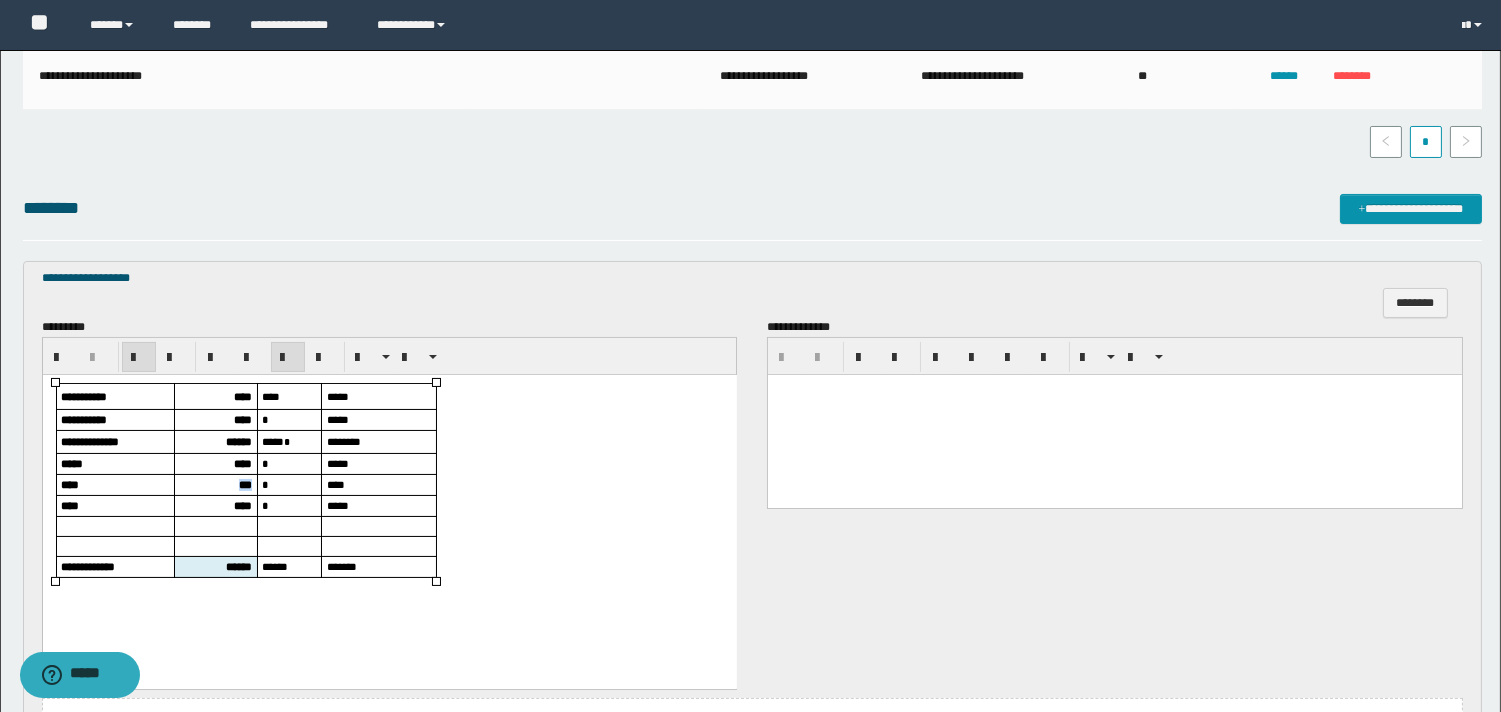 click on "***" at bounding box center [244, 484] 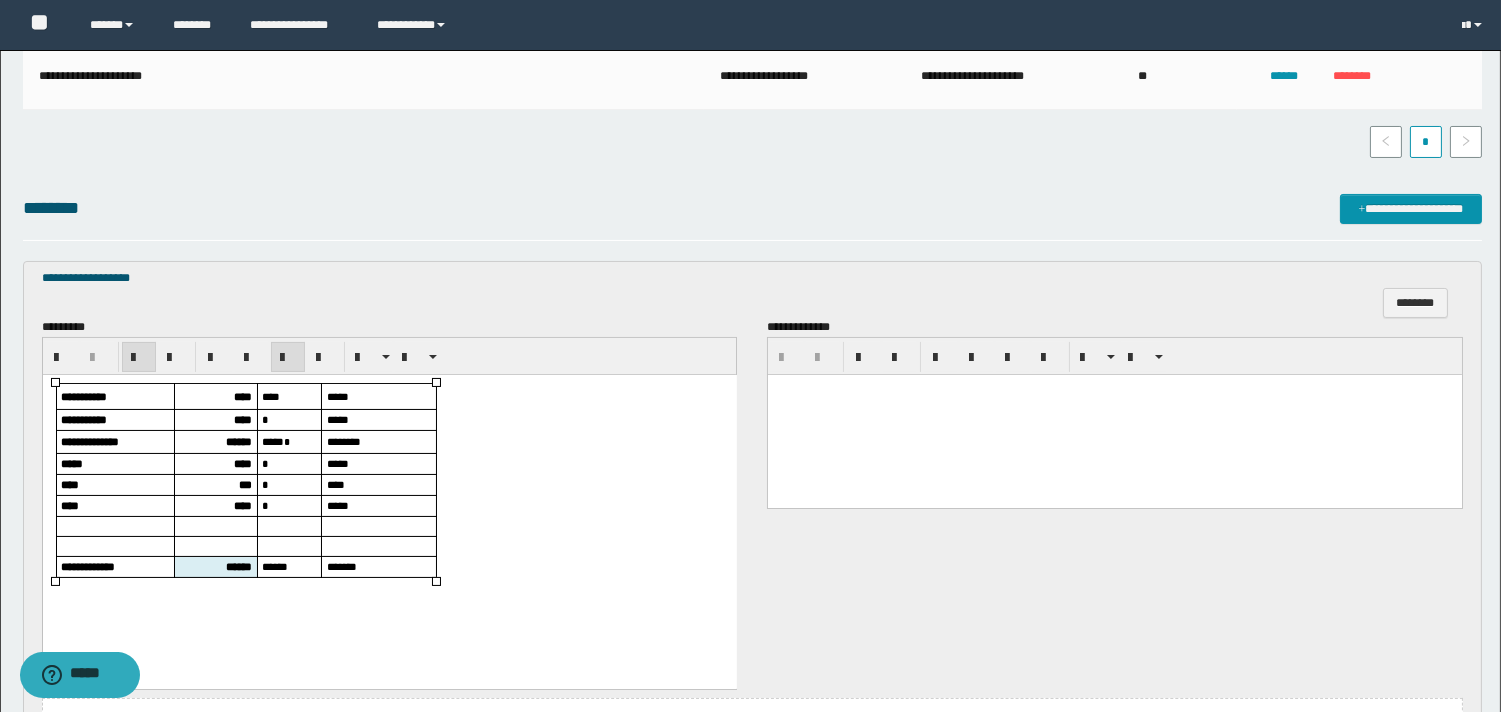 click on "****" at bounding box center (242, 505) 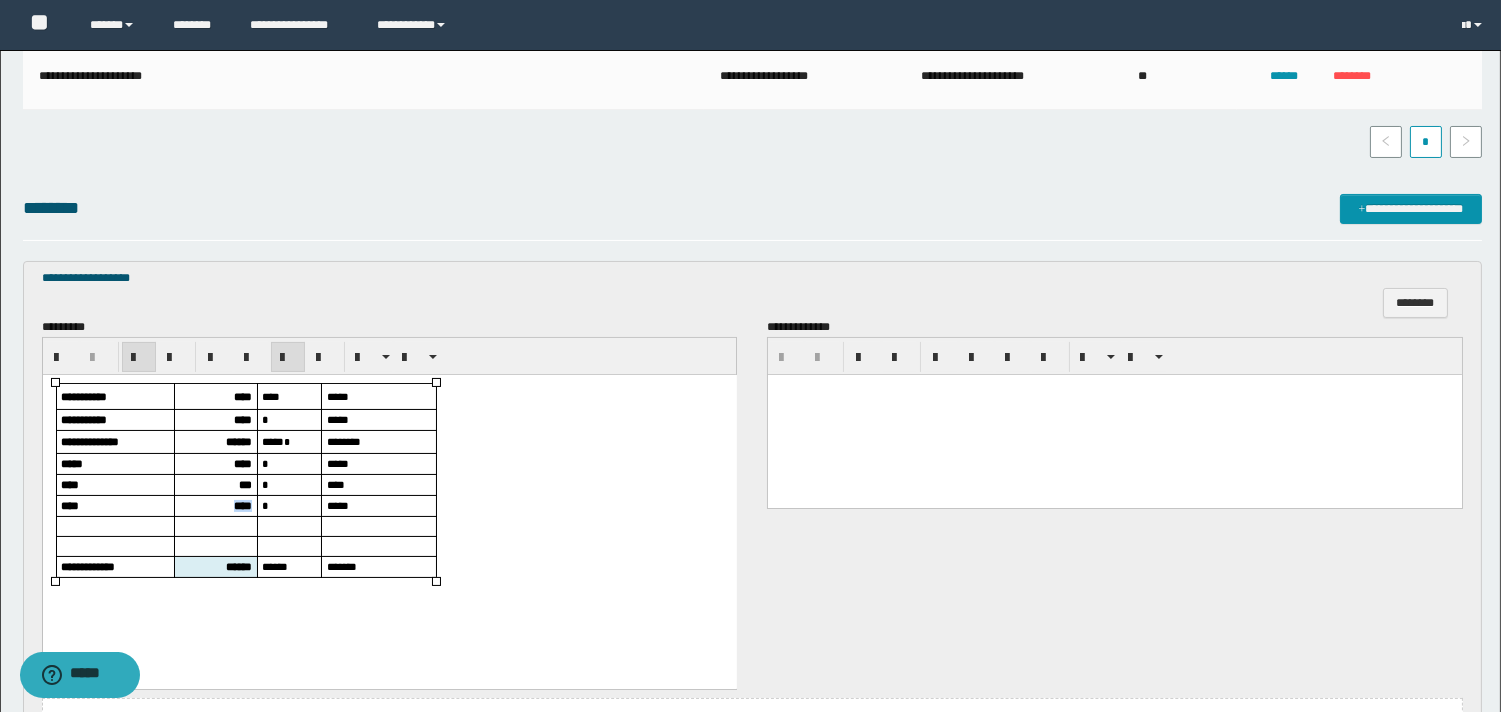 click on "****" at bounding box center (242, 505) 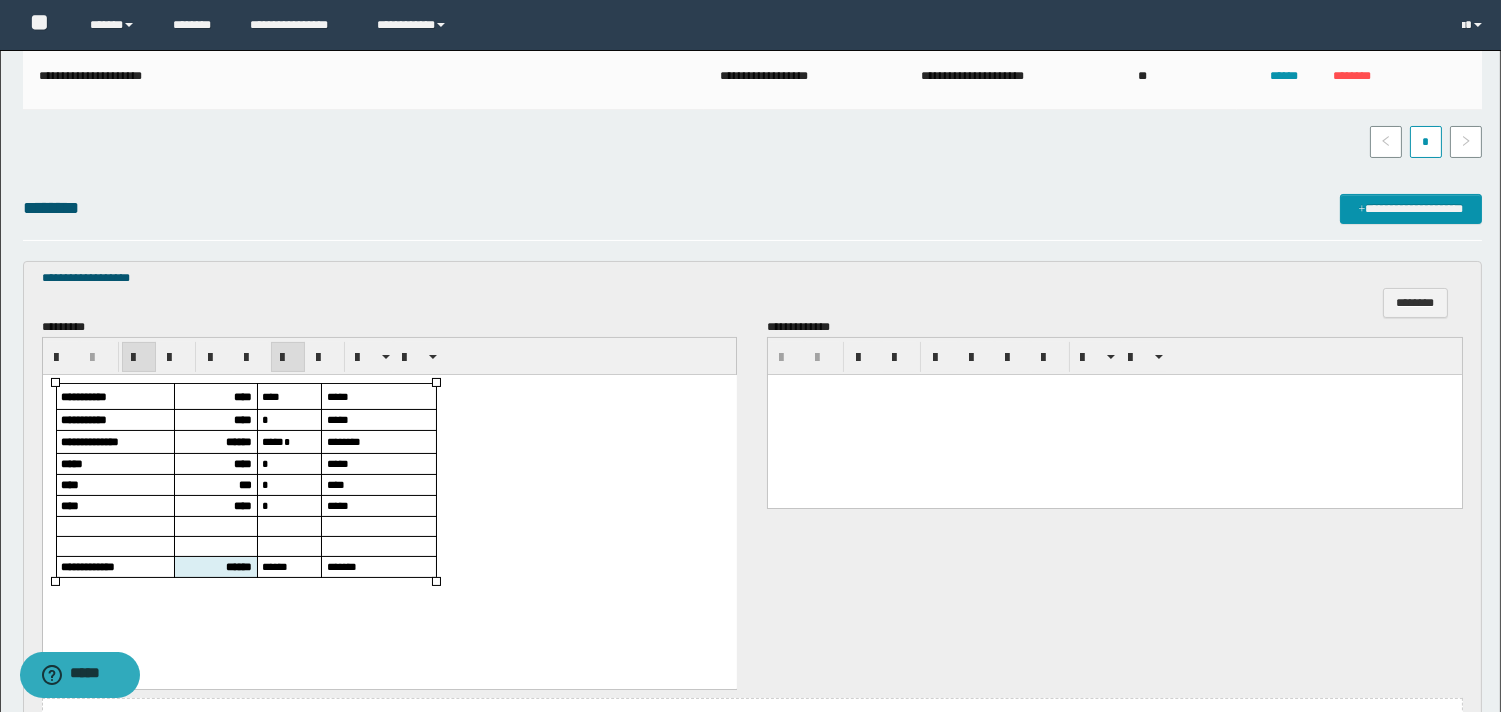 click on "******" at bounding box center (238, 566) 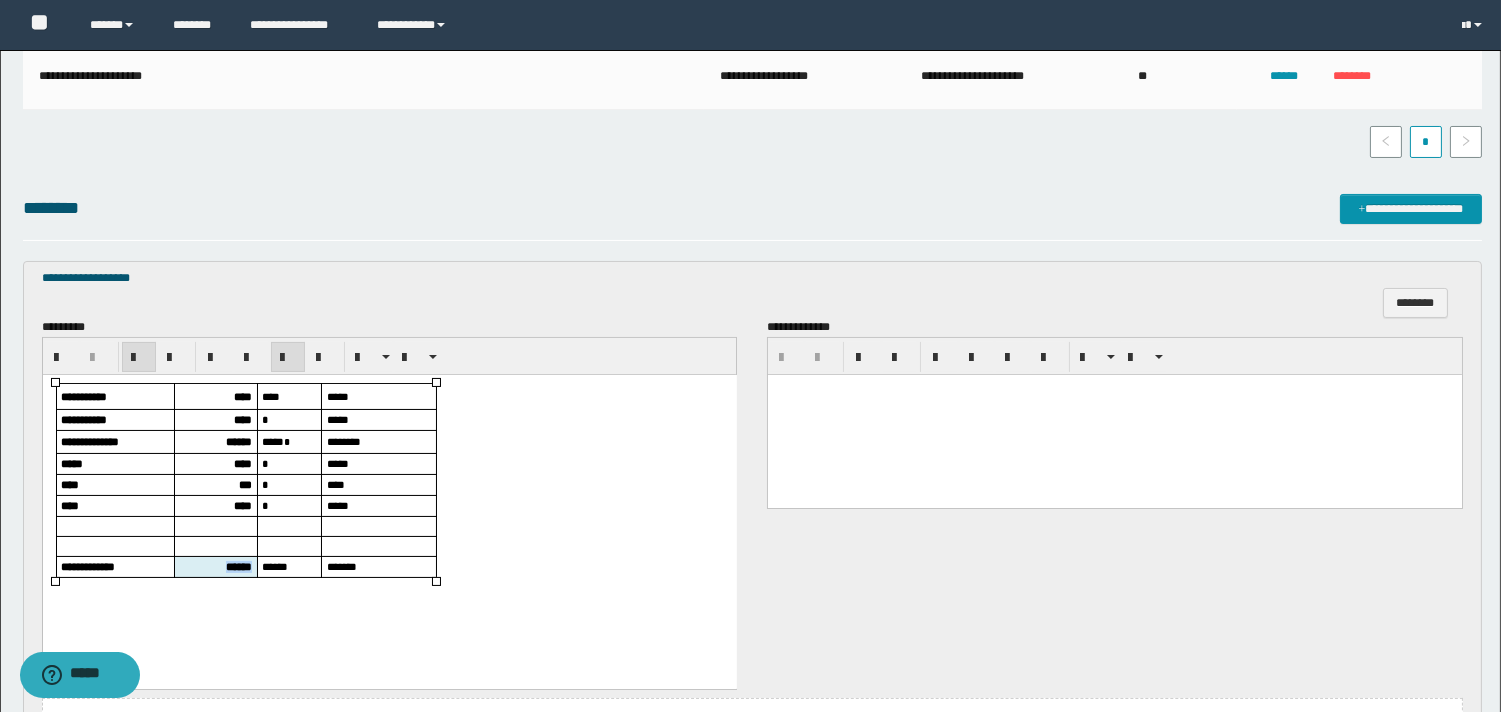 click on "******" at bounding box center (238, 566) 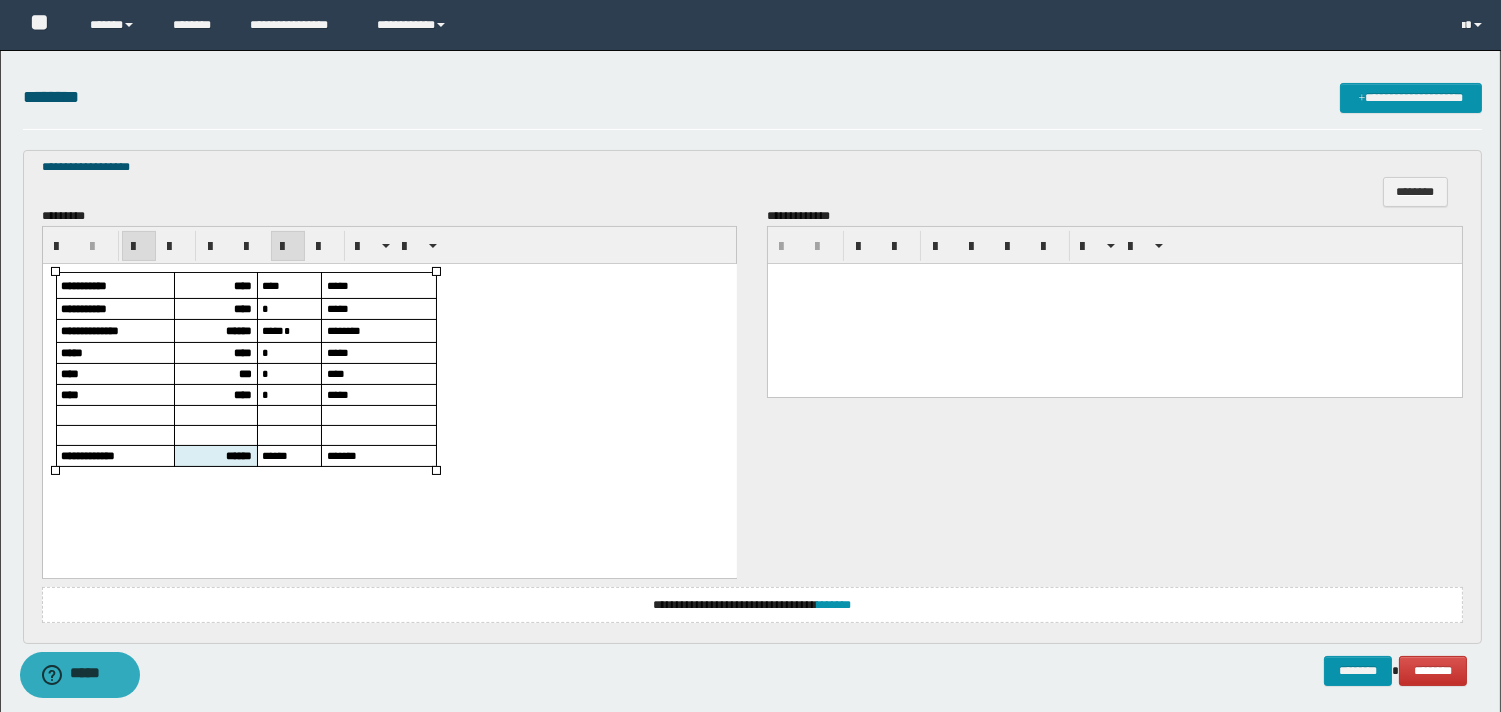 scroll, scrollTop: 637, scrollLeft: 0, axis: vertical 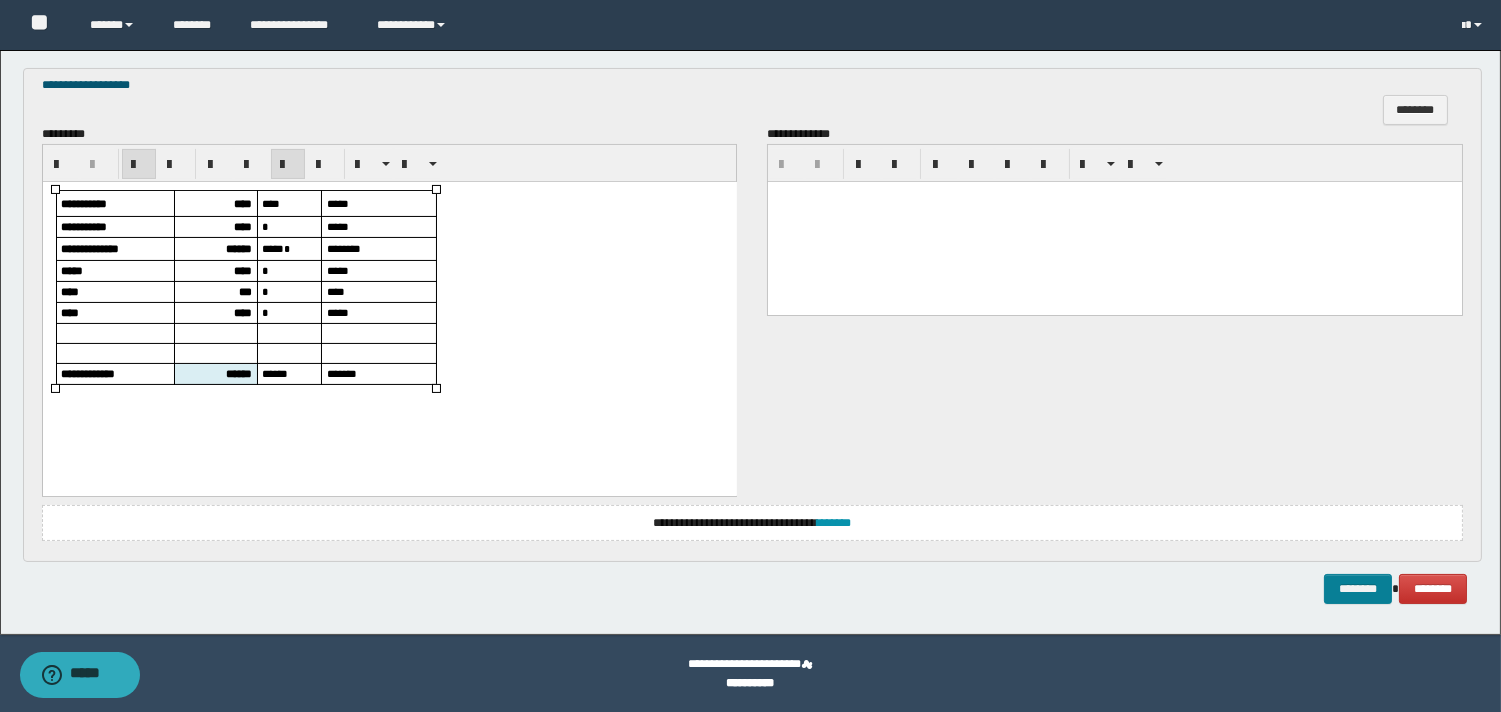 click on "********" at bounding box center (1358, 589) 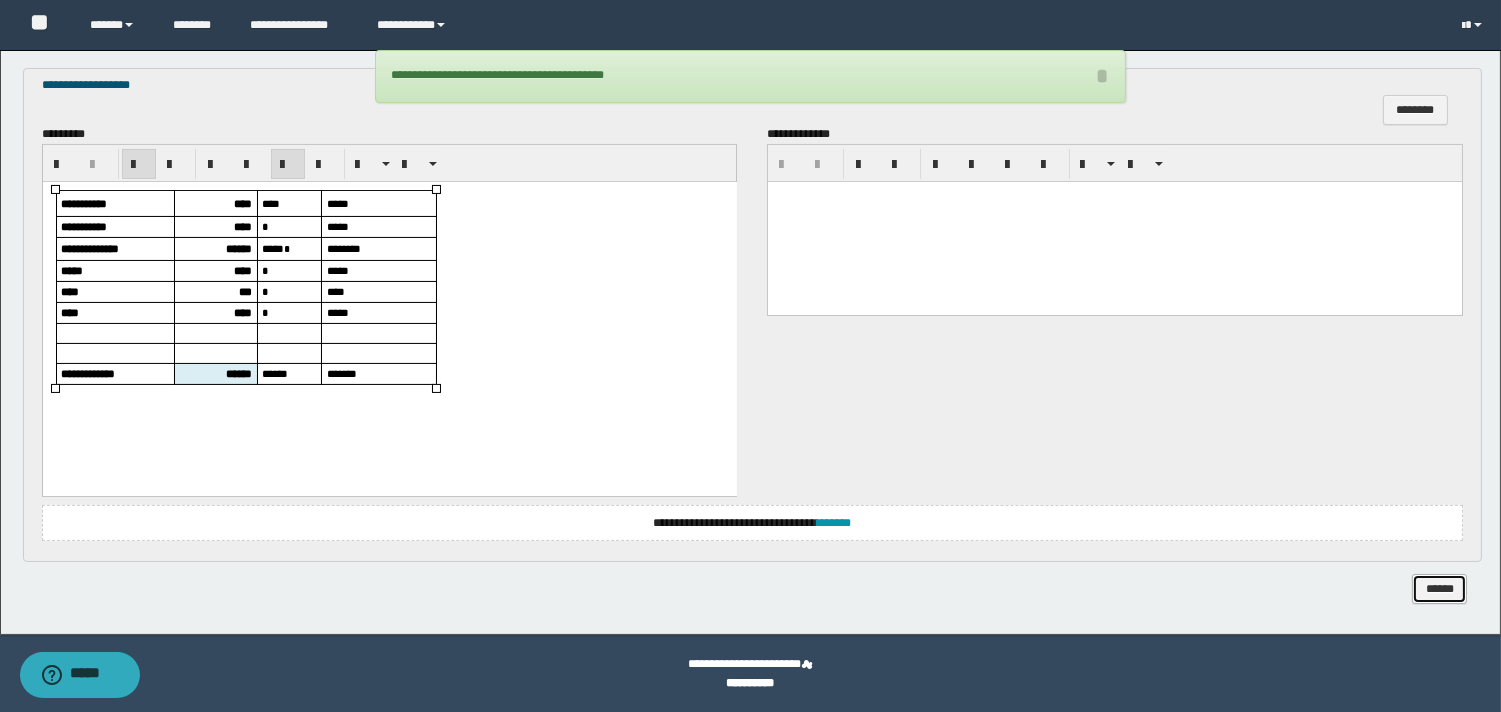 click on "******" at bounding box center (1439, 589) 